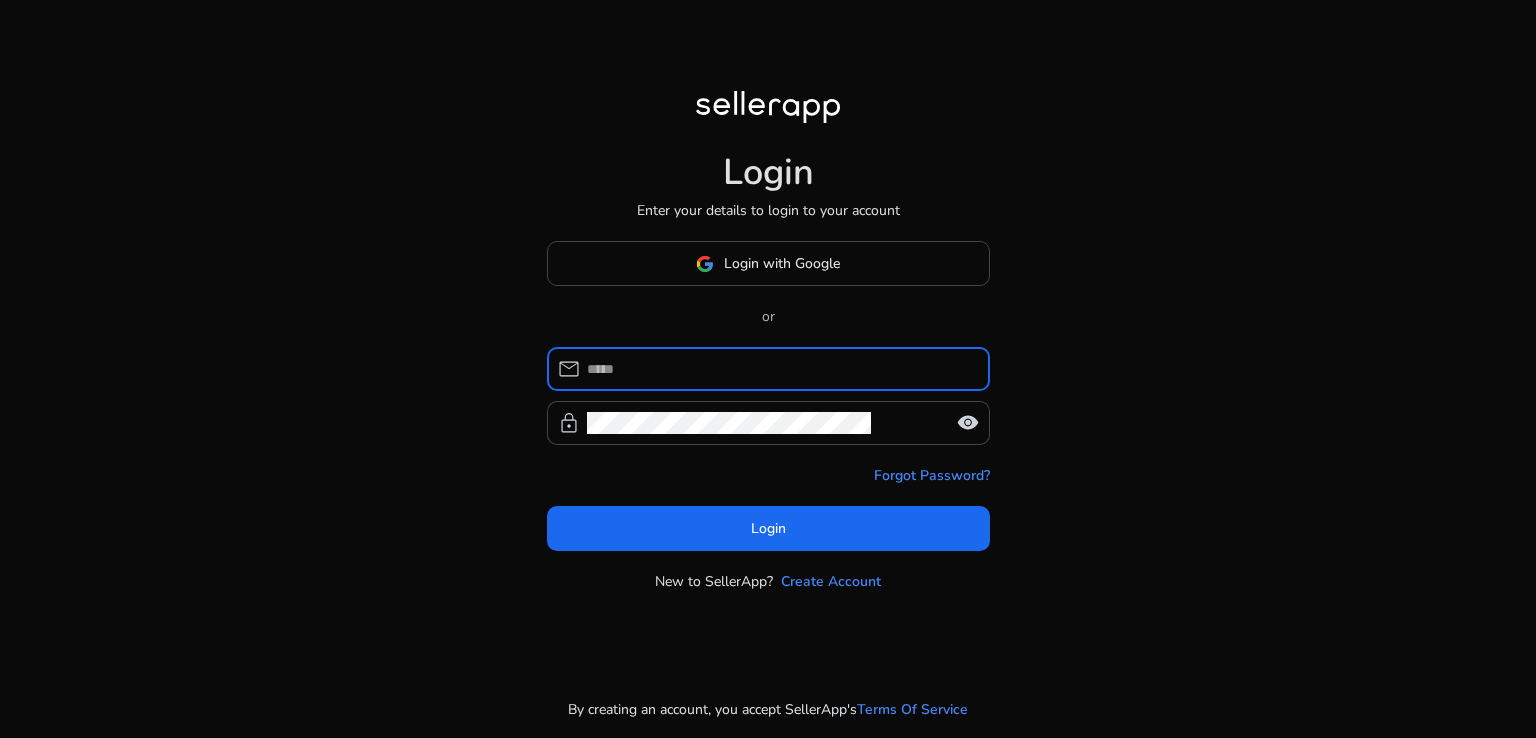 scroll, scrollTop: 0, scrollLeft: 0, axis: both 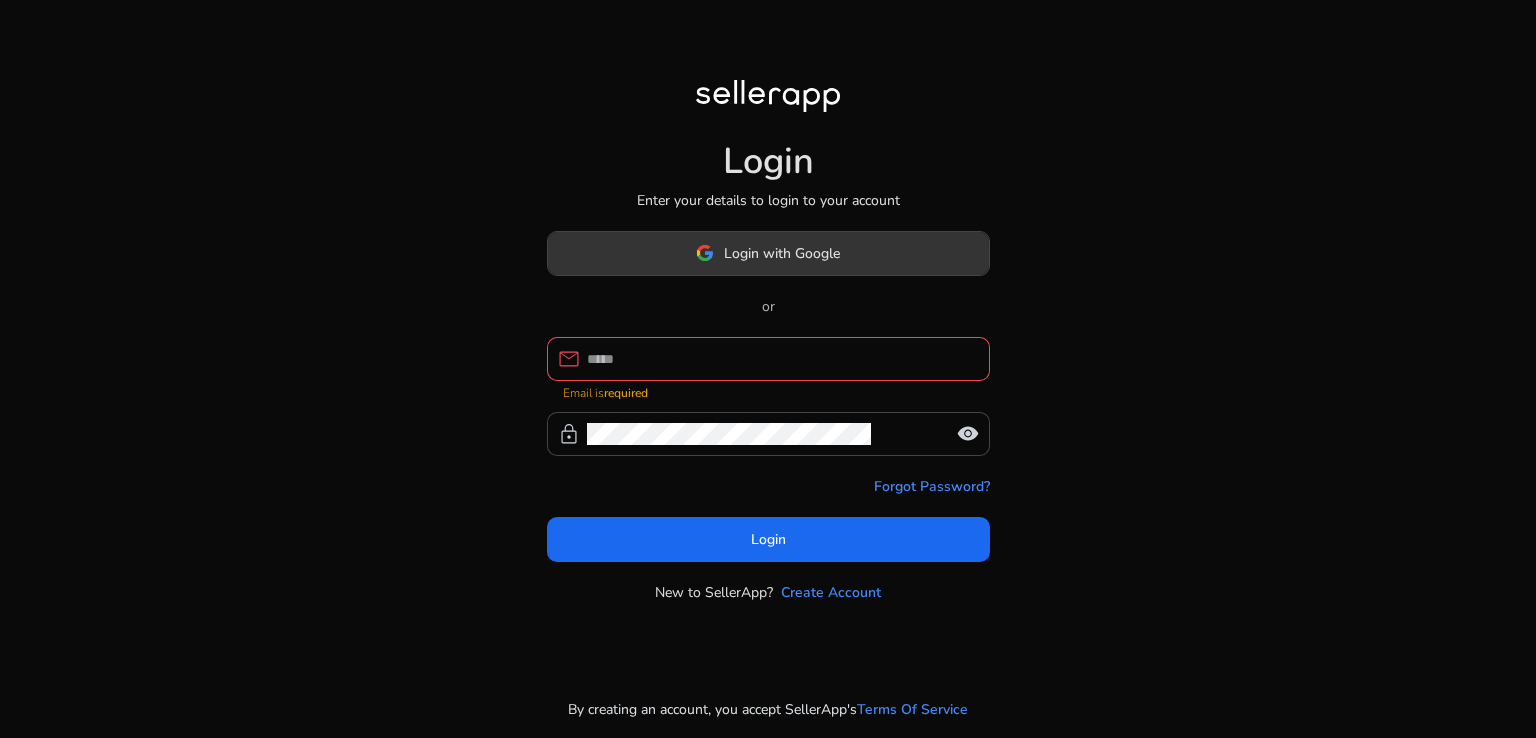 click on "Login with Google" 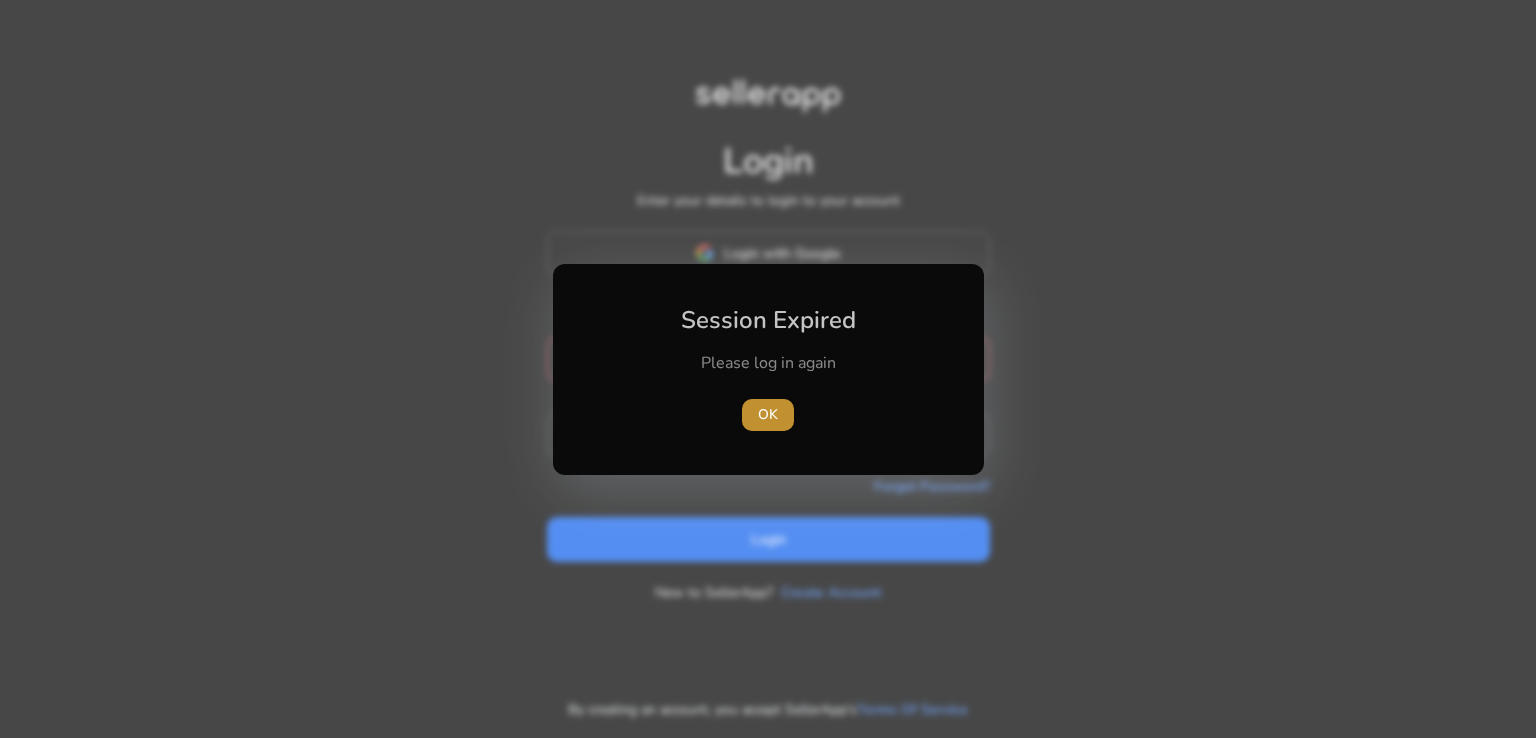 click at bounding box center [768, 415] 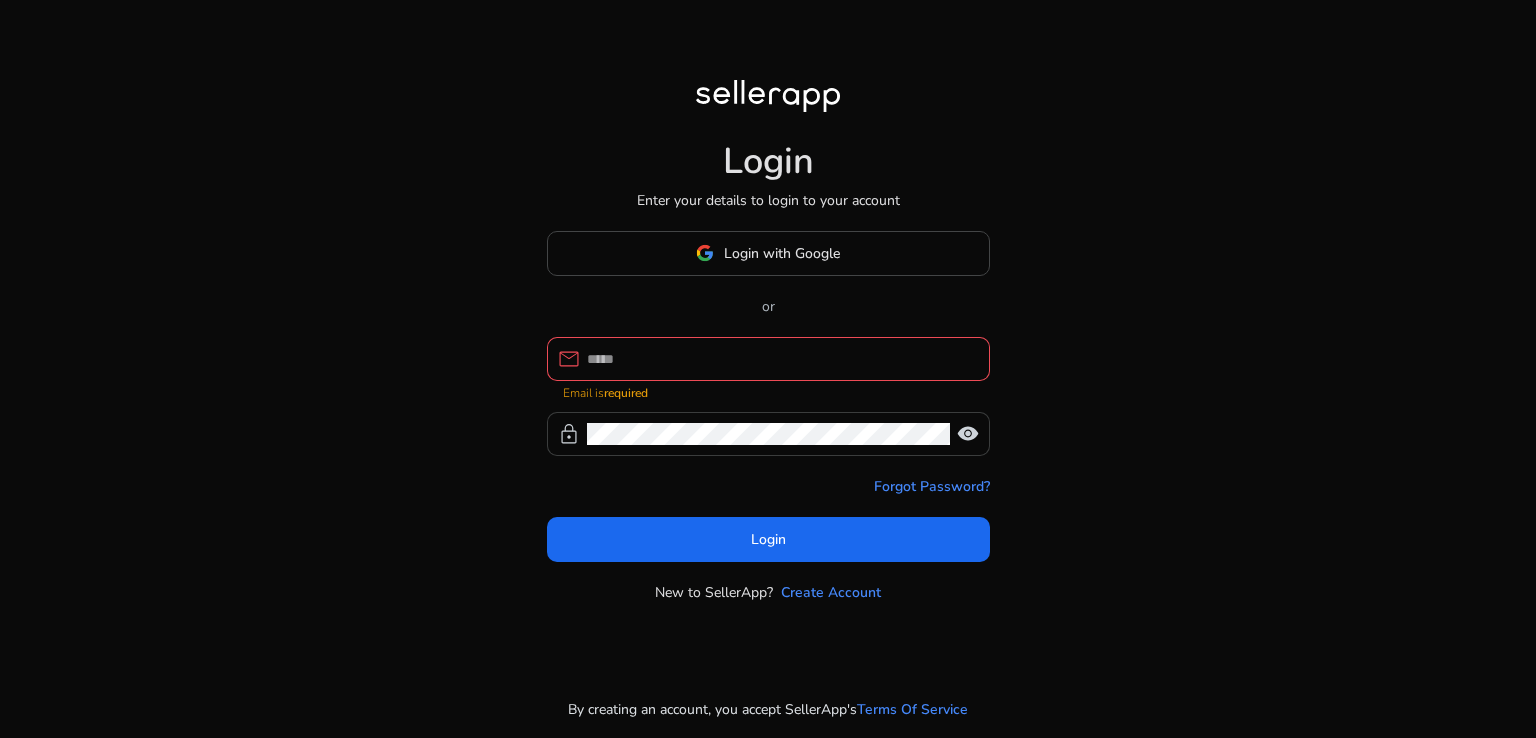 click 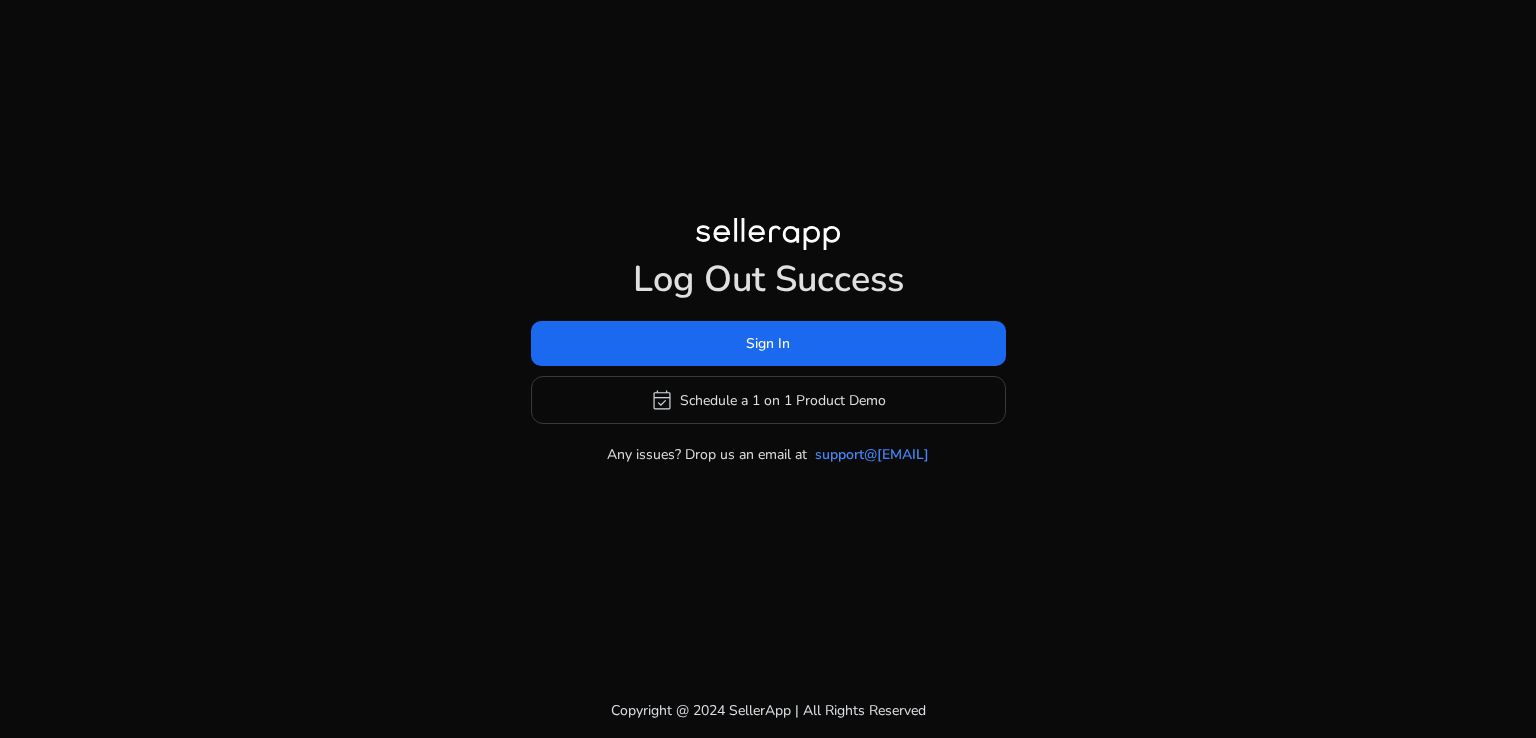 click on "Log Out Success" 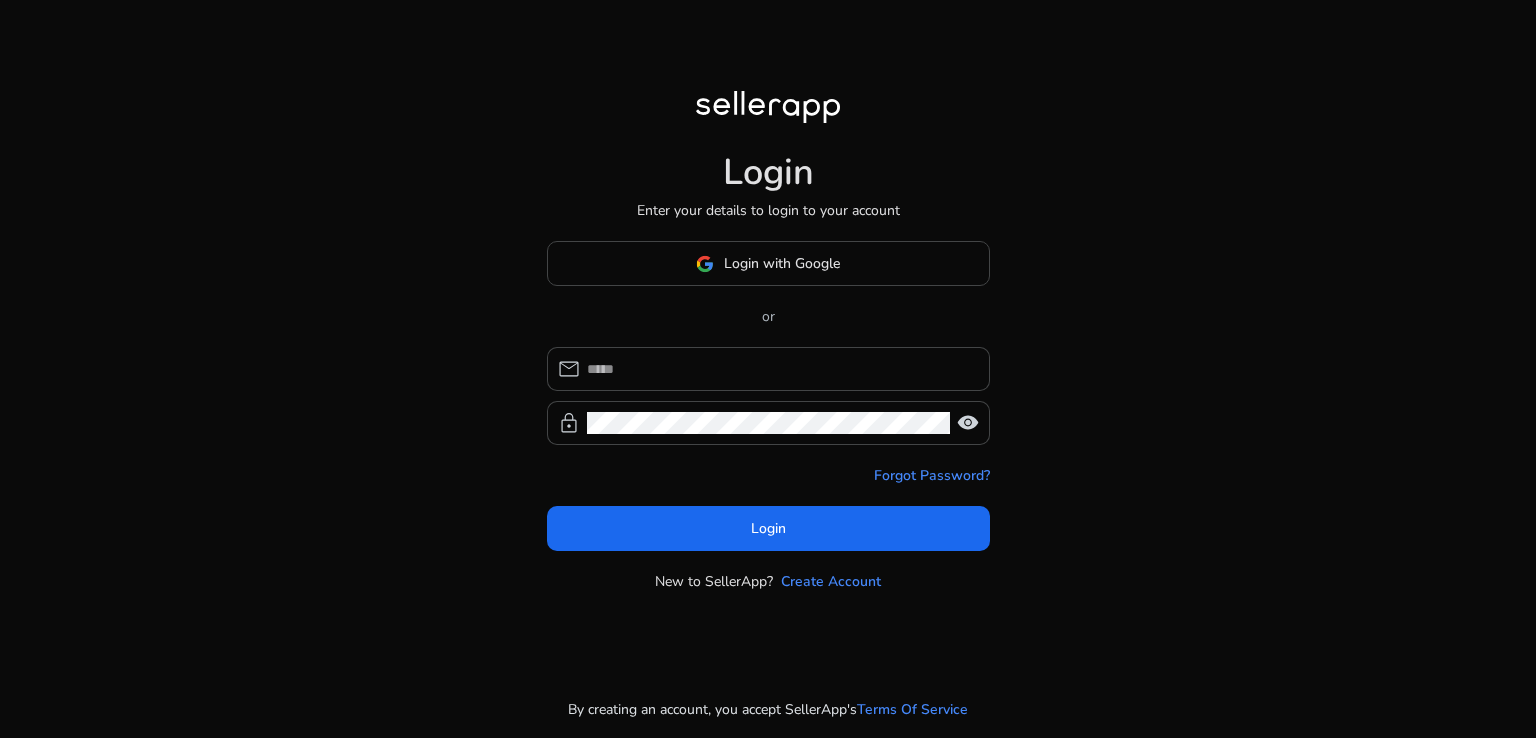 click 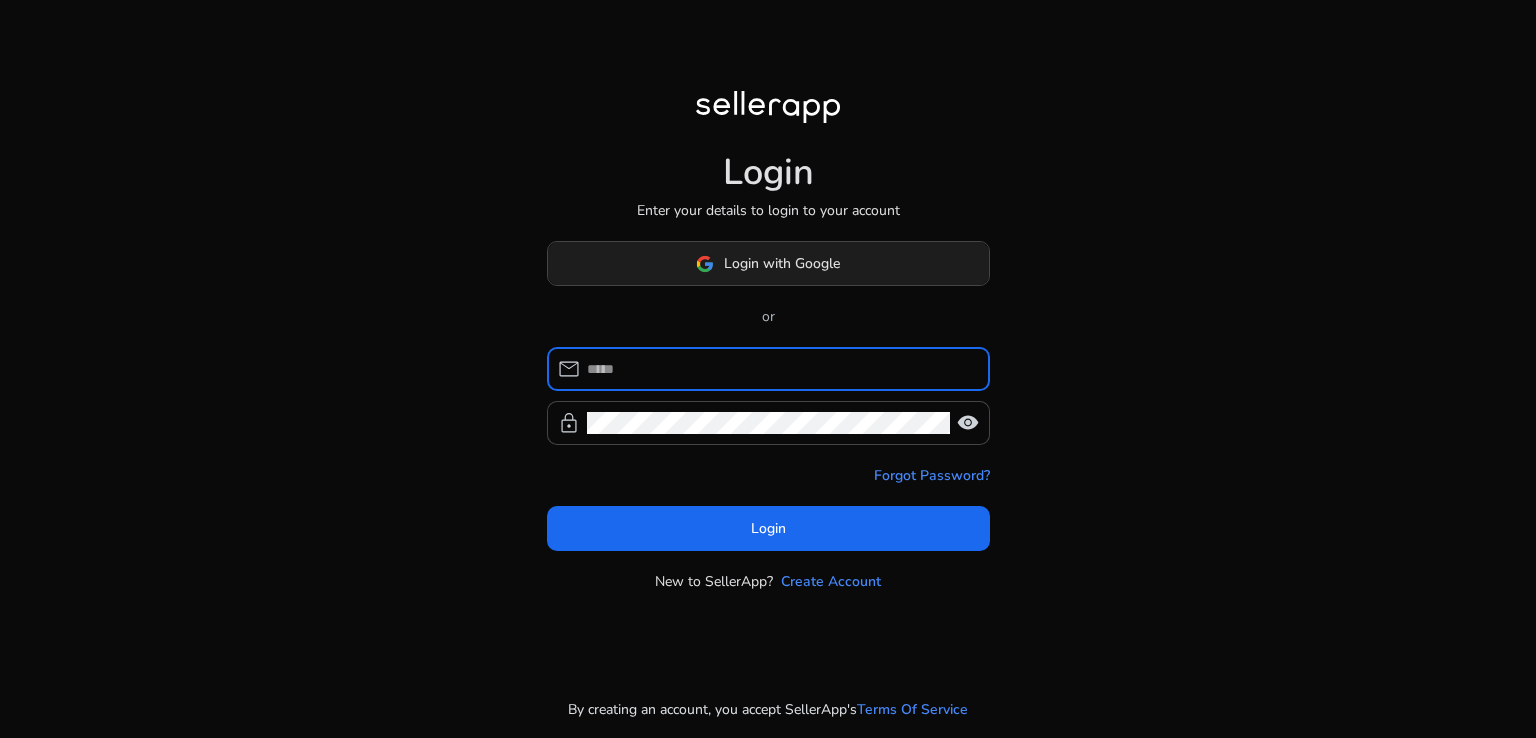 click on "Login with Google" 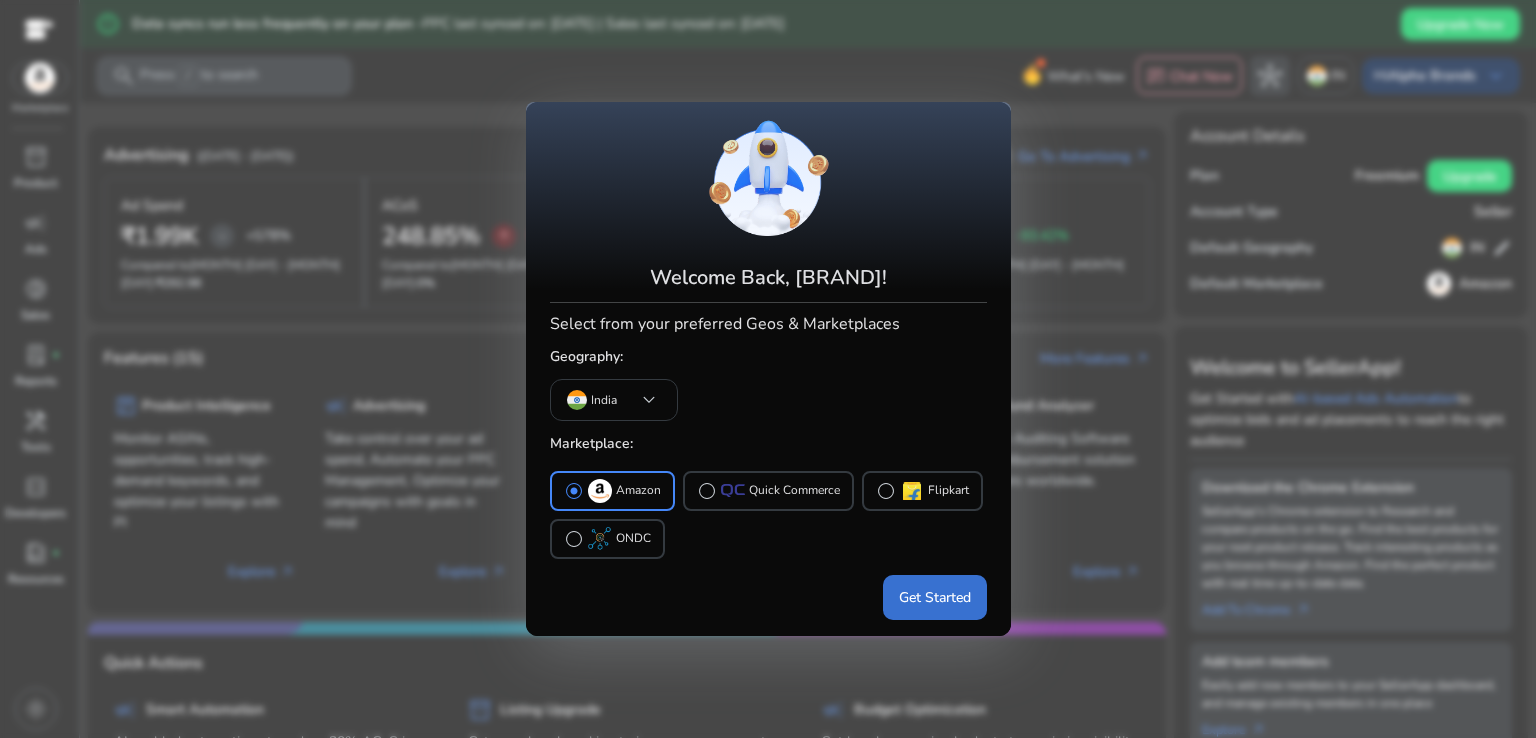 click on "Get Started" at bounding box center (935, 597) 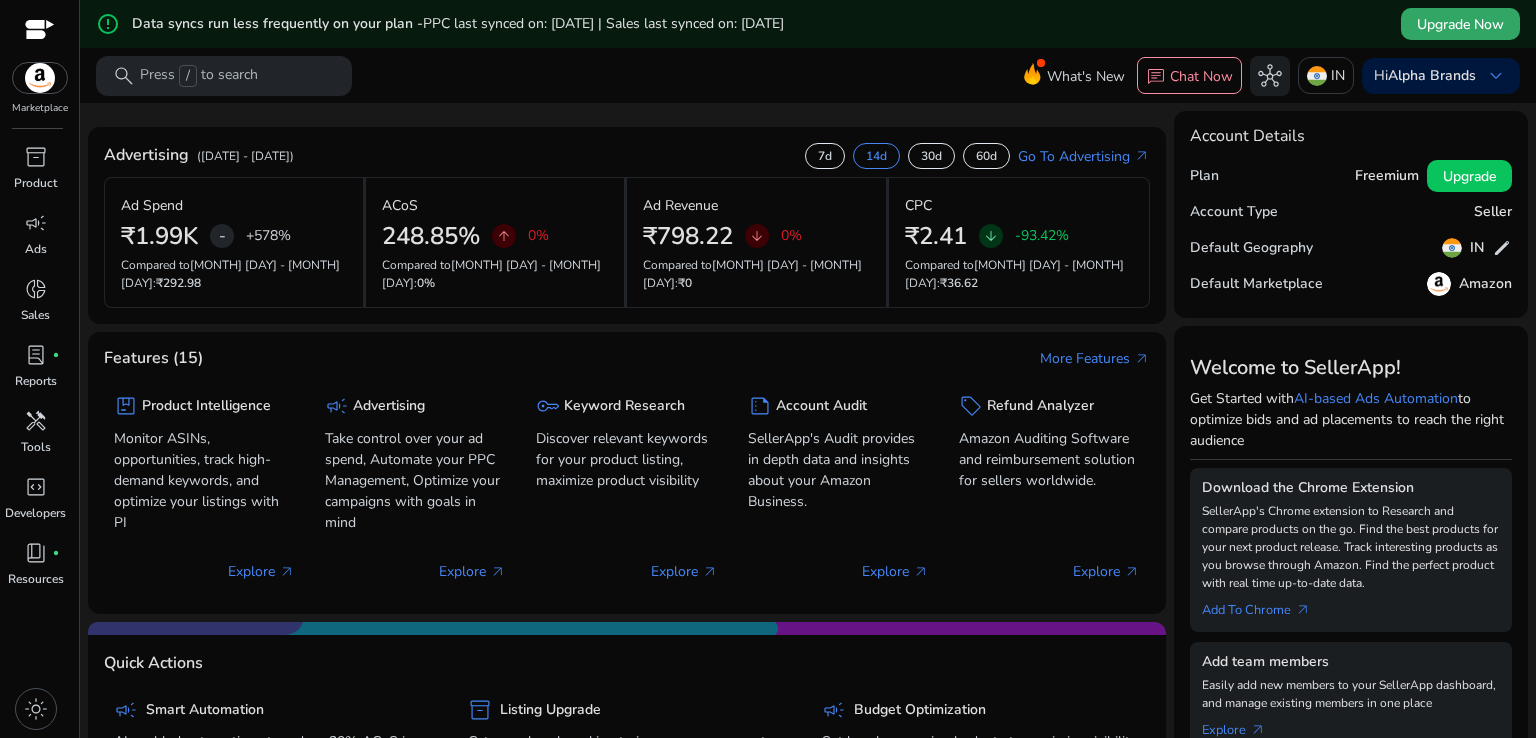 click on "Upgrade Now" at bounding box center (1460, 24) 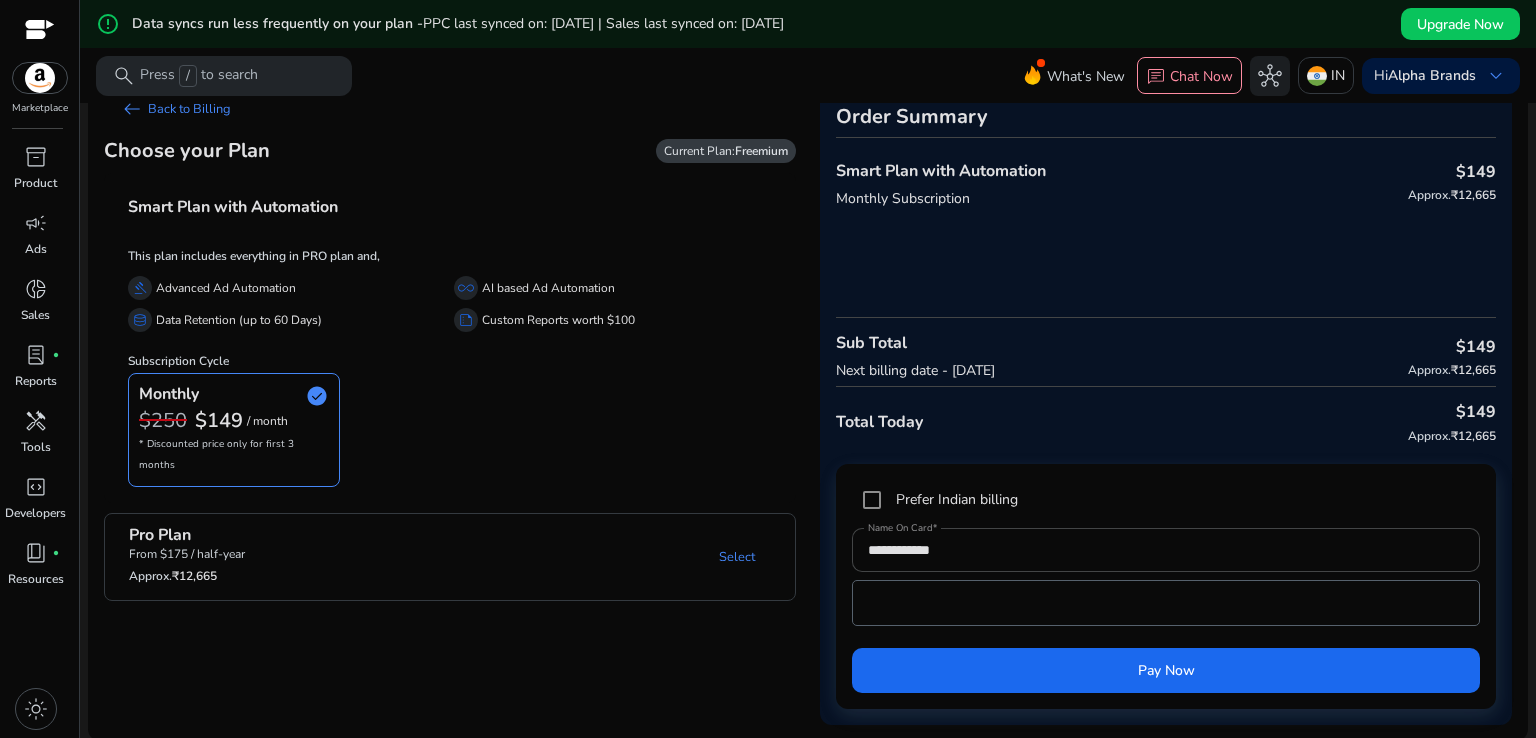 scroll, scrollTop: 48, scrollLeft: 0, axis: vertical 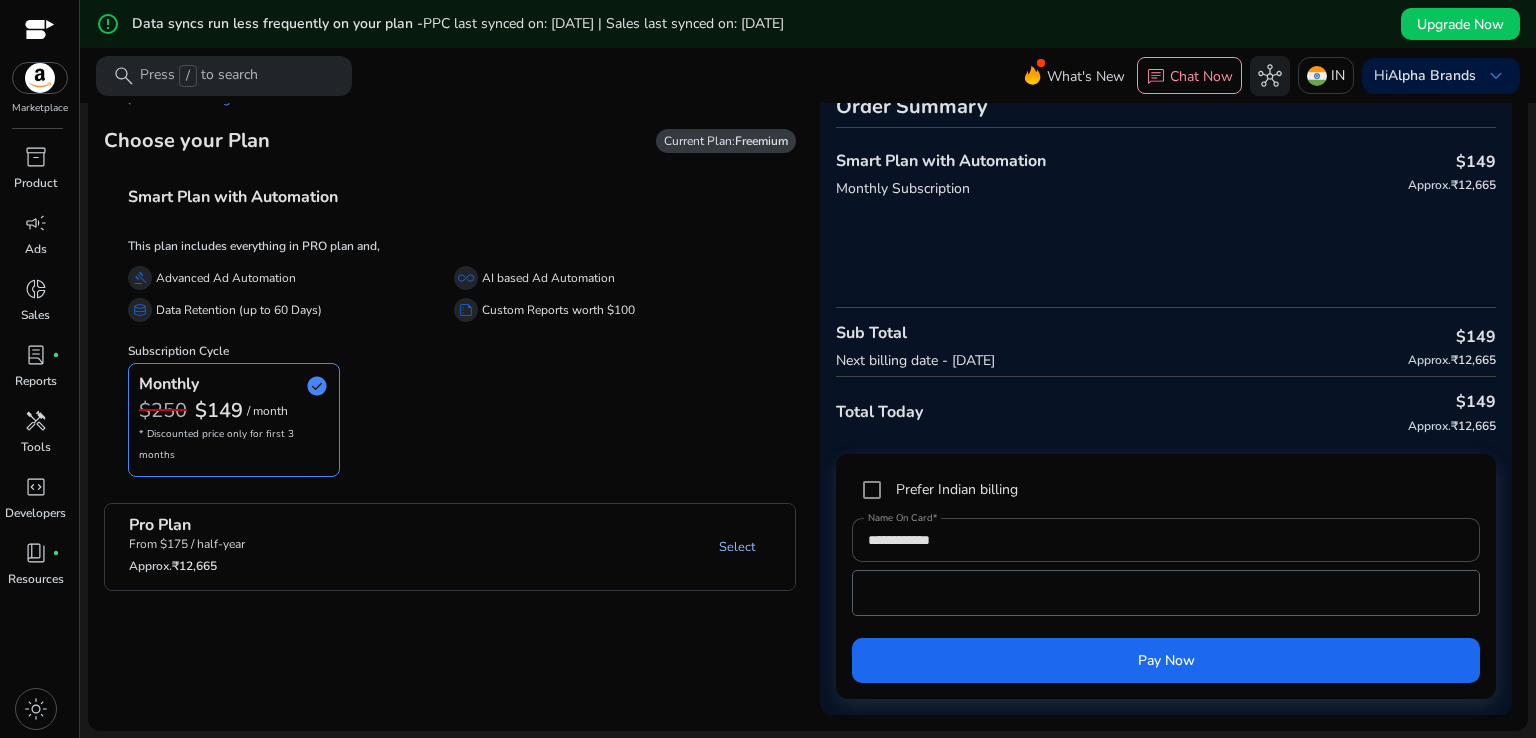 click on "Select" 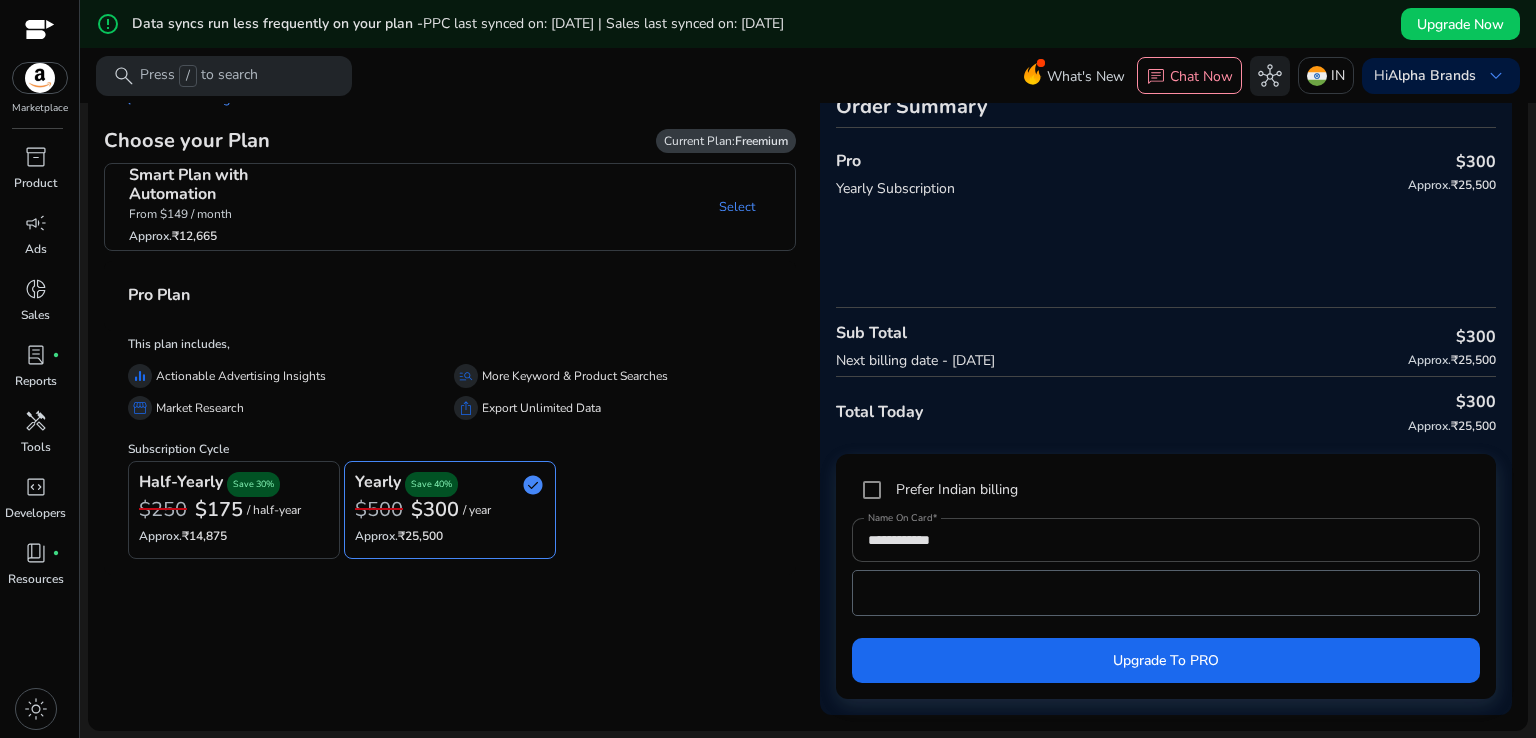 scroll, scrollTop: 0, scrollLeft: 0, axis: both 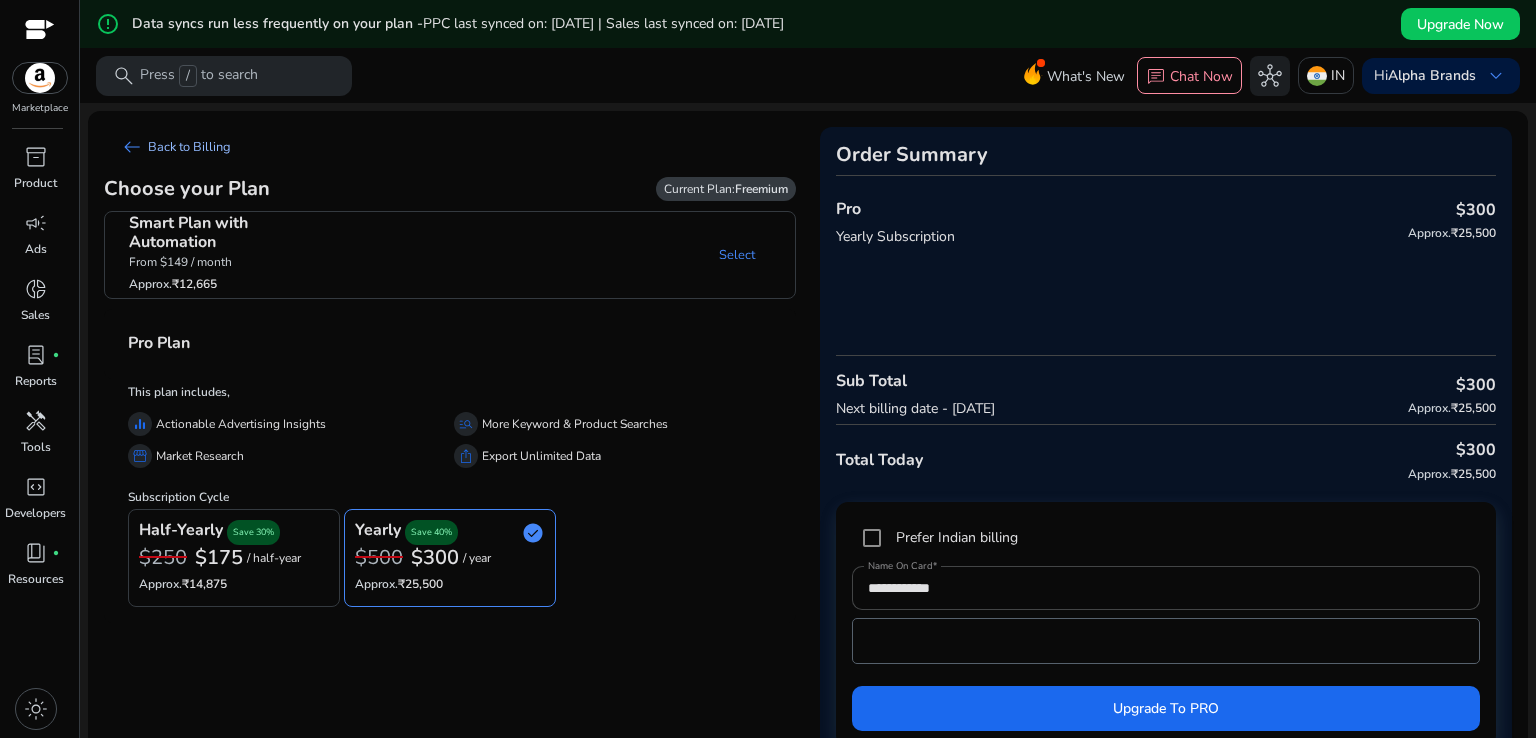 click on "arrow_left_alt" 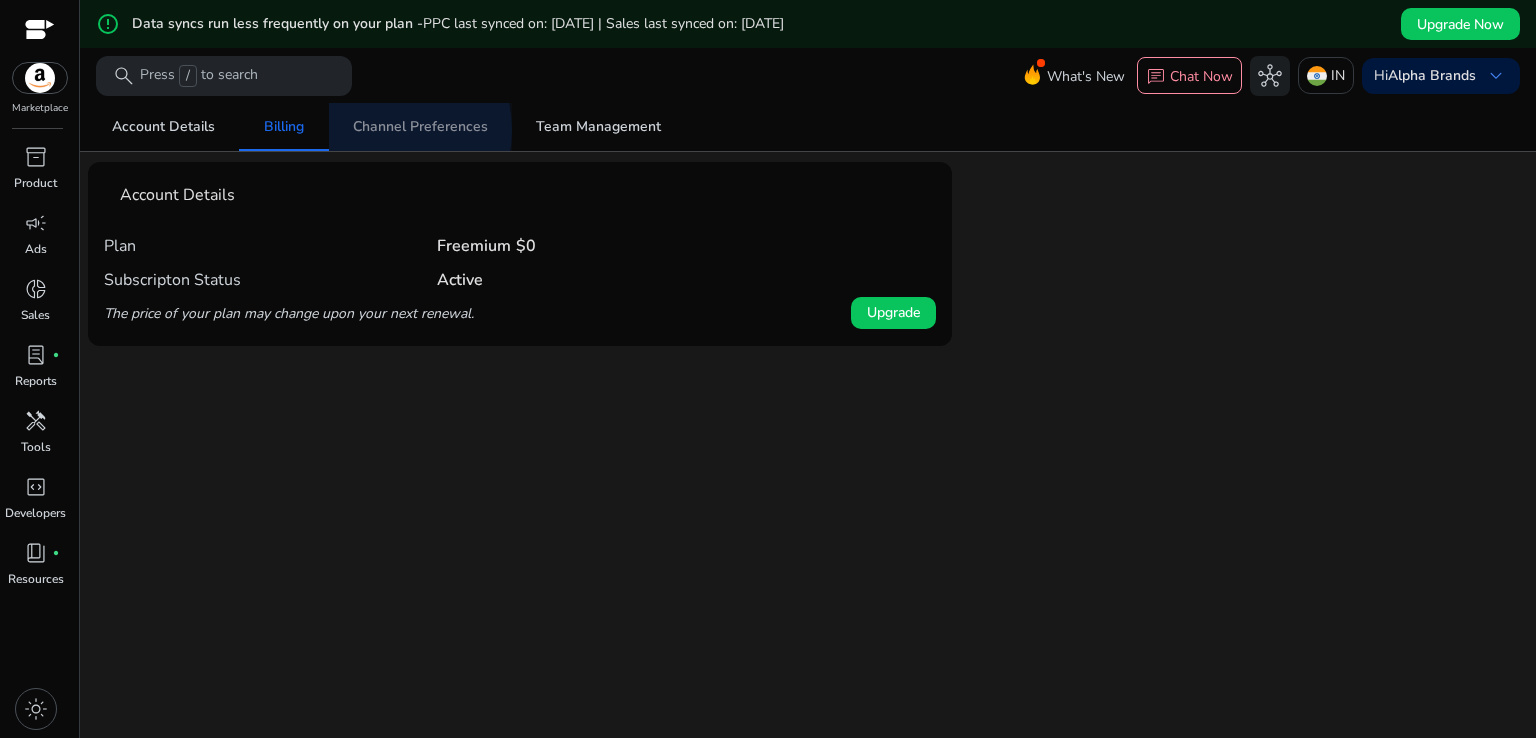 click on "Channel Preferences" at bounding box center (420, 127) 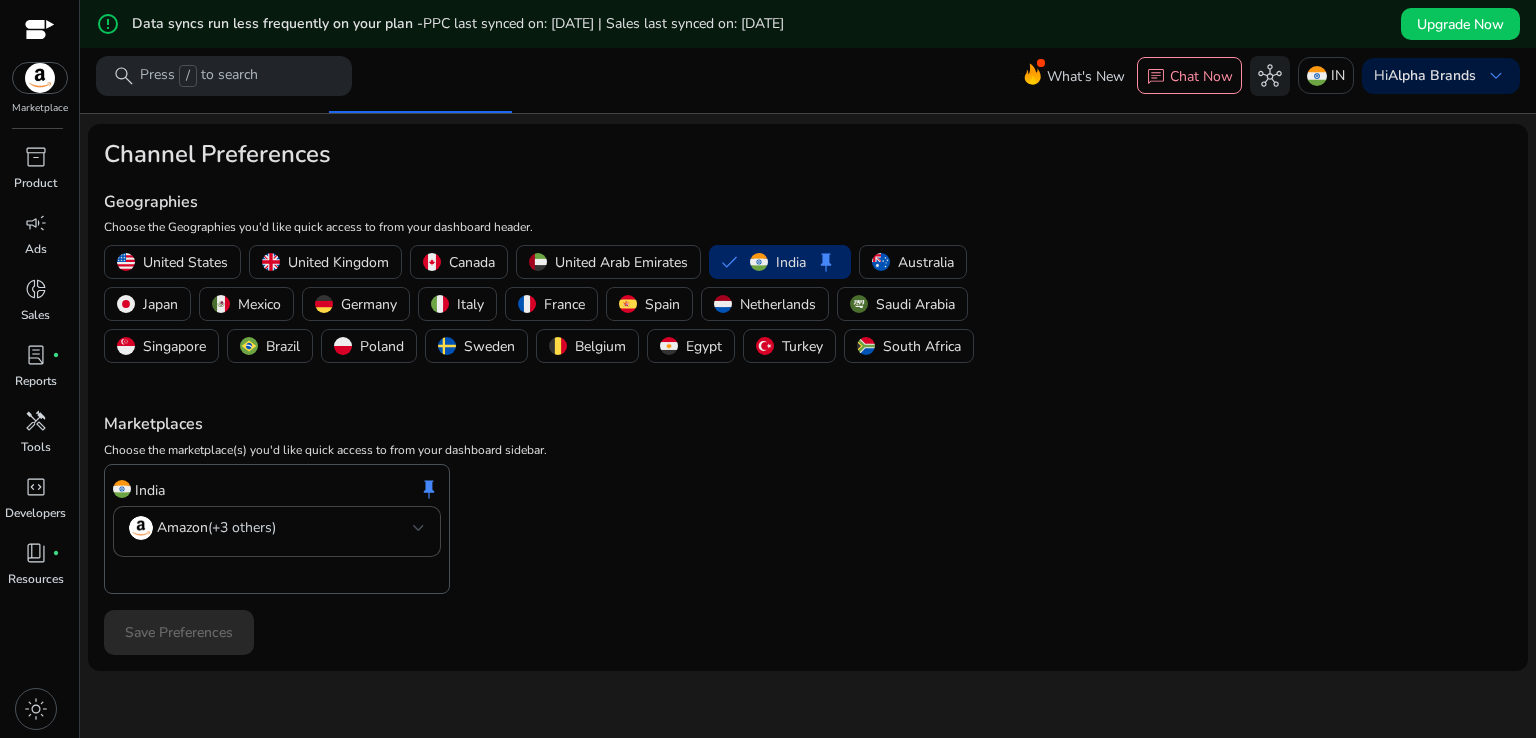 scroll, scrollTop: 48, scrollLeft: 0, axis: vertical 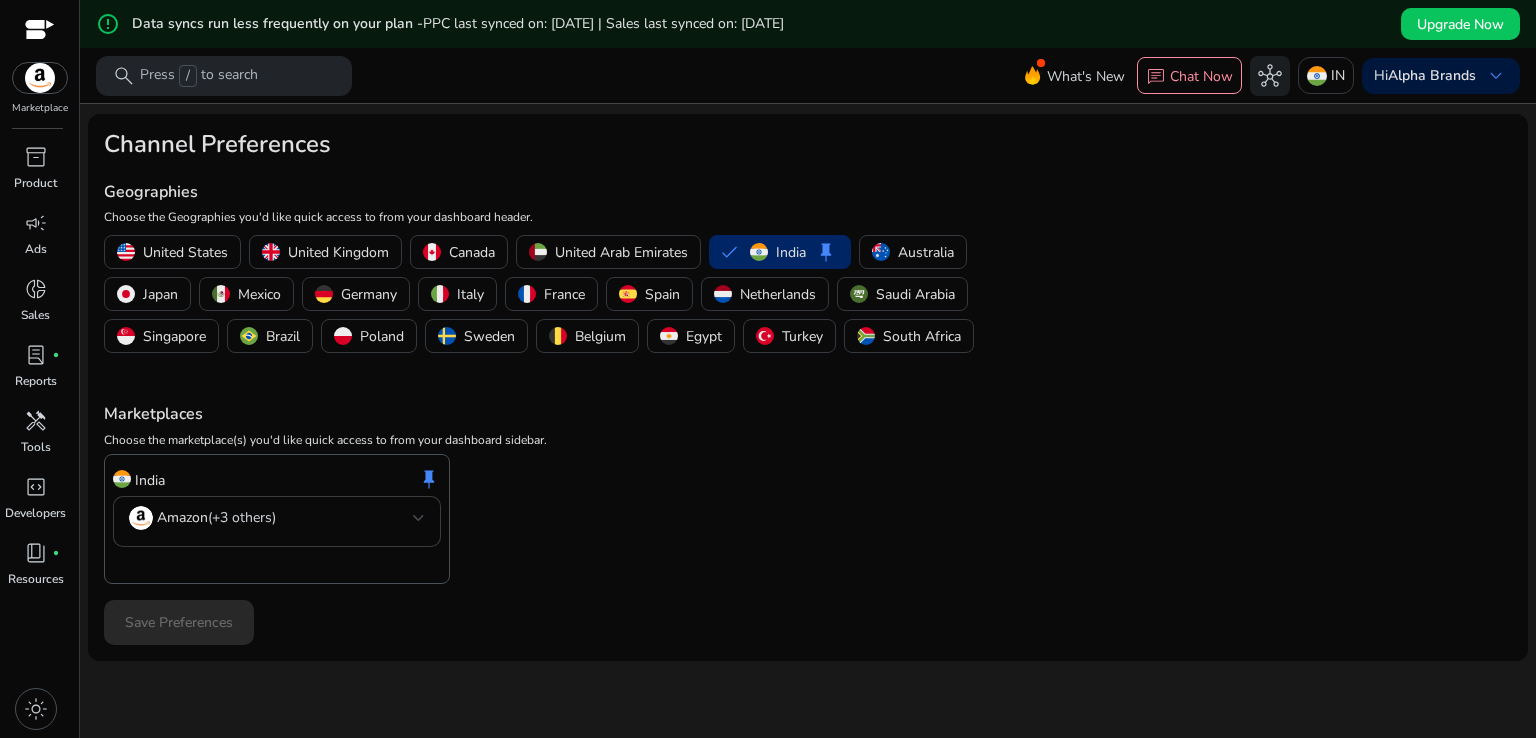 click at bounding box center (419, 518) 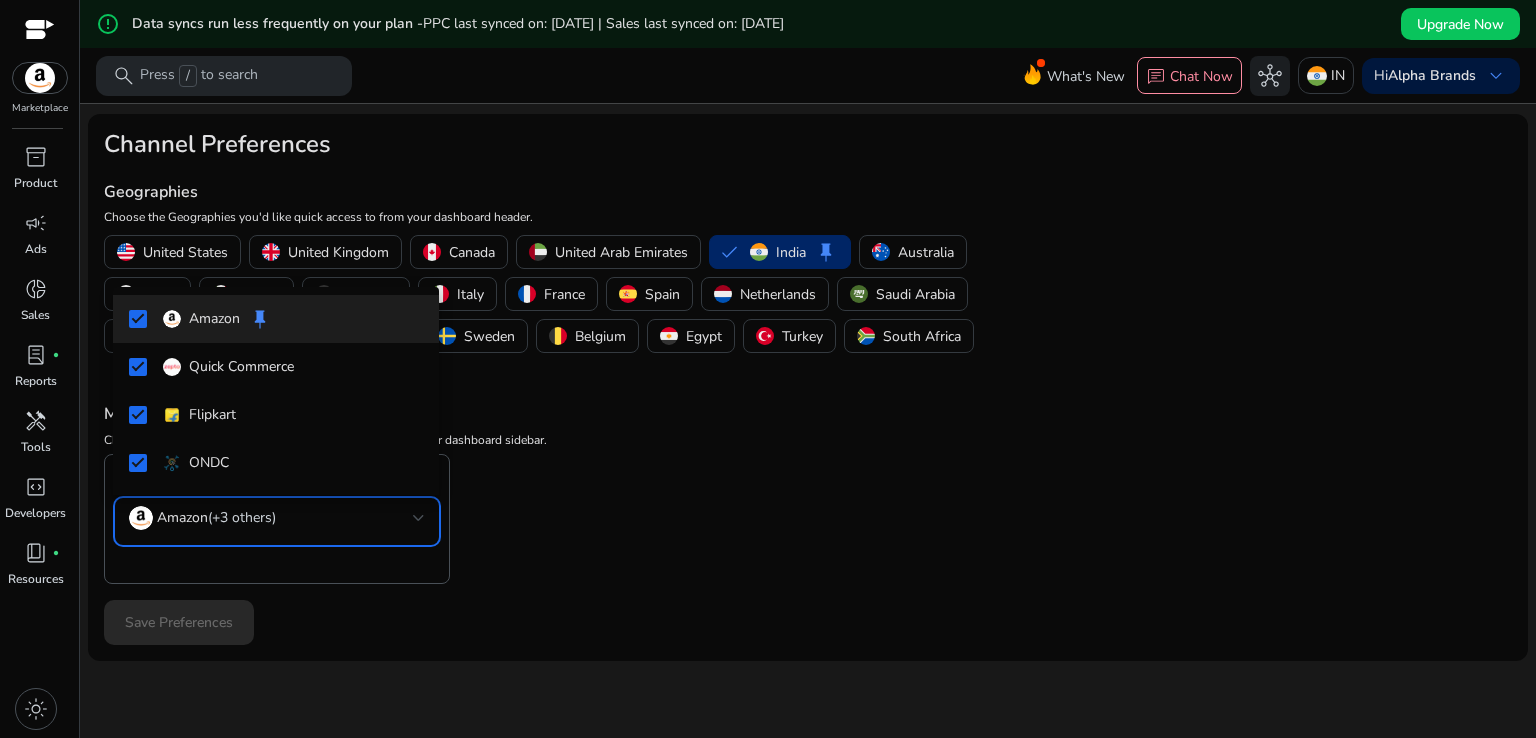click at bounding box center (768, 369) 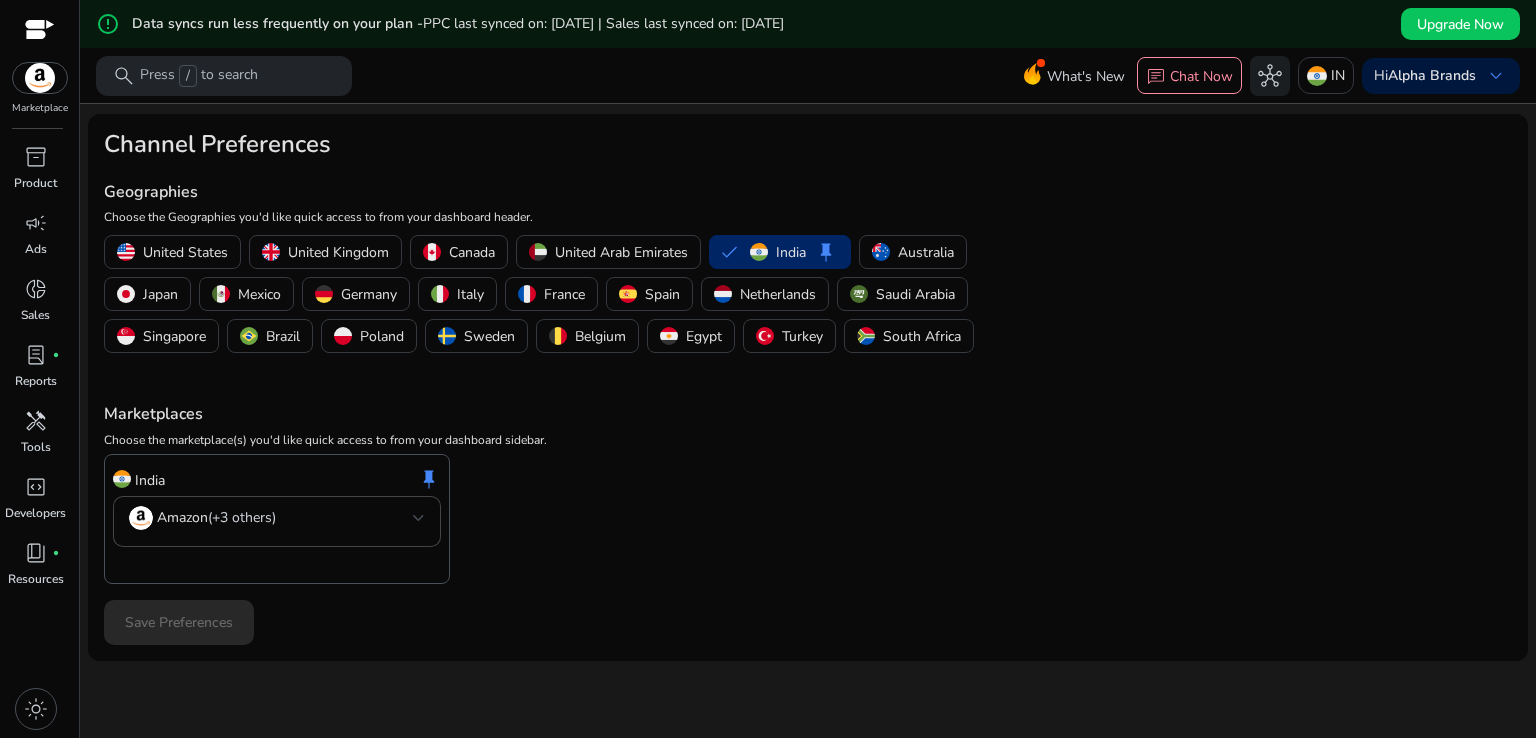 click at bounding box center [277, 565] 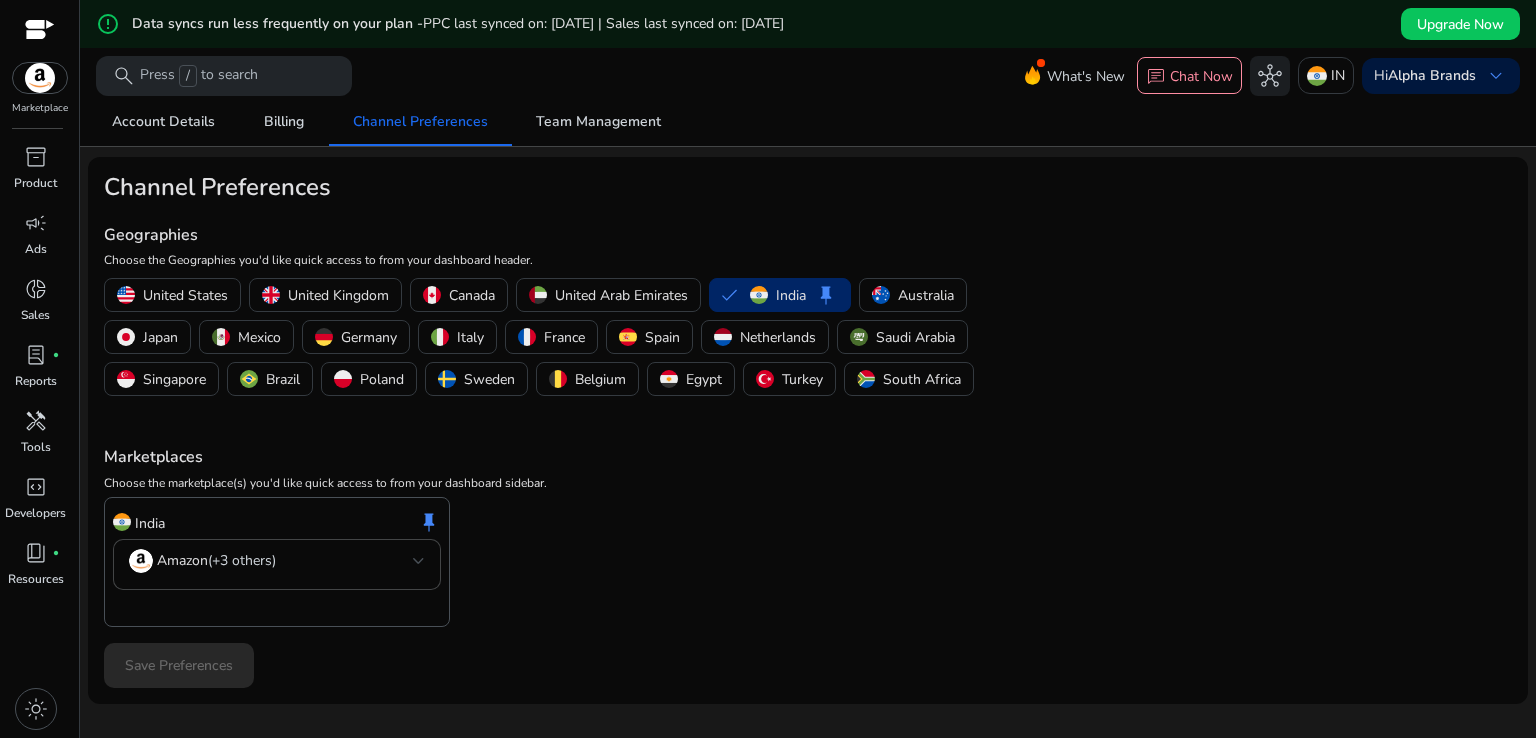 scroll, scrollTop: 0, scrollLeft: 0, axis: both 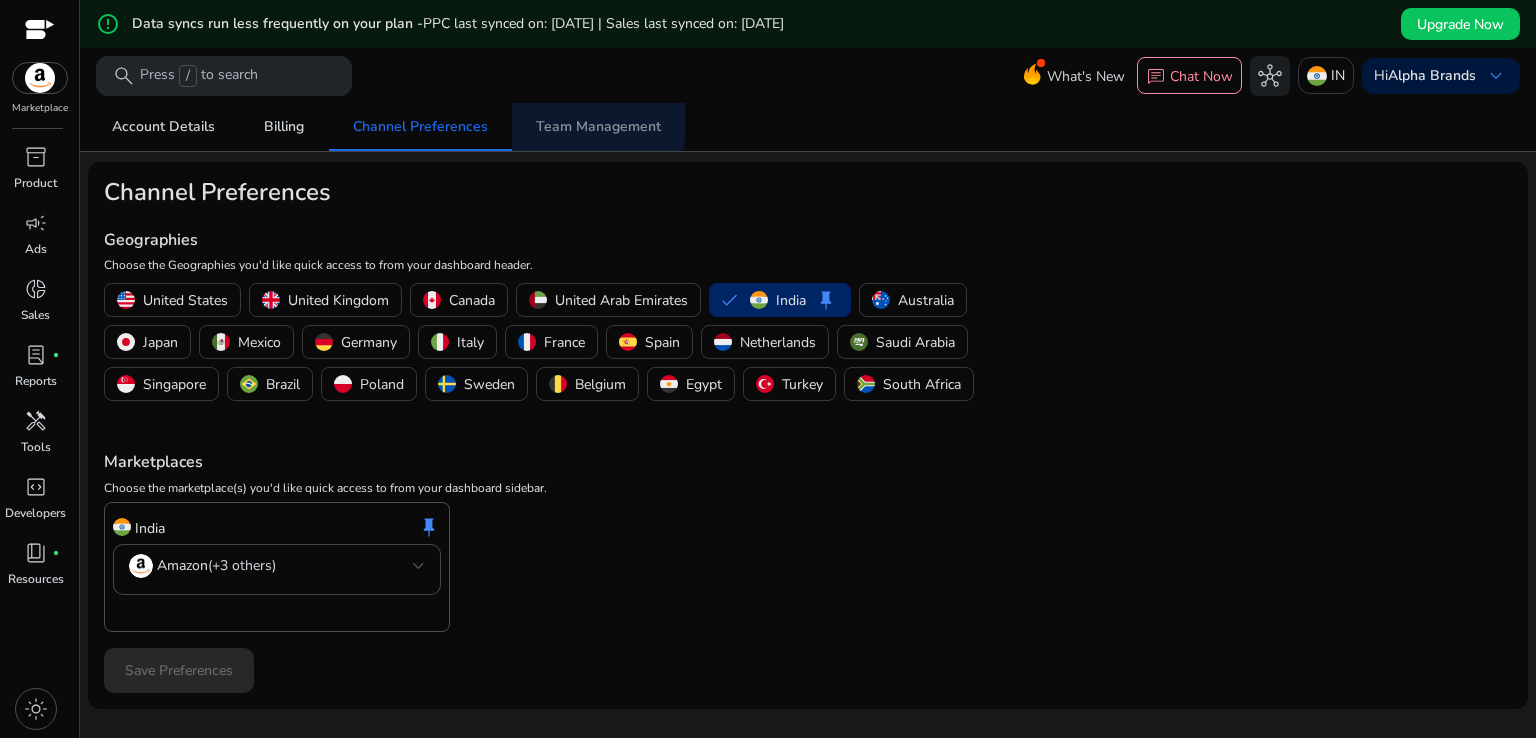 click on "Team Management" at bounding box center (598, 127) 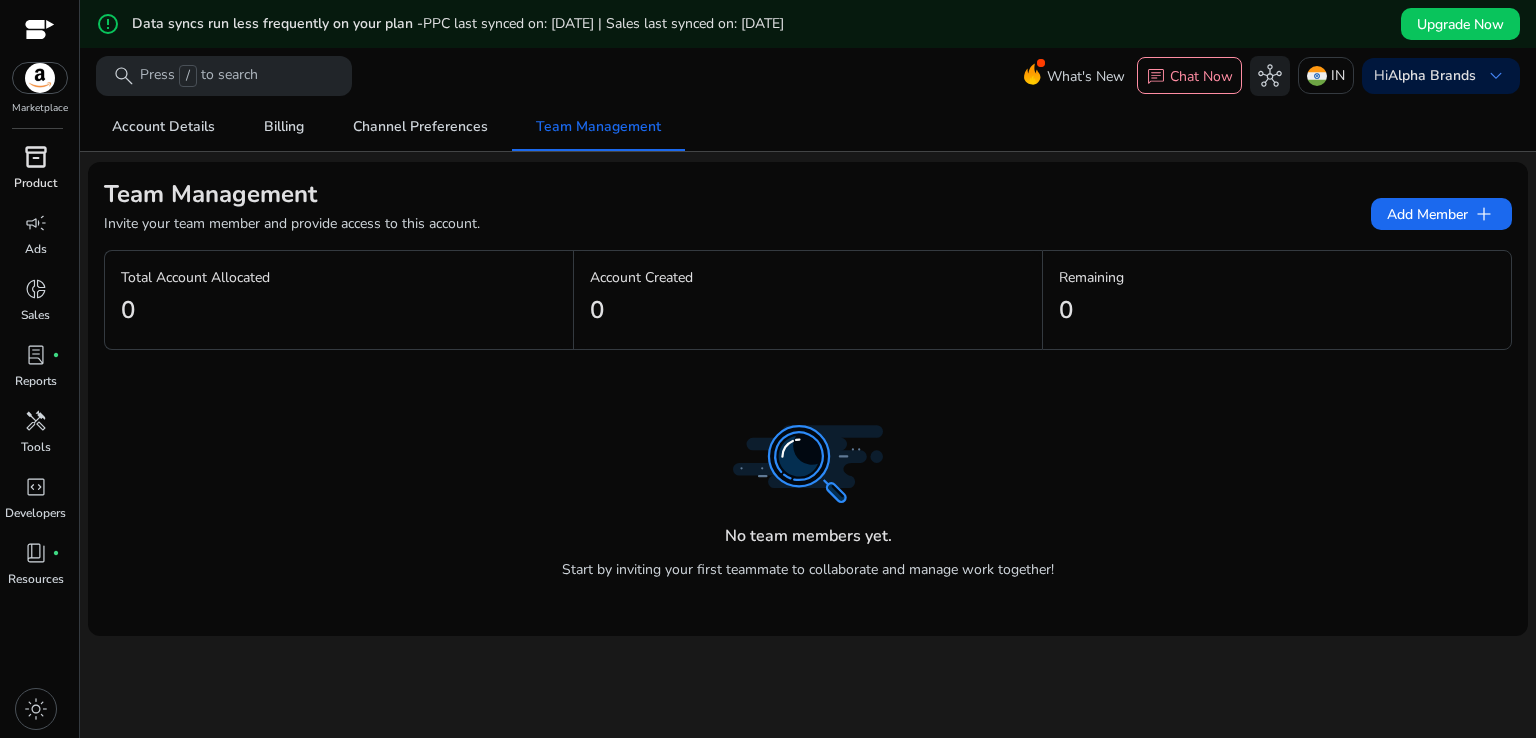 click on "inventory_2" at bounding box center [36, 157] 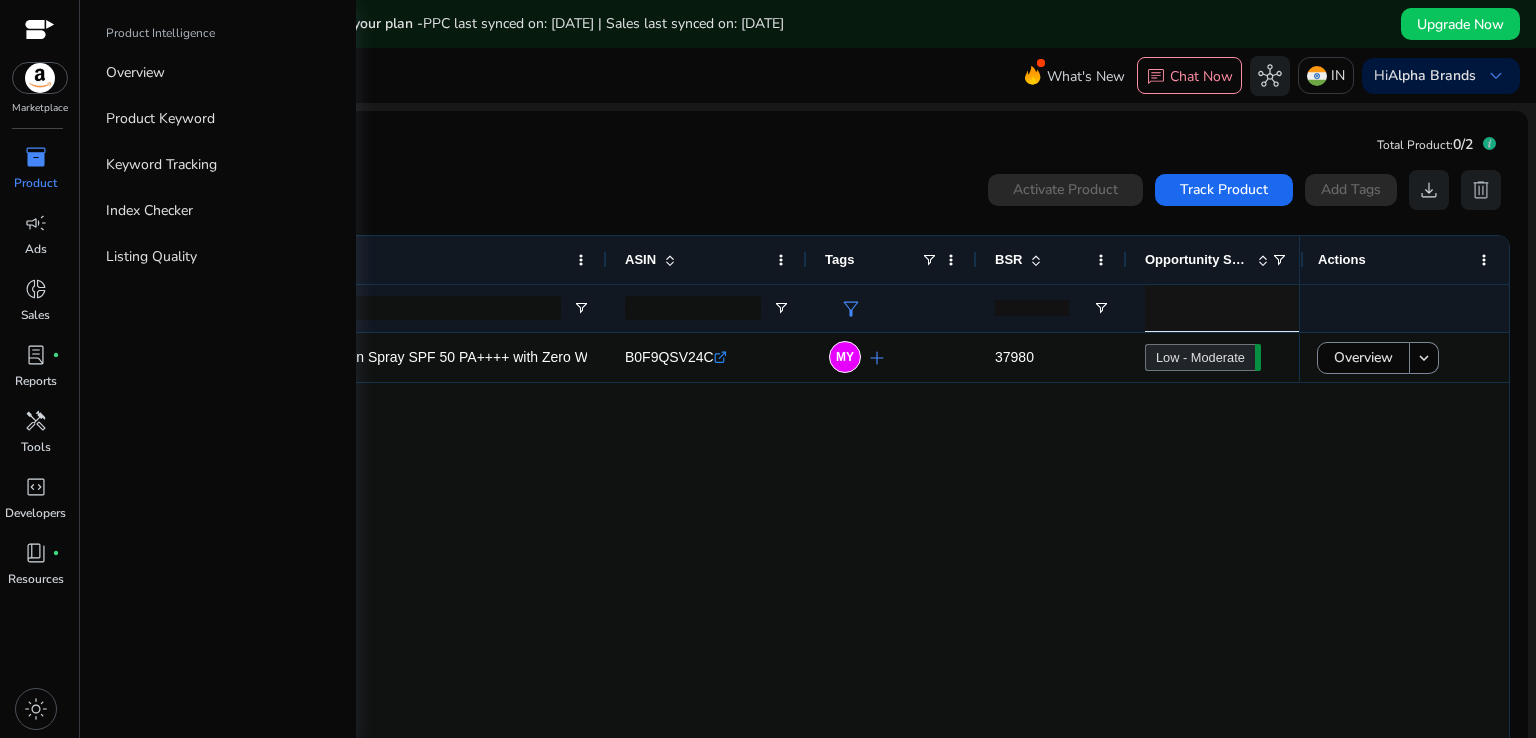 click on "Total Product:   0/2
Select All  0  products selected Activate Product Track Product  Add Tags   download   delete  1 to 1 of 1. Page 1 of 1
Drag here to set row groups Drag here to set column labels
Product Name
ASIN" 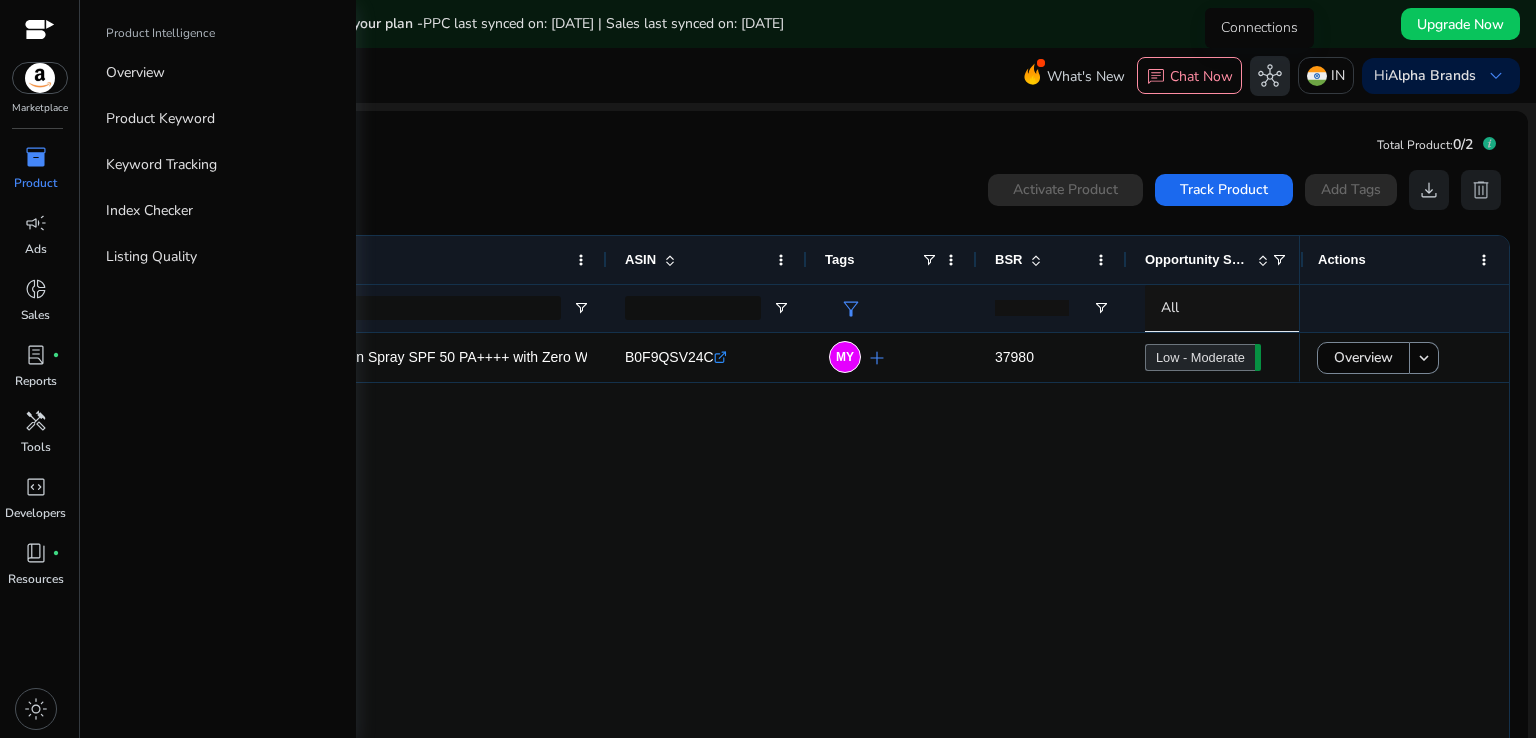click on "hub" at bounding box center [1270, 76] 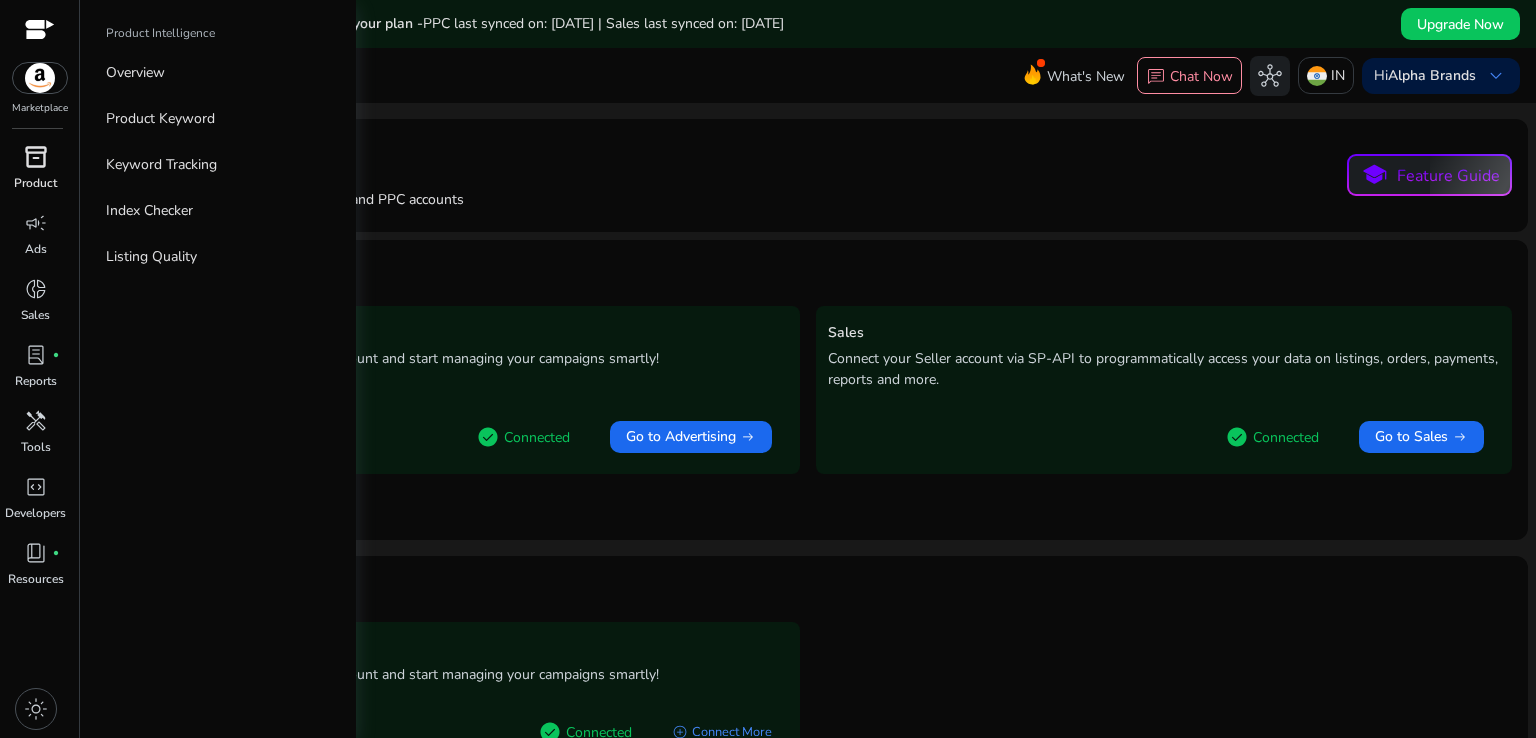 click at bounding box center [40, 31] 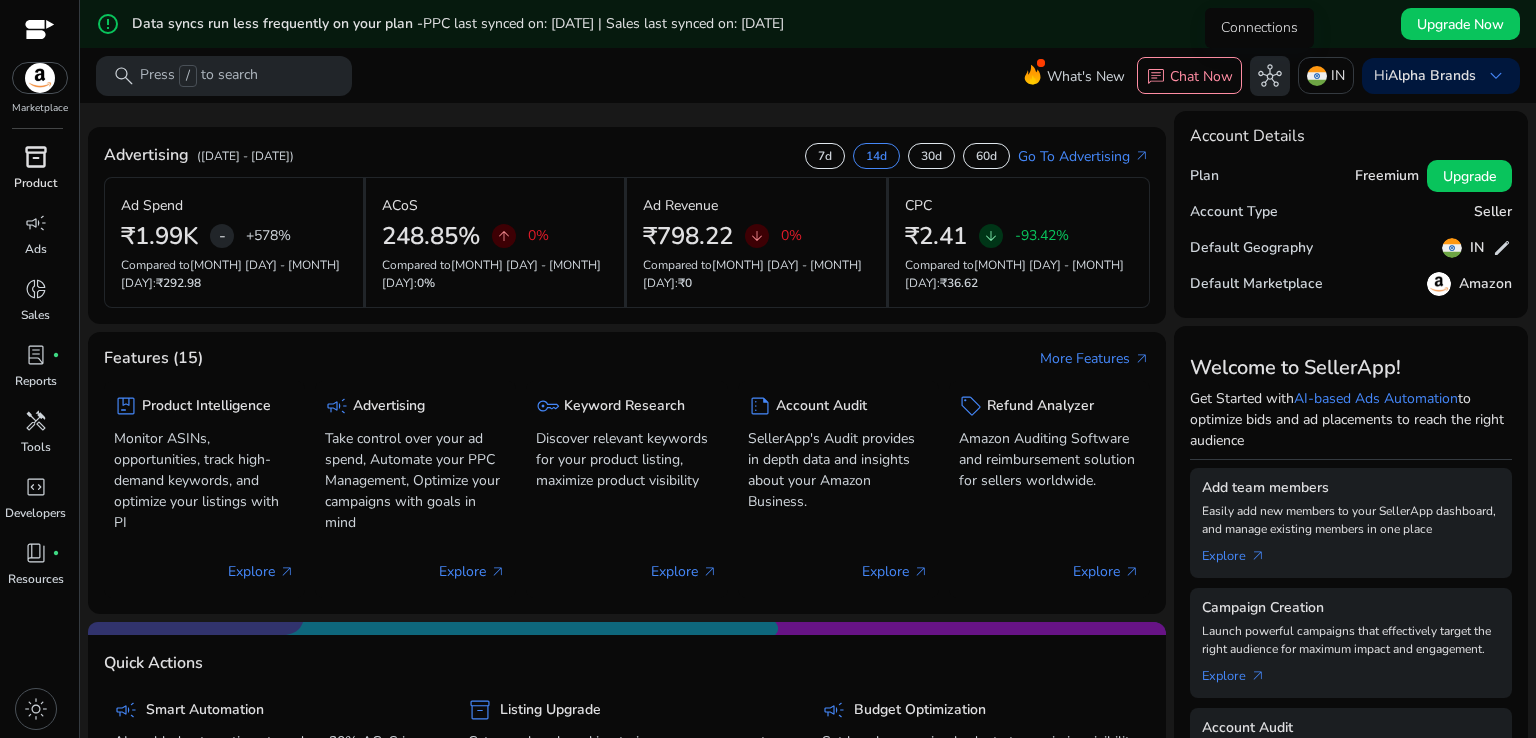 click on "hub" at bounding box center (1270, 76) 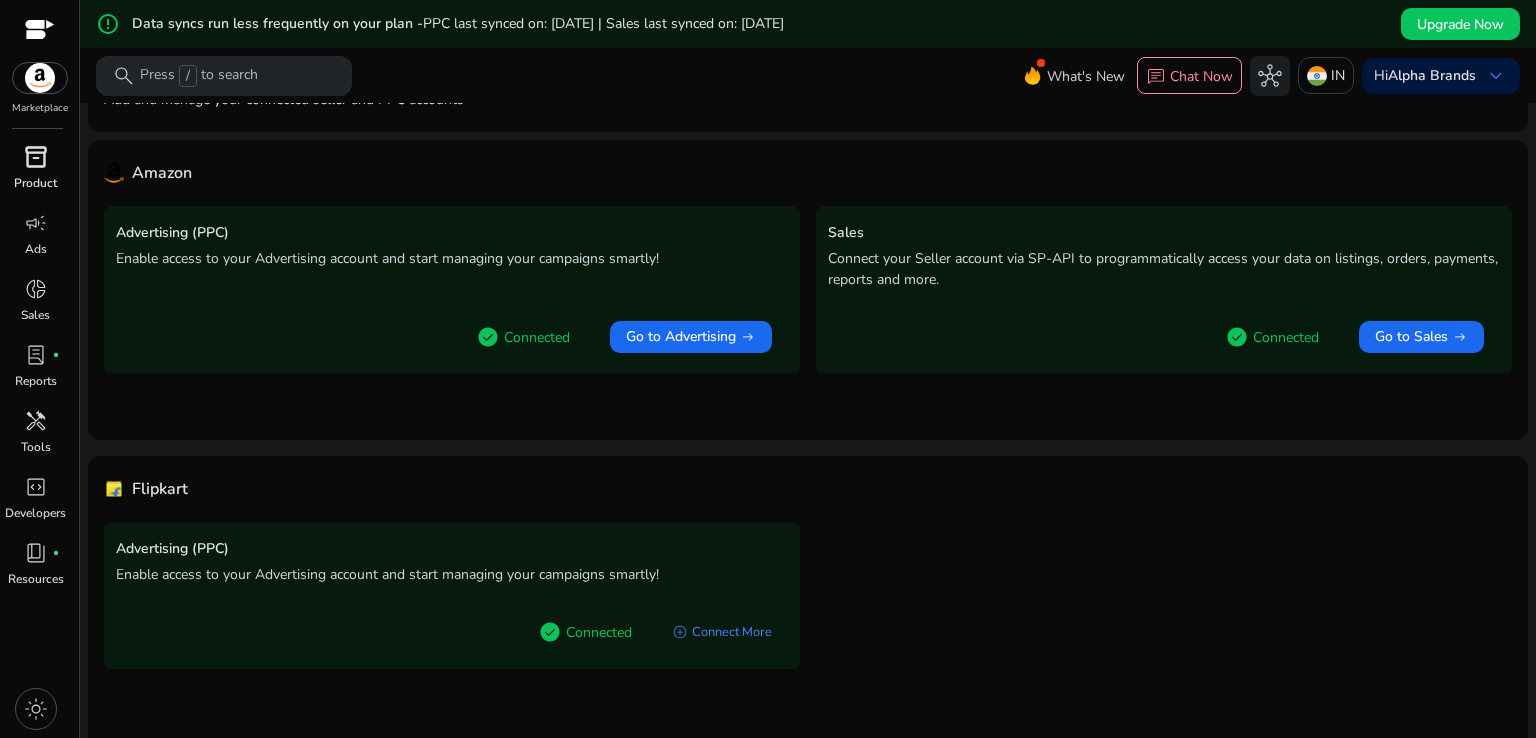 scroll, scrollTop: 118, scrollLeft: 0, axis: vertical 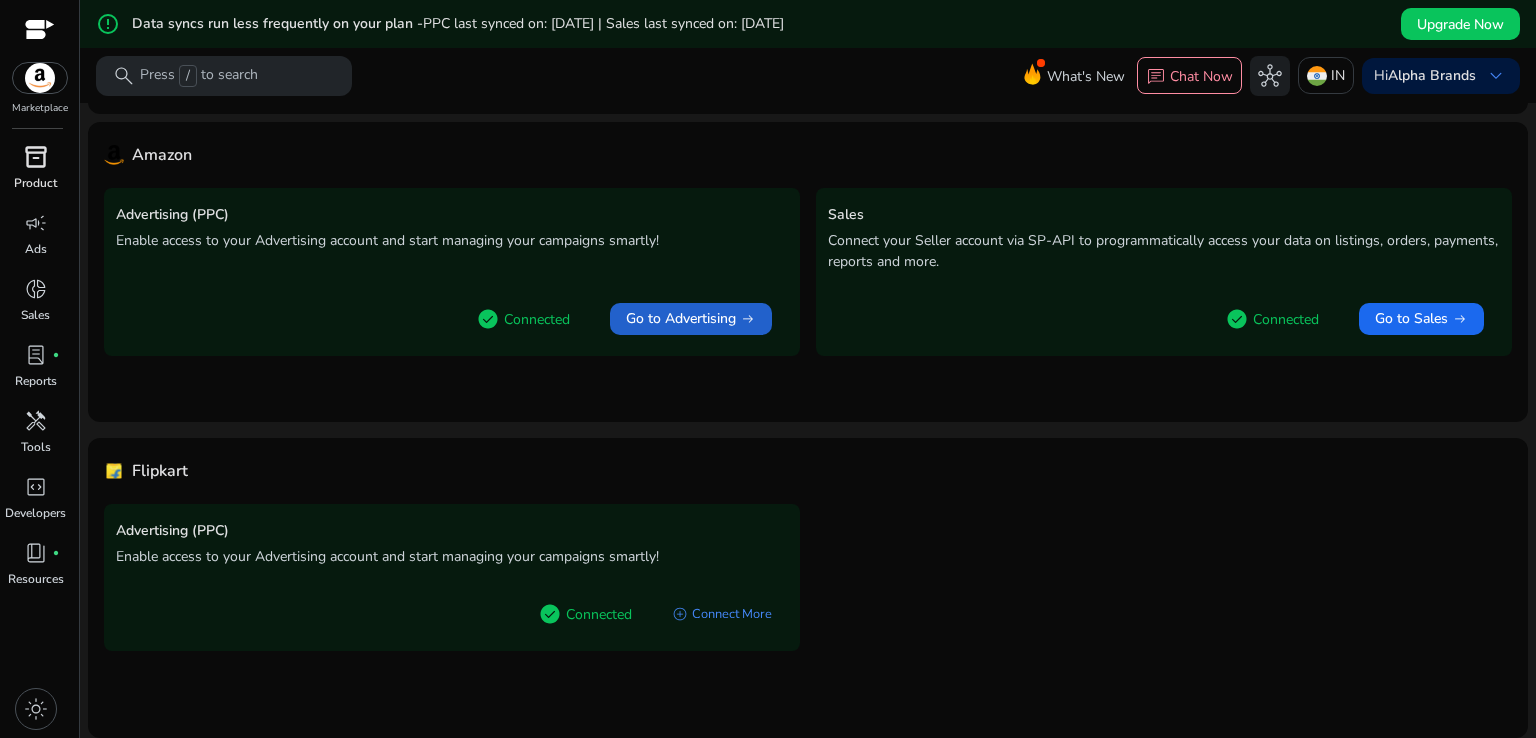 click on "Go to Advertising" 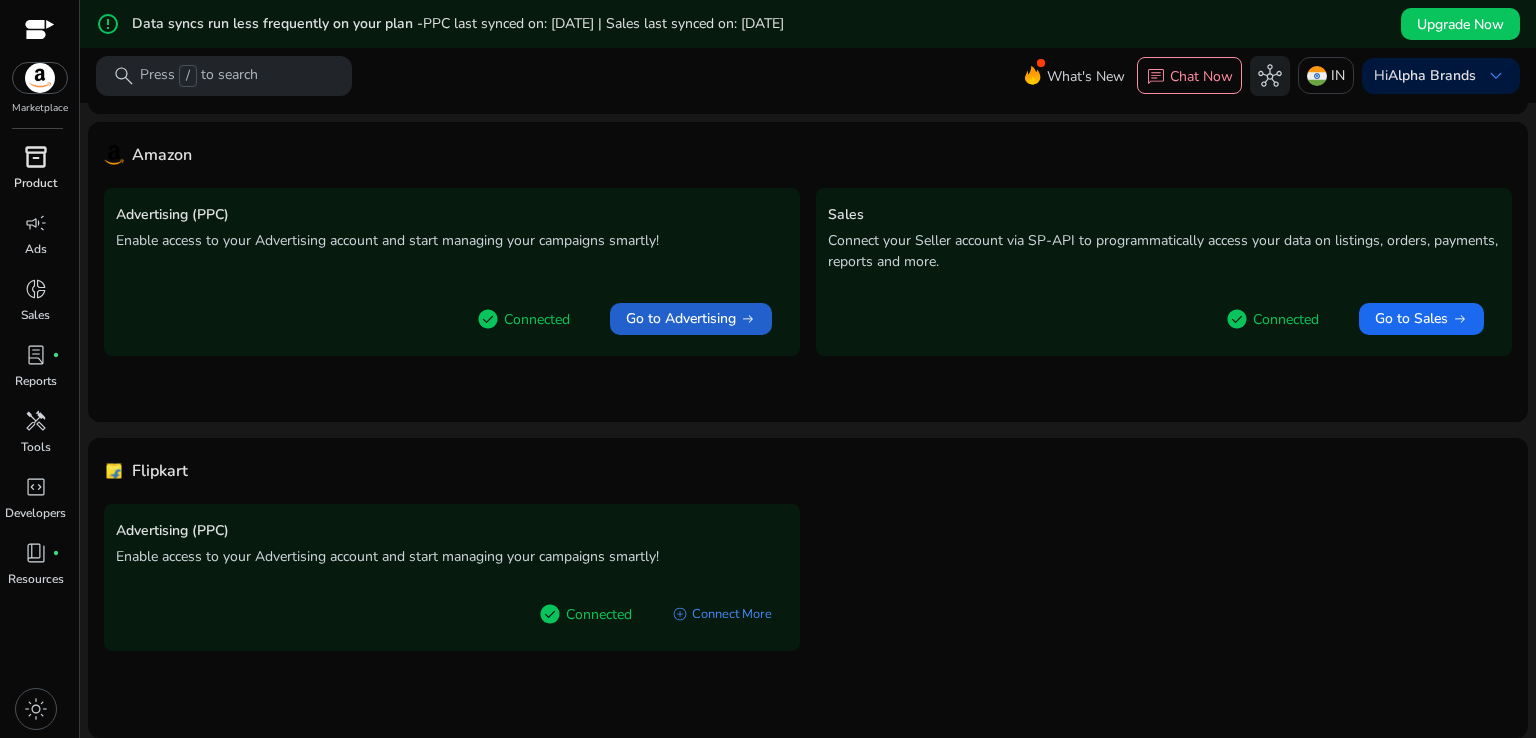 scroll, scrollTop: 0, scrollLeft: 0, axis: both 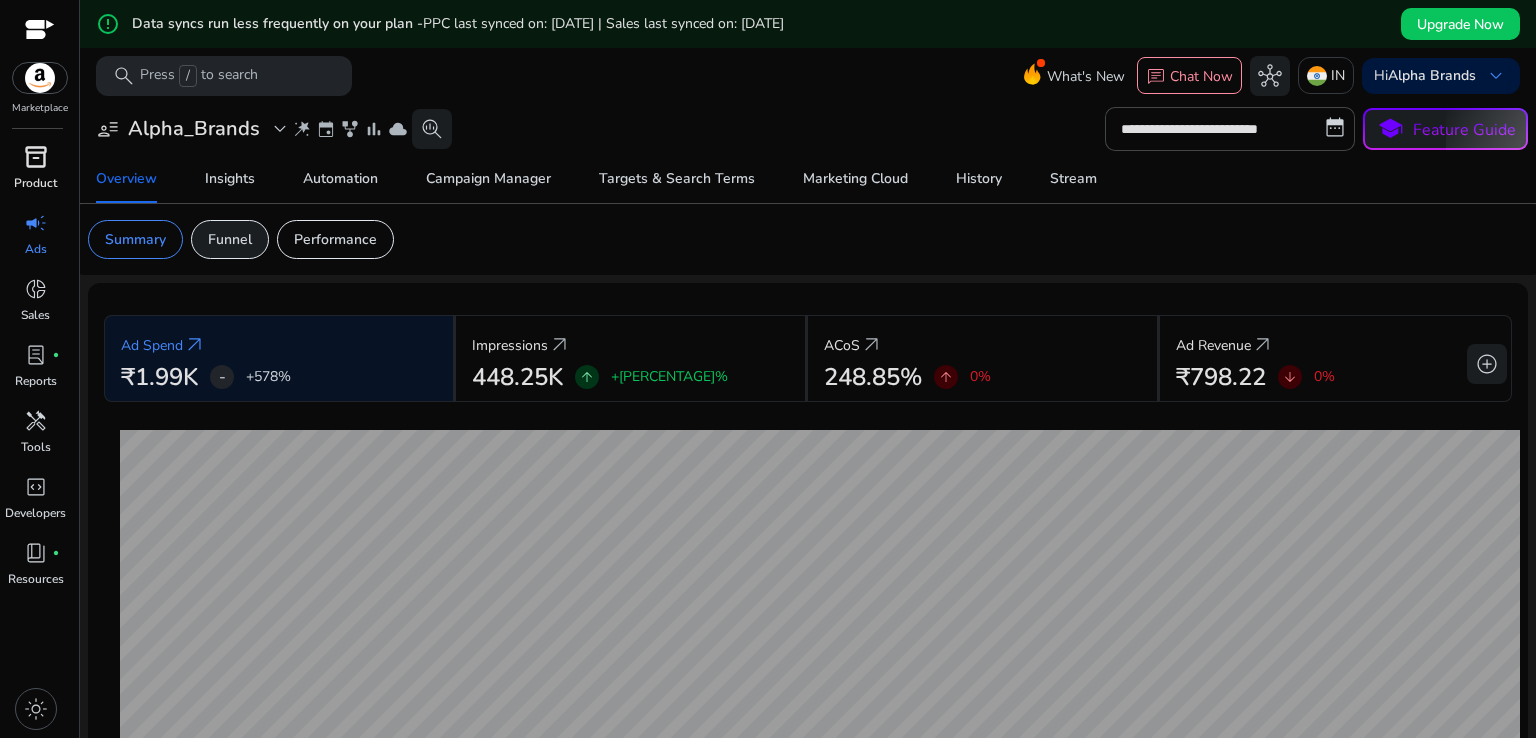 click on "Funnel" 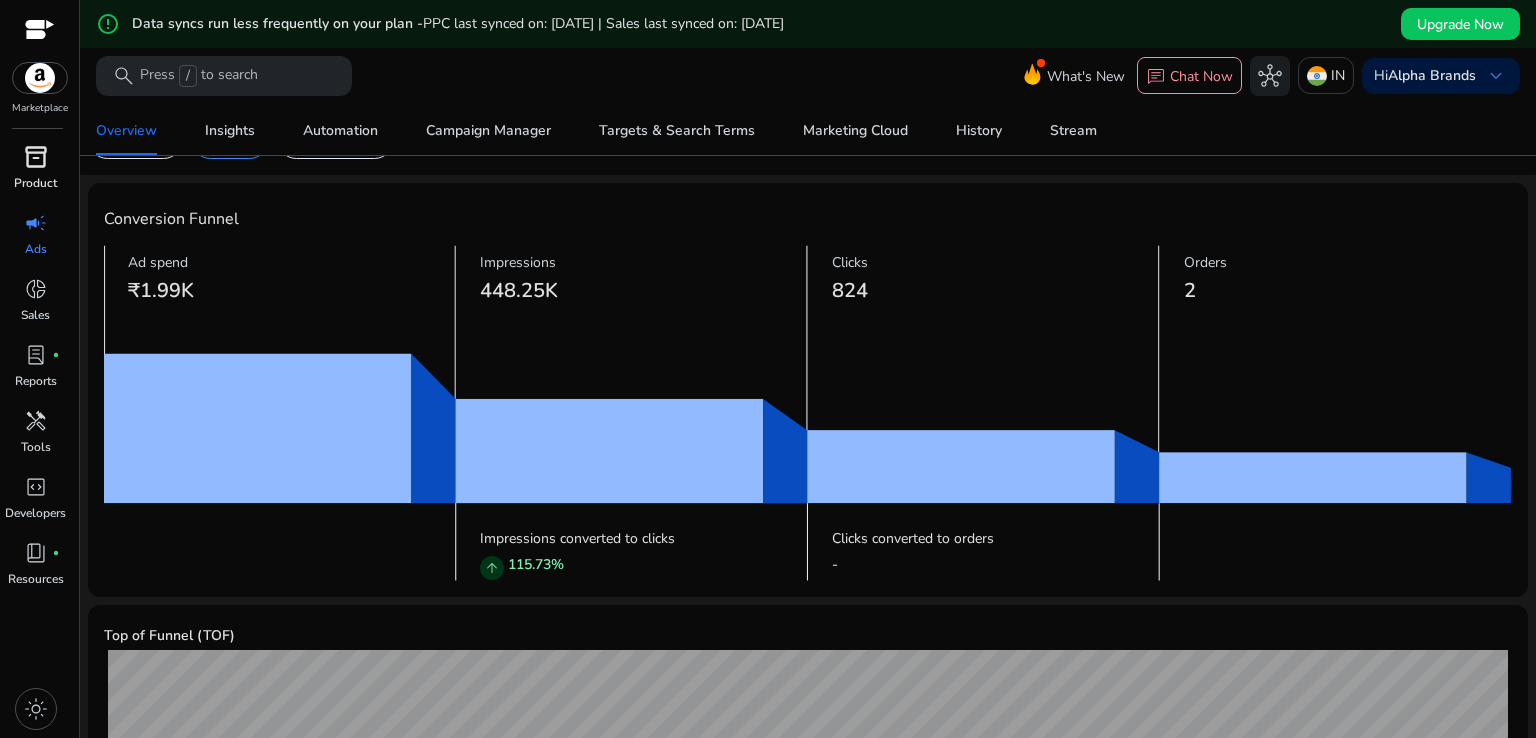 scroll, scrollTop: 0, scrollLeft: 0, axis: both 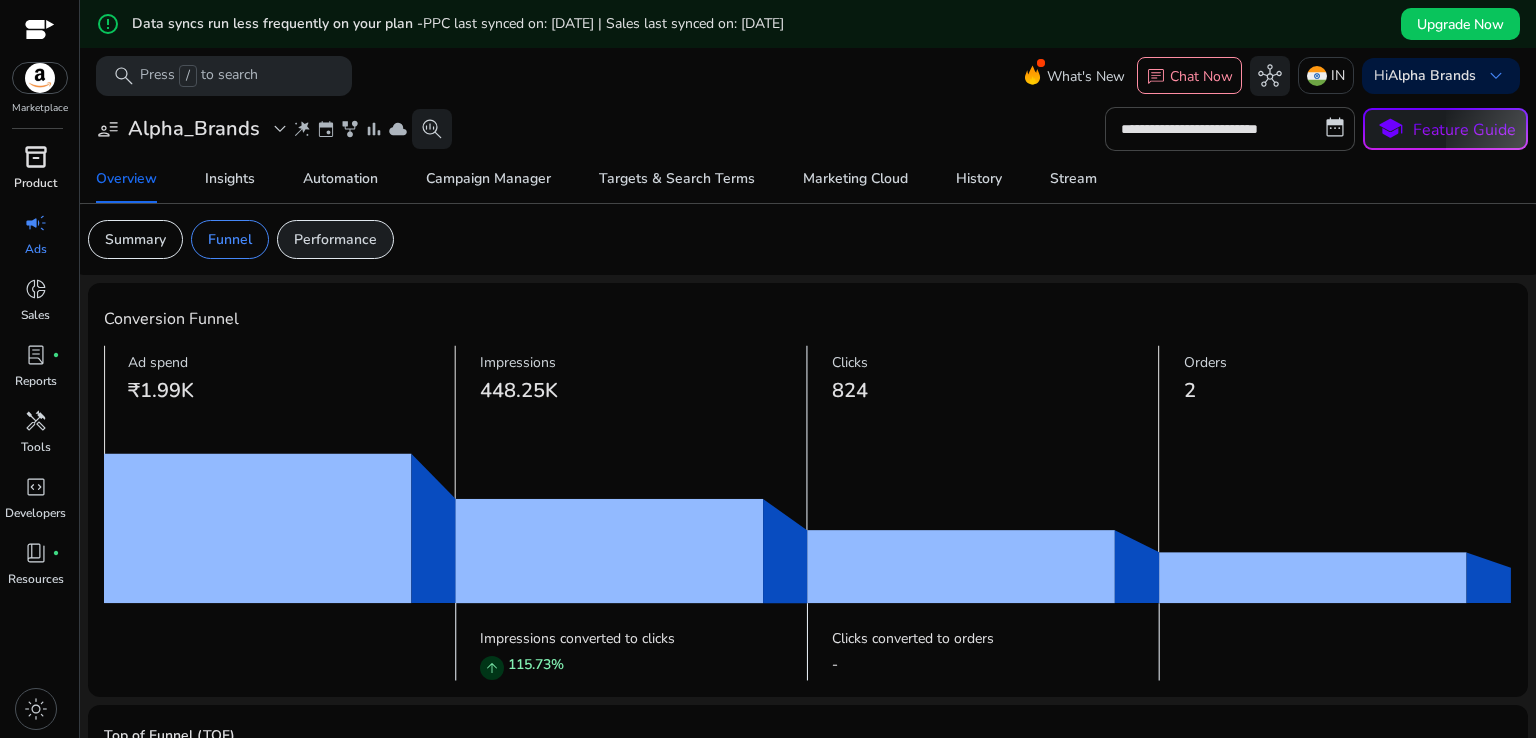 click on "Performance" 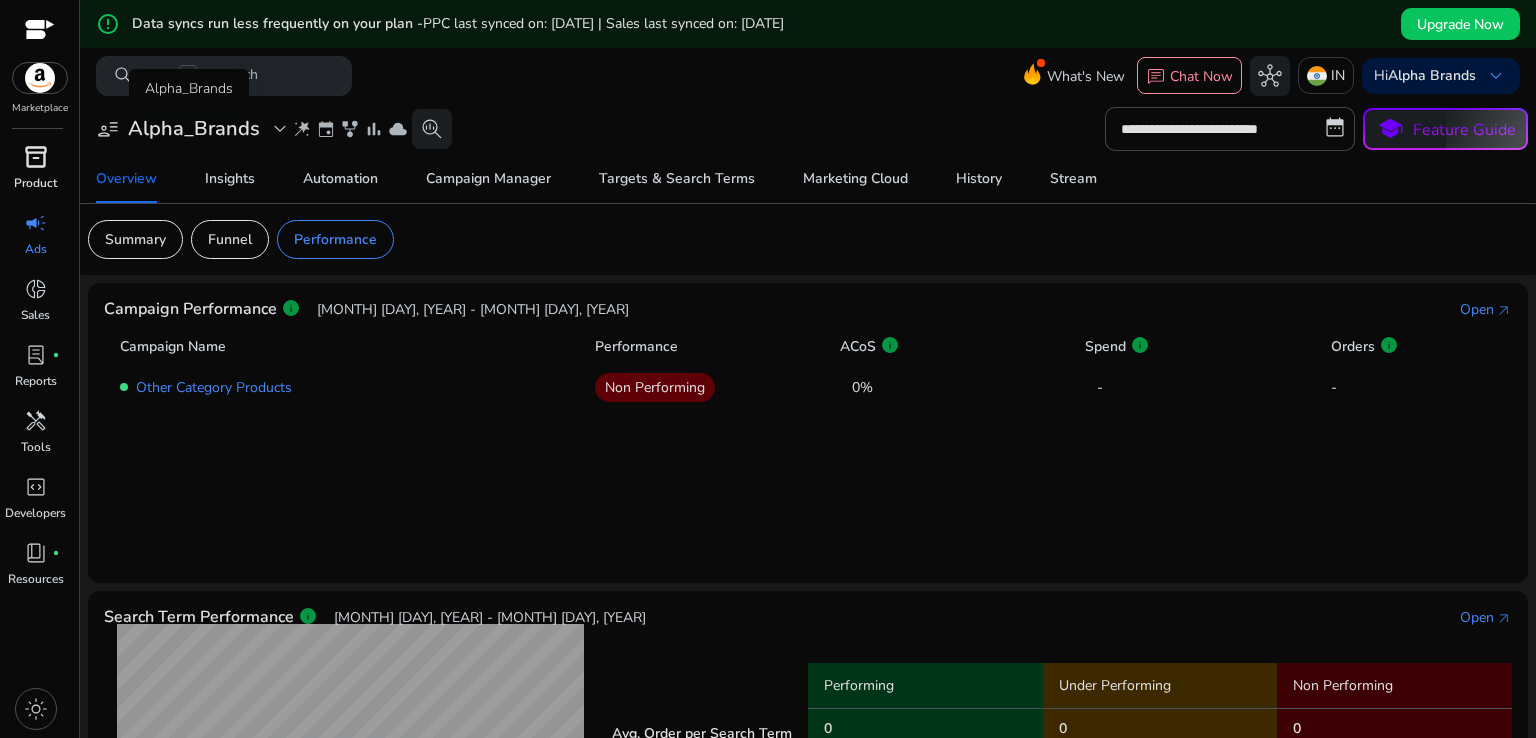 click on "expand_more" 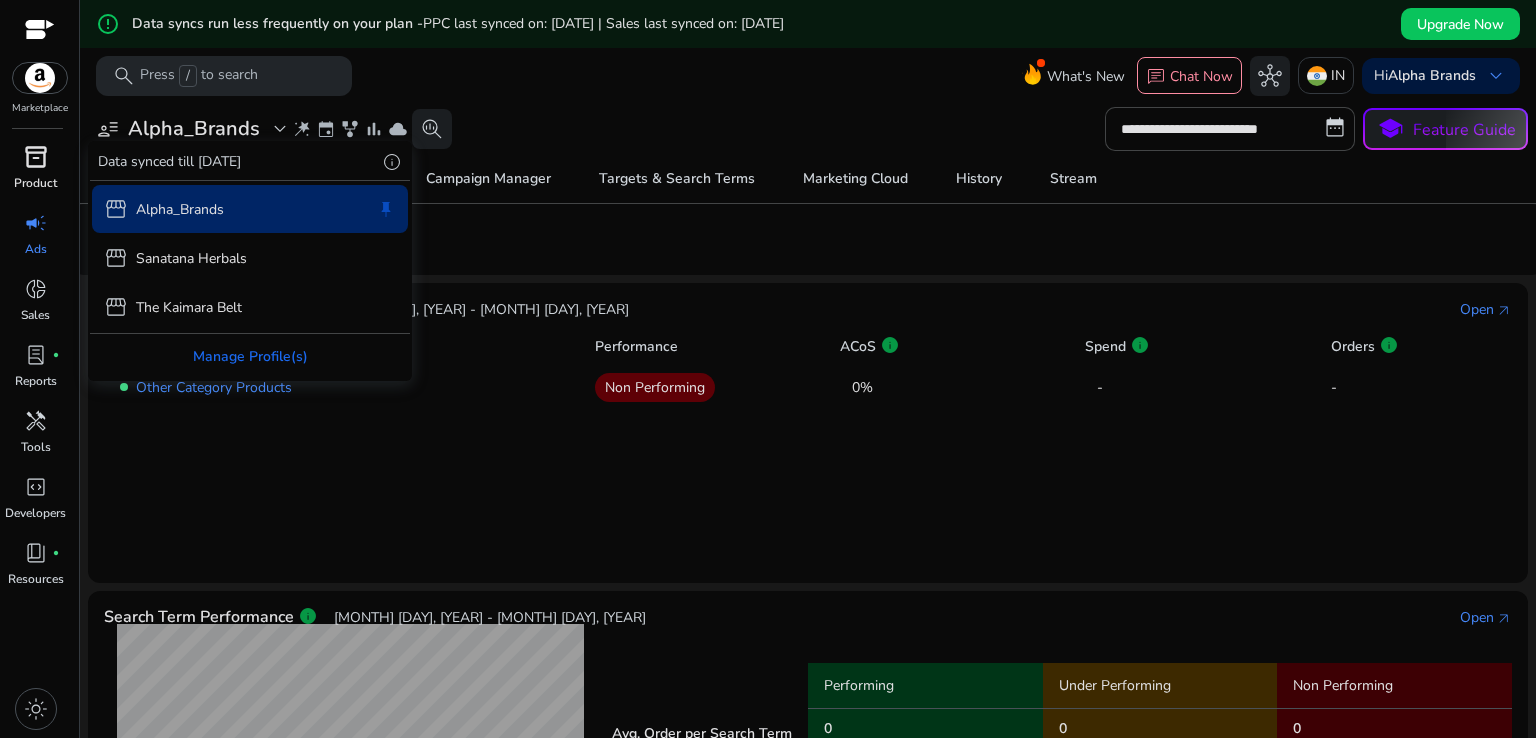 click at bounding box center (768, 369) 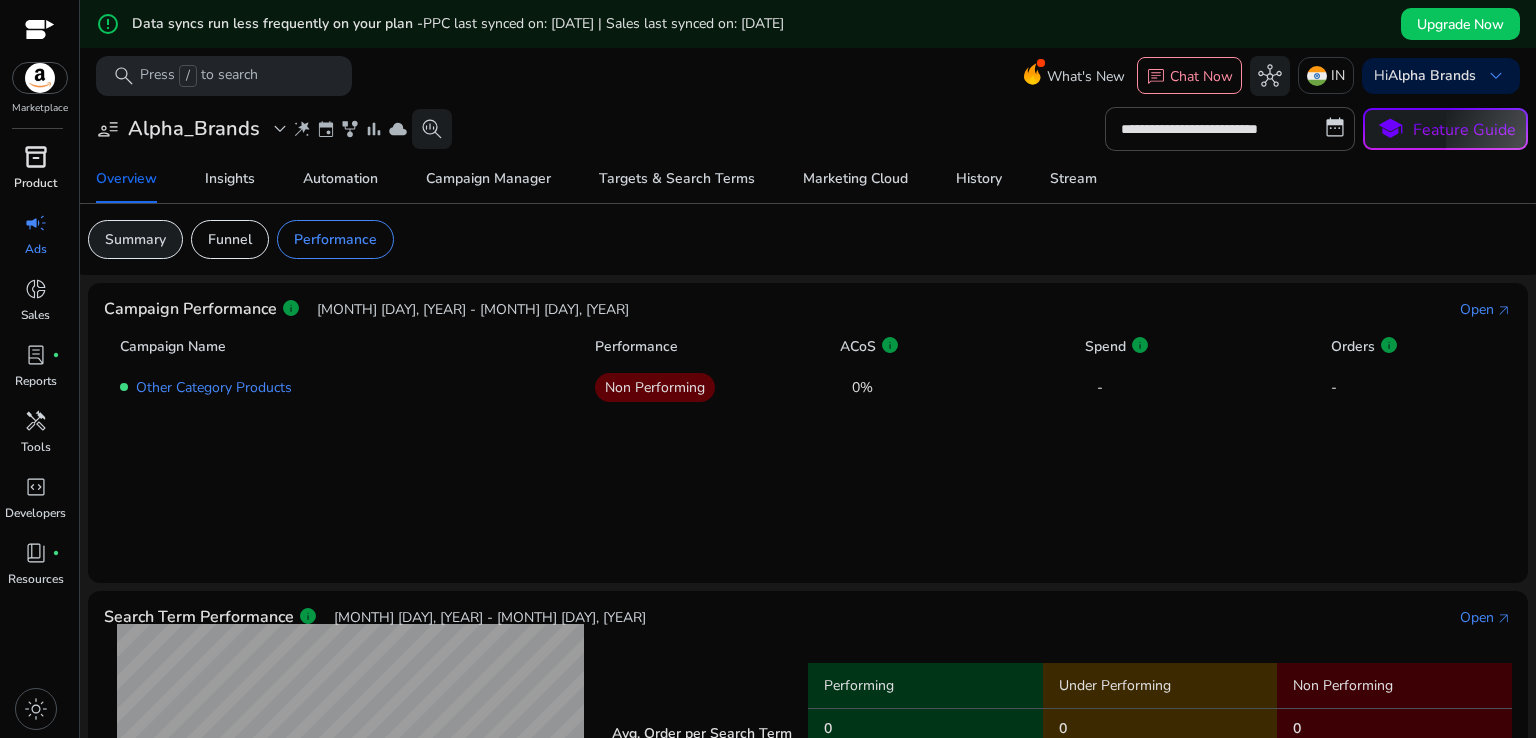 click on "Summary" 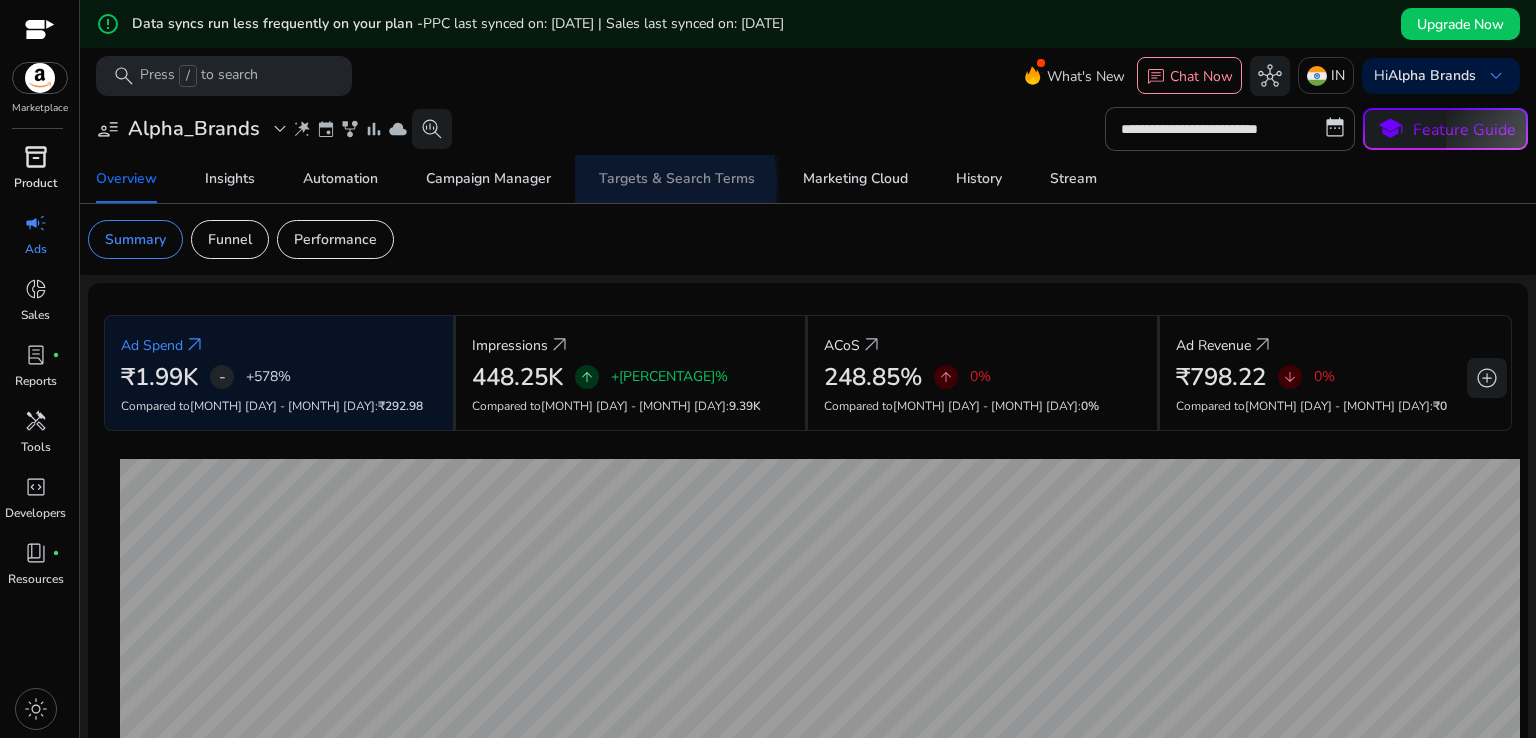click on "Targets & Search Terms" at bounding box center [677, 179] 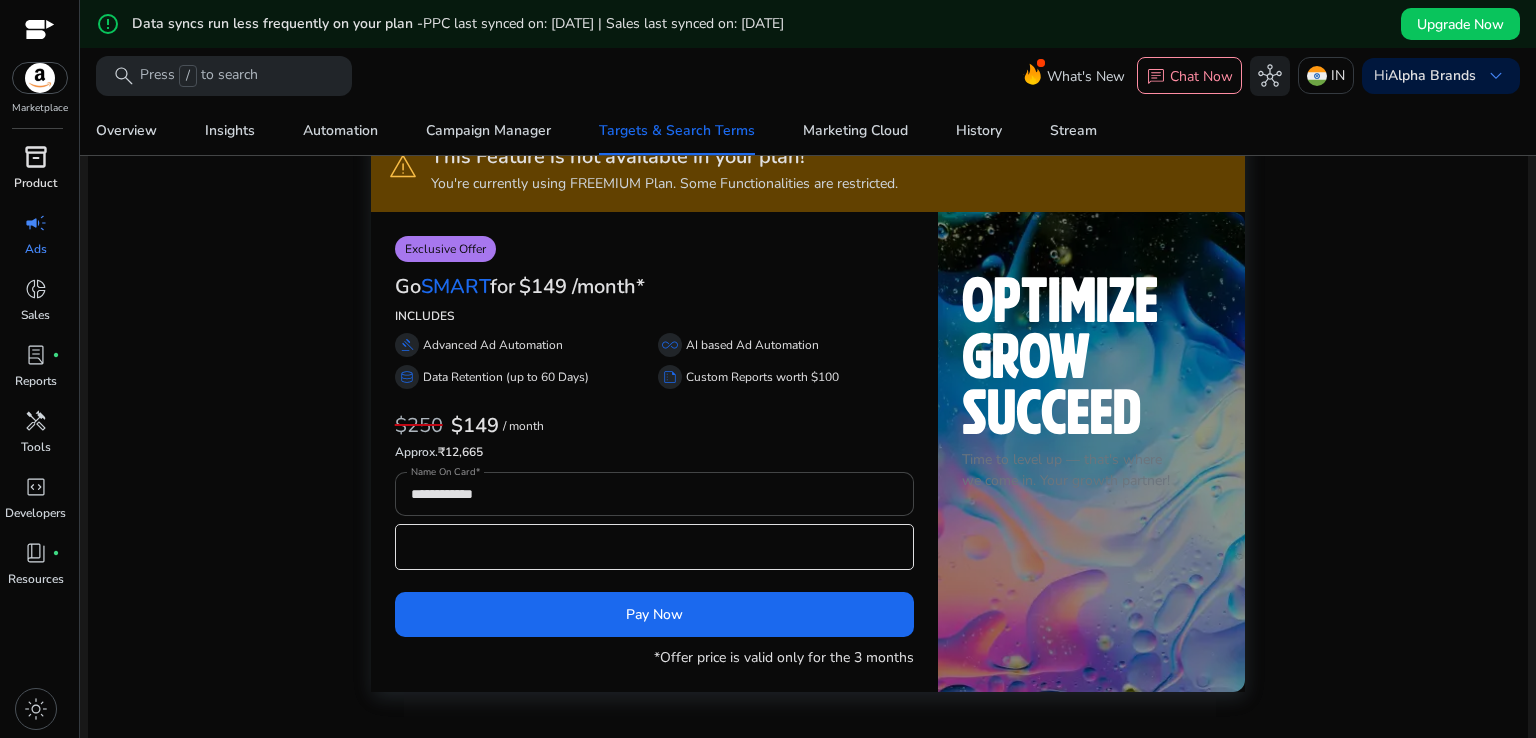 scroll, scrollTop: 100, scrollLeft: 0, axis: vertical 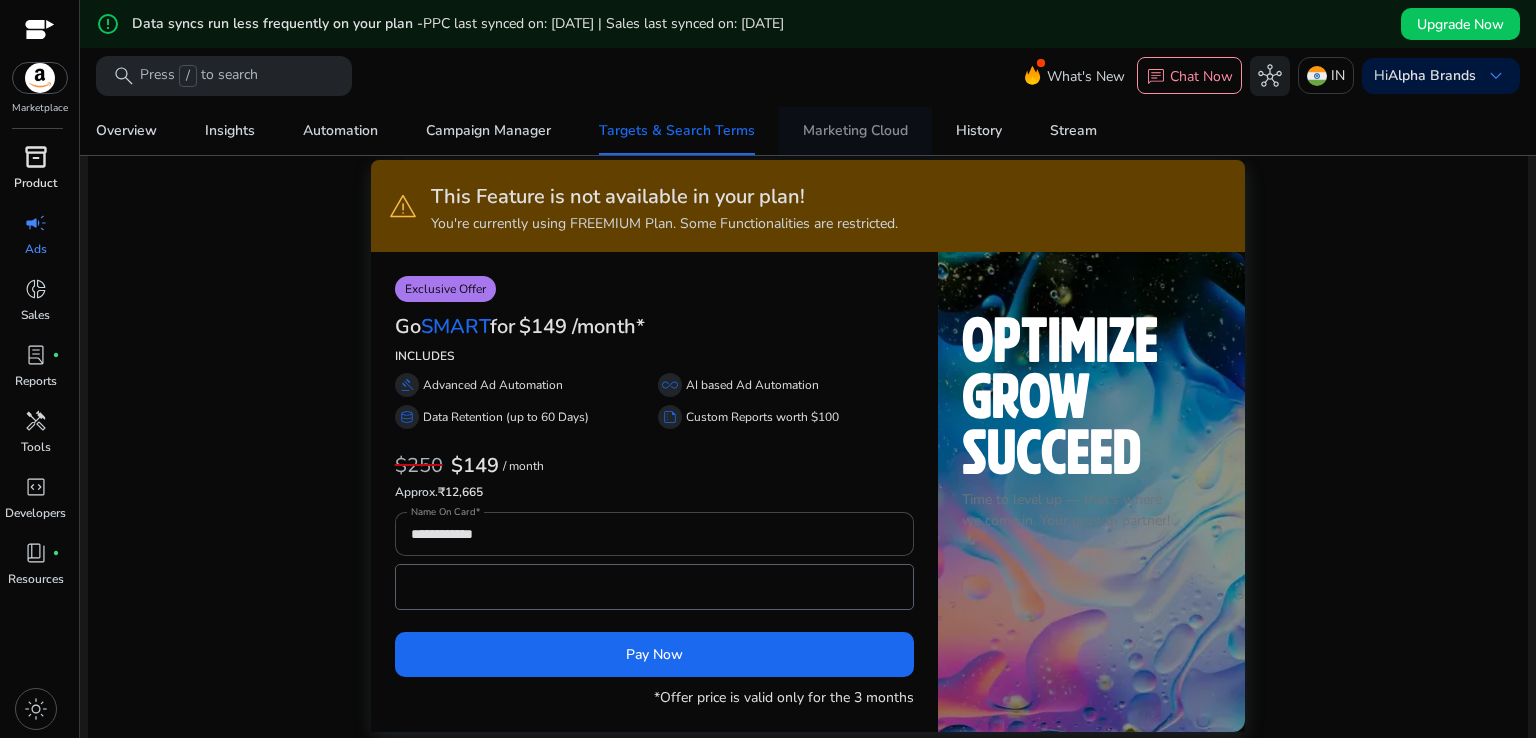 click on "Marketing Cloud" at bounding box center (855, 131) 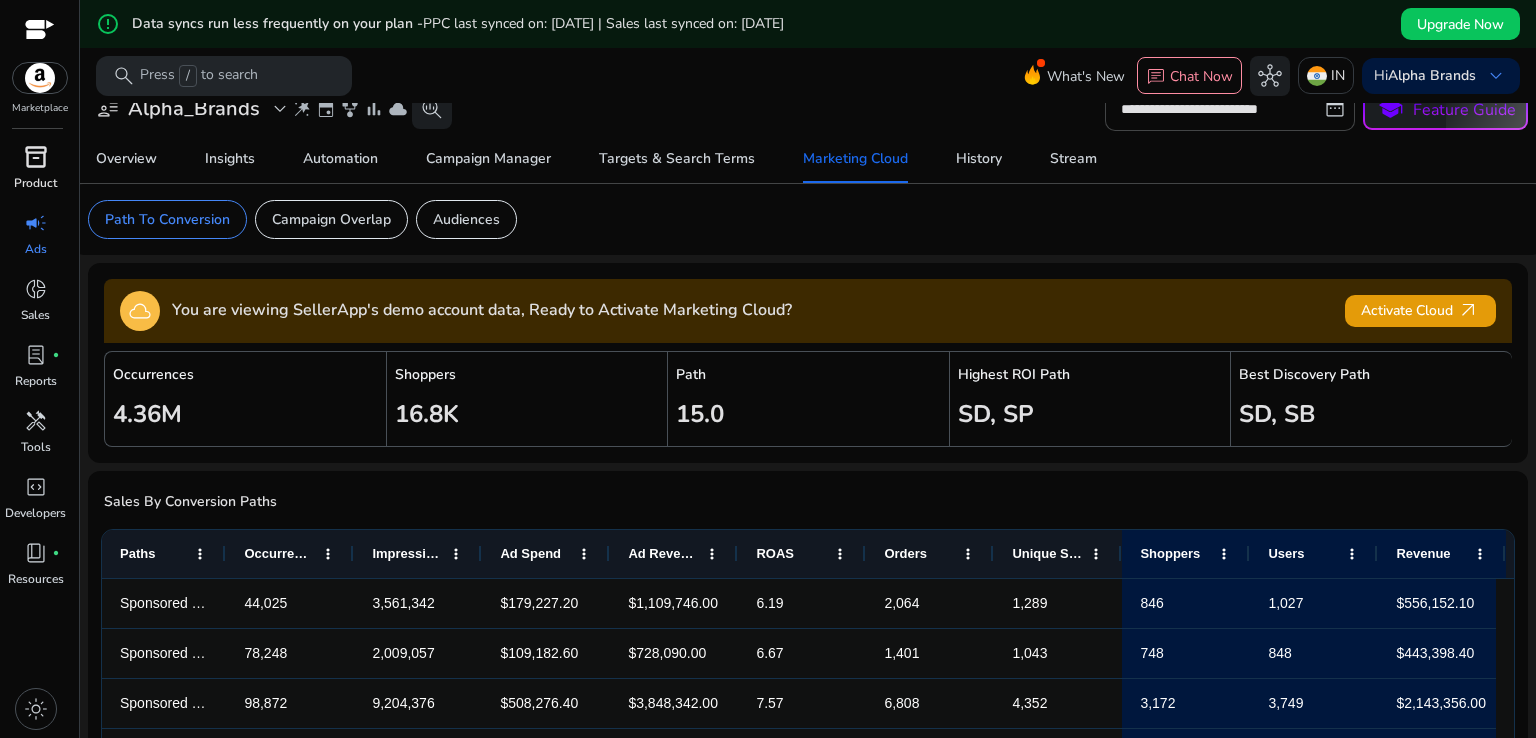scroll, scrollTop: 0, scrollLeft: 0, axis: both 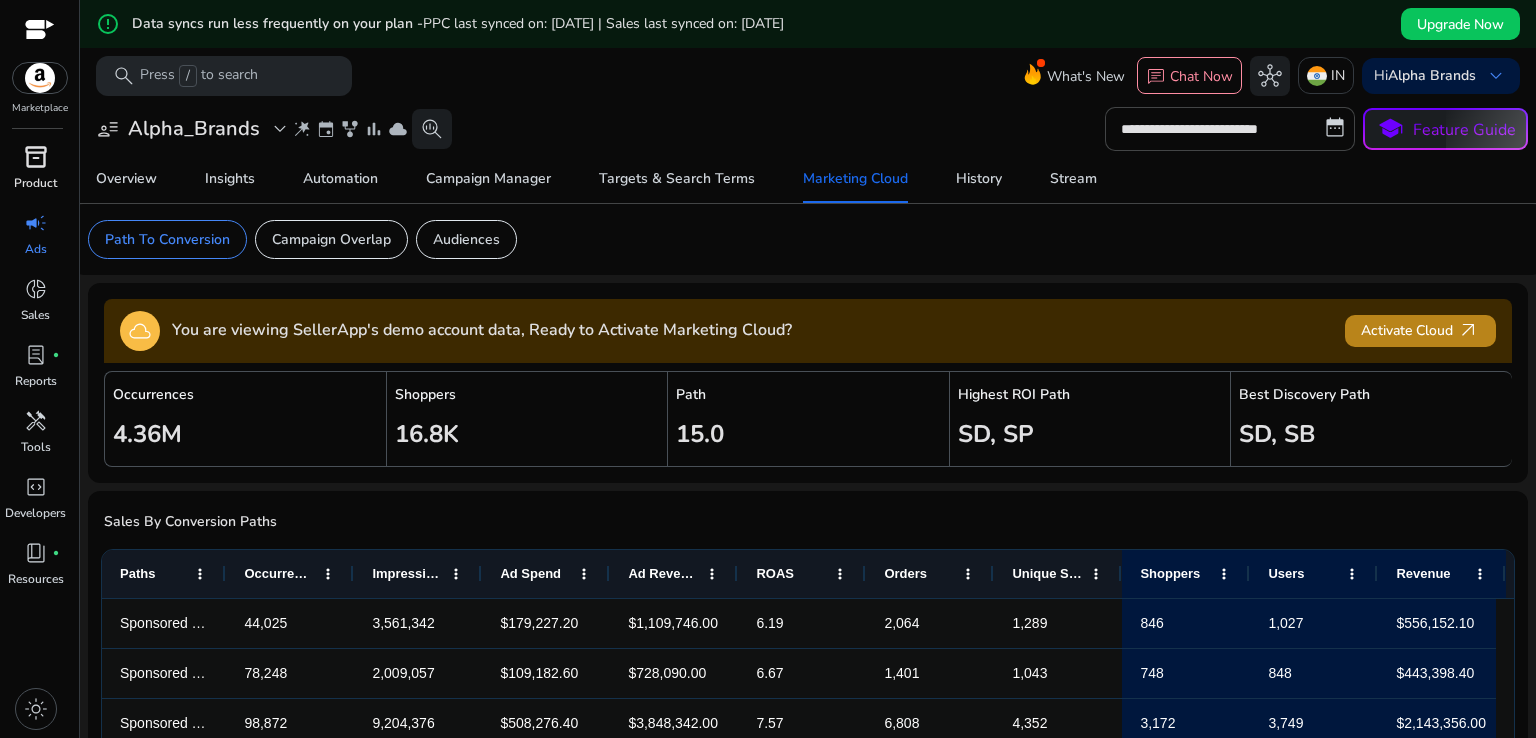 click 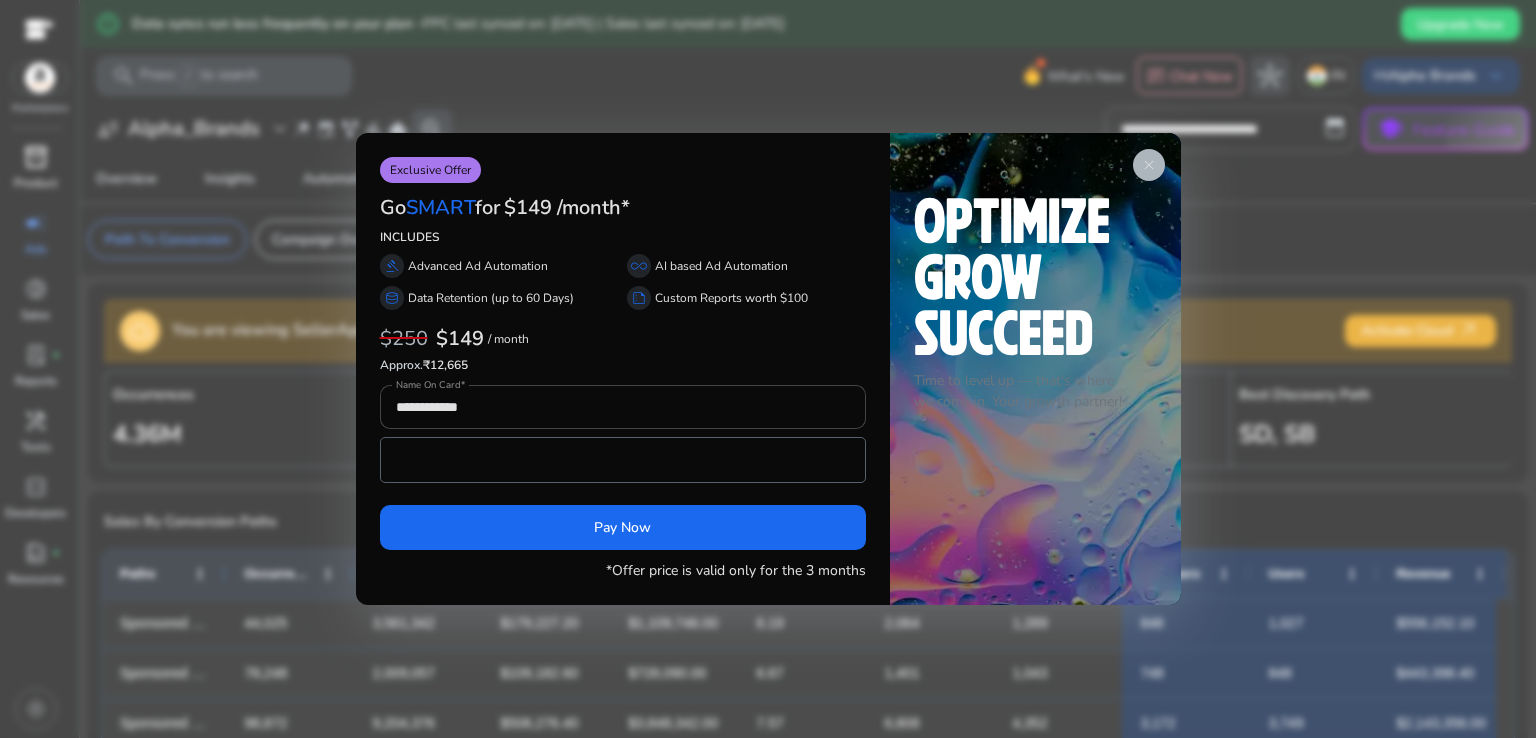 click on "close" at bounding box center (1149, 165) 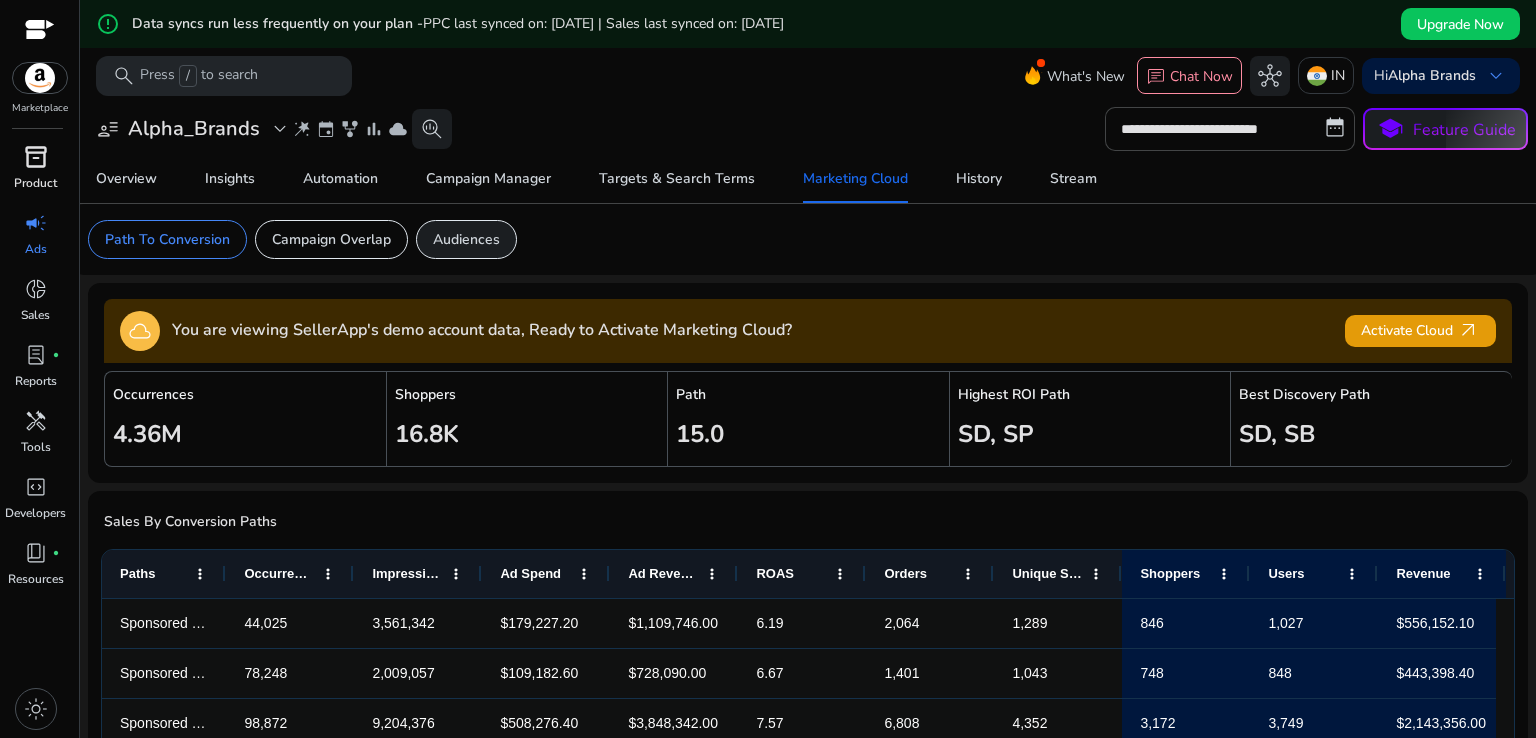 click on "Audiences" 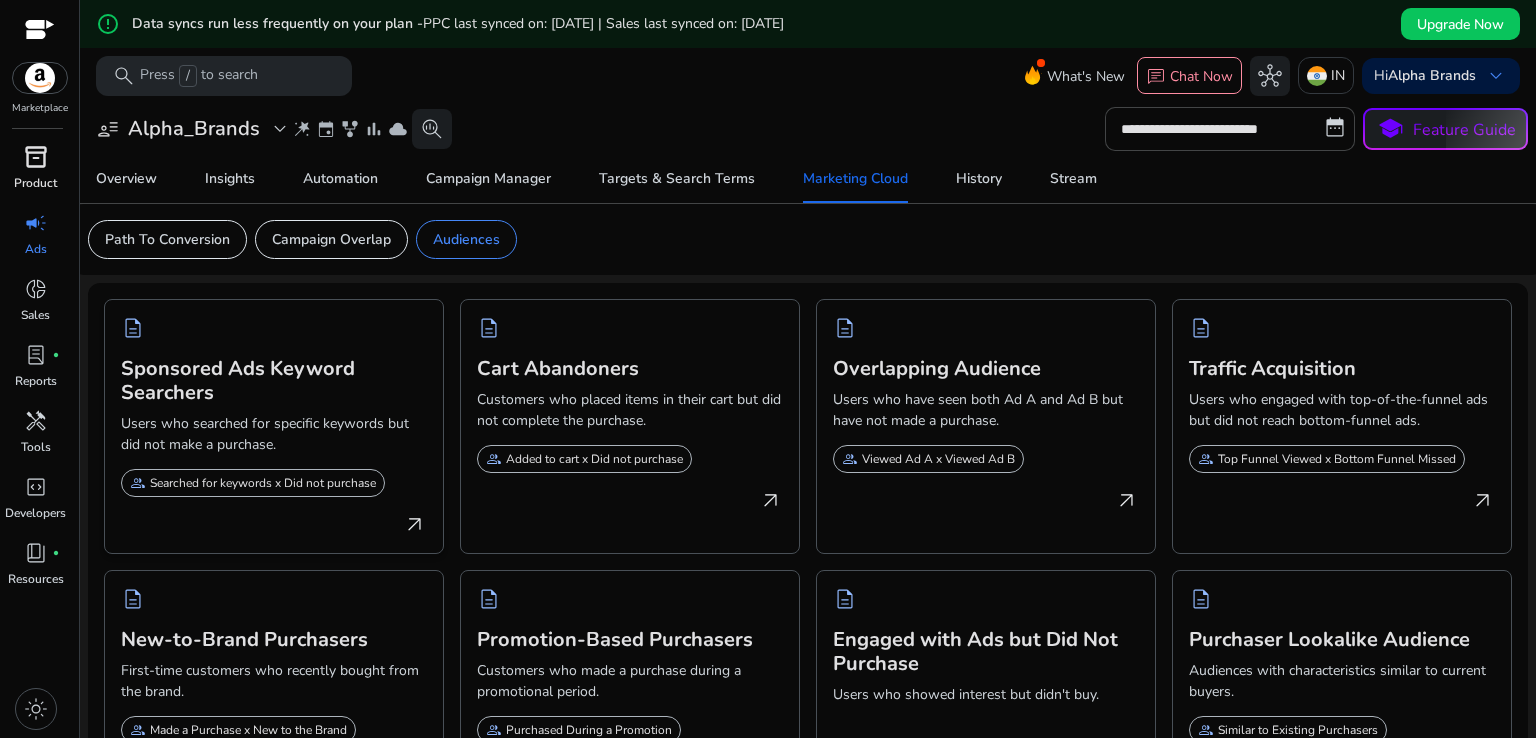 click on "group   Searched for keywords x Did not purchase" 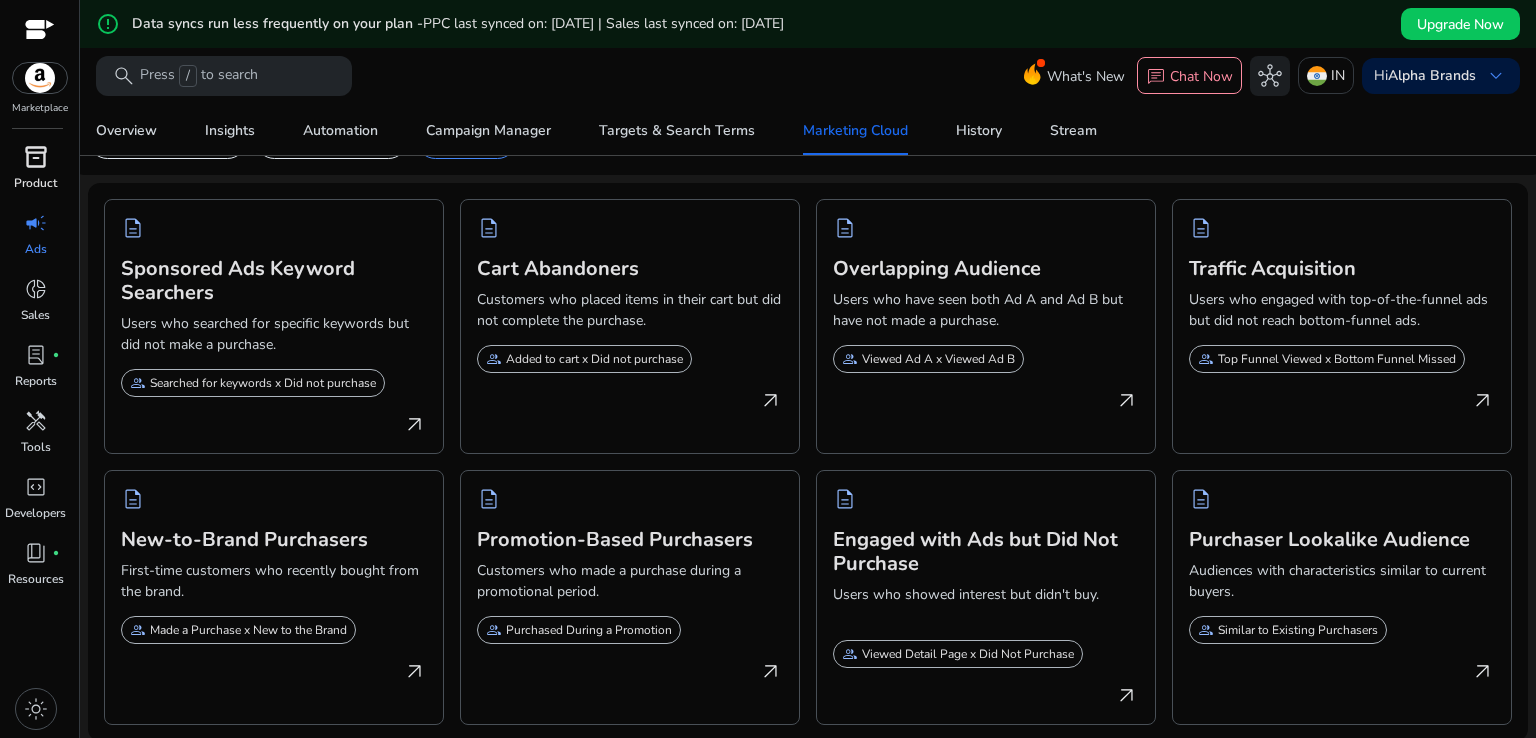 scroll, scrollTop: 0, scrollLeft: 0, axis: both 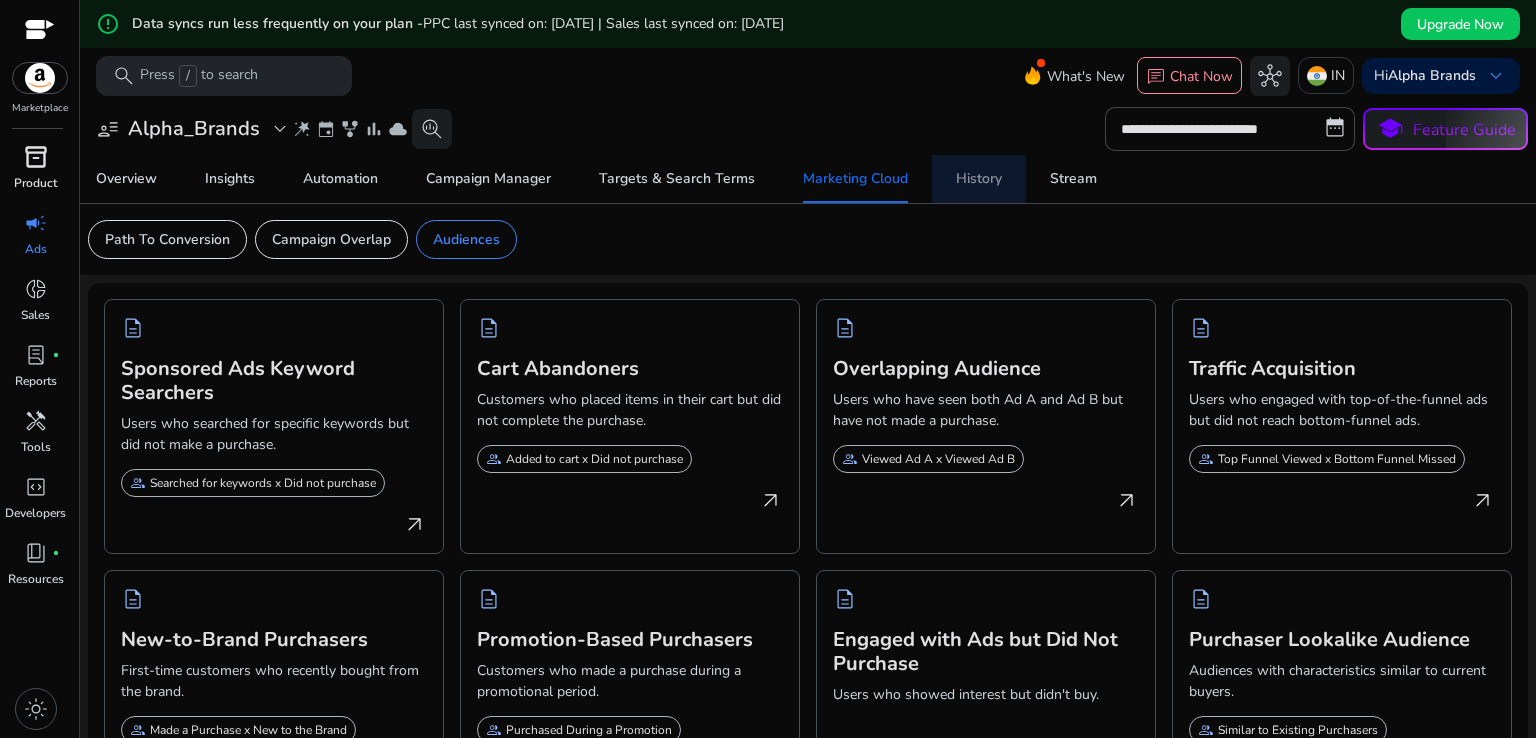 click on "History" at bounding box center (979, 179) 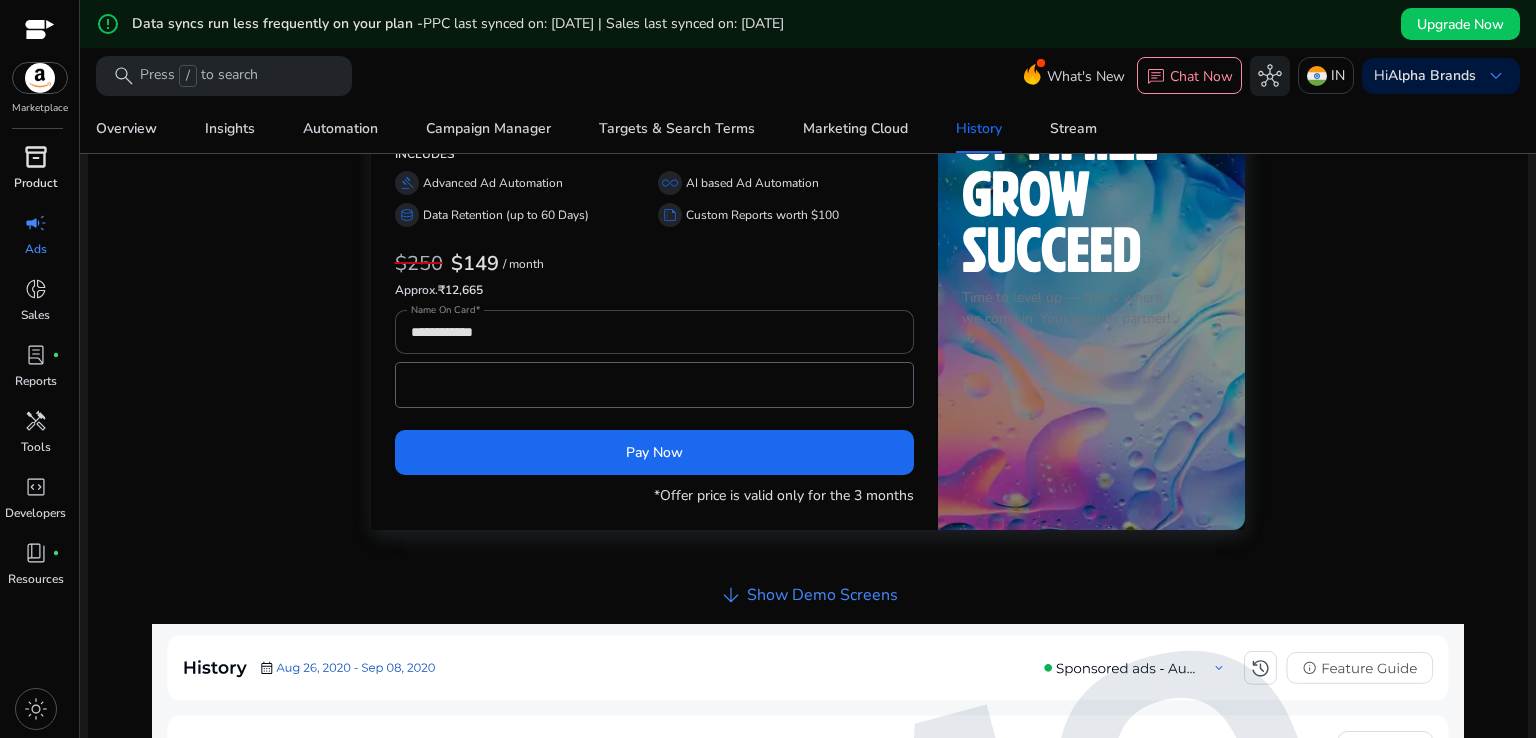 scroll, scrollTop: 0, scrollLeft: 0, axis: both 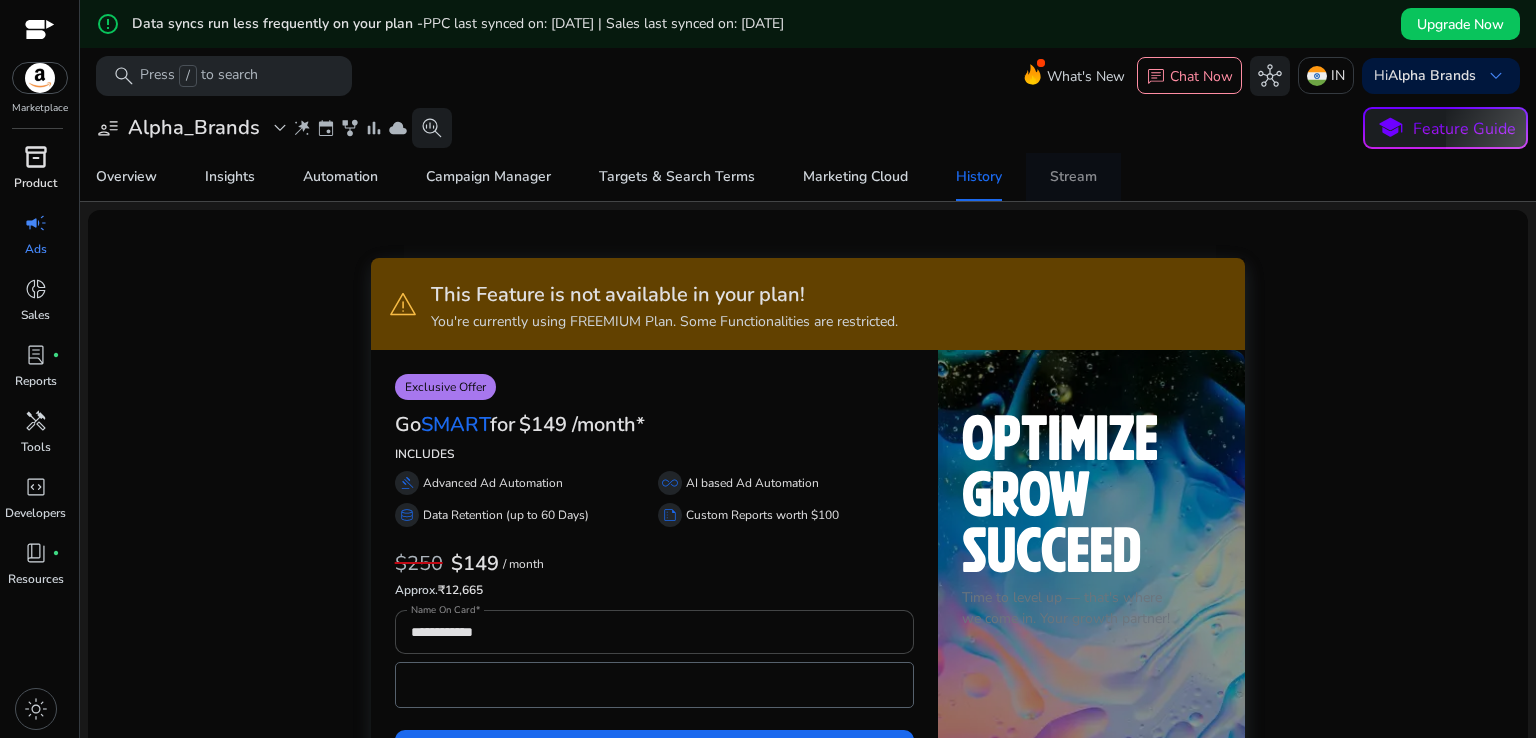 click on "Stream" at bounding box center [1073, 177] 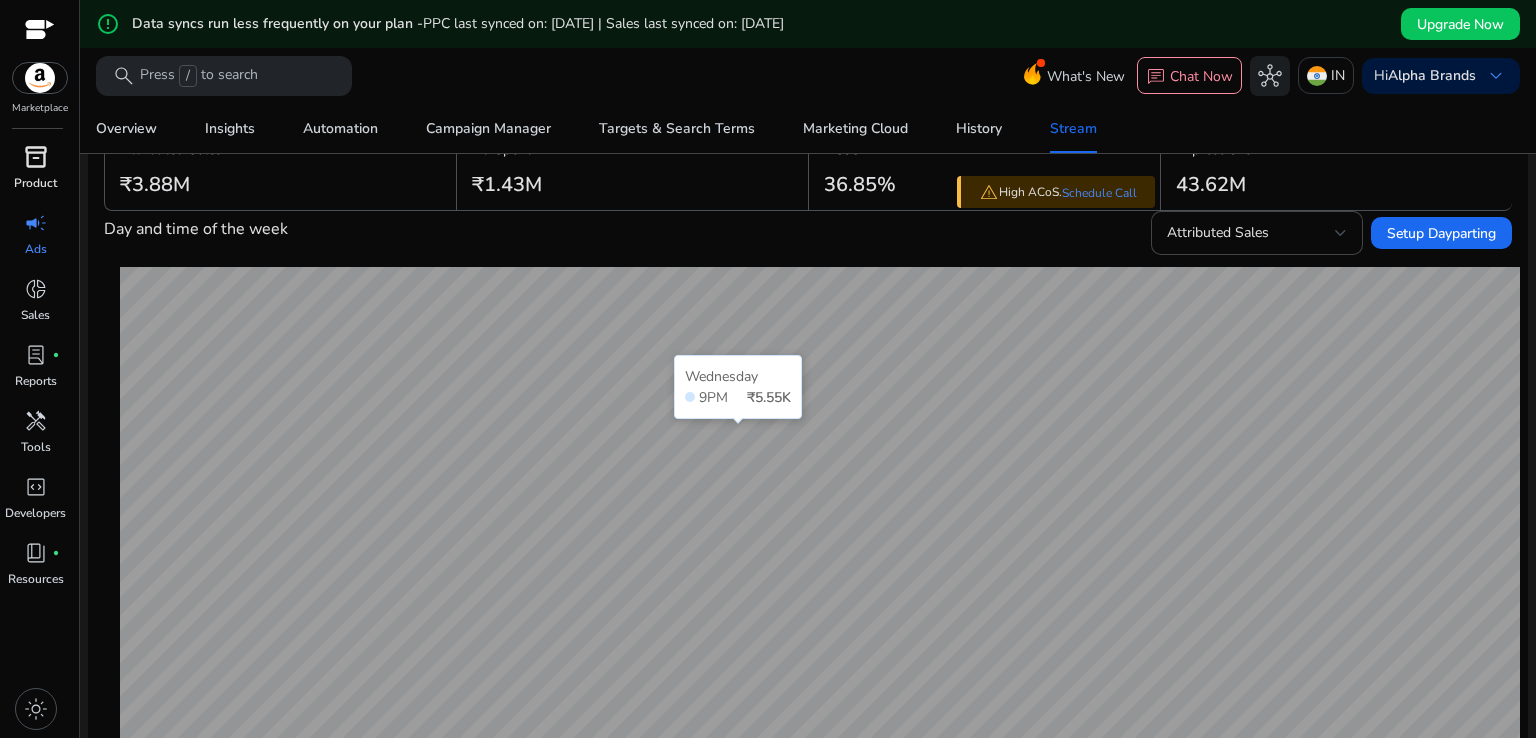 scroll, scrollTop: 0, scrollLeft: 0, axis: both 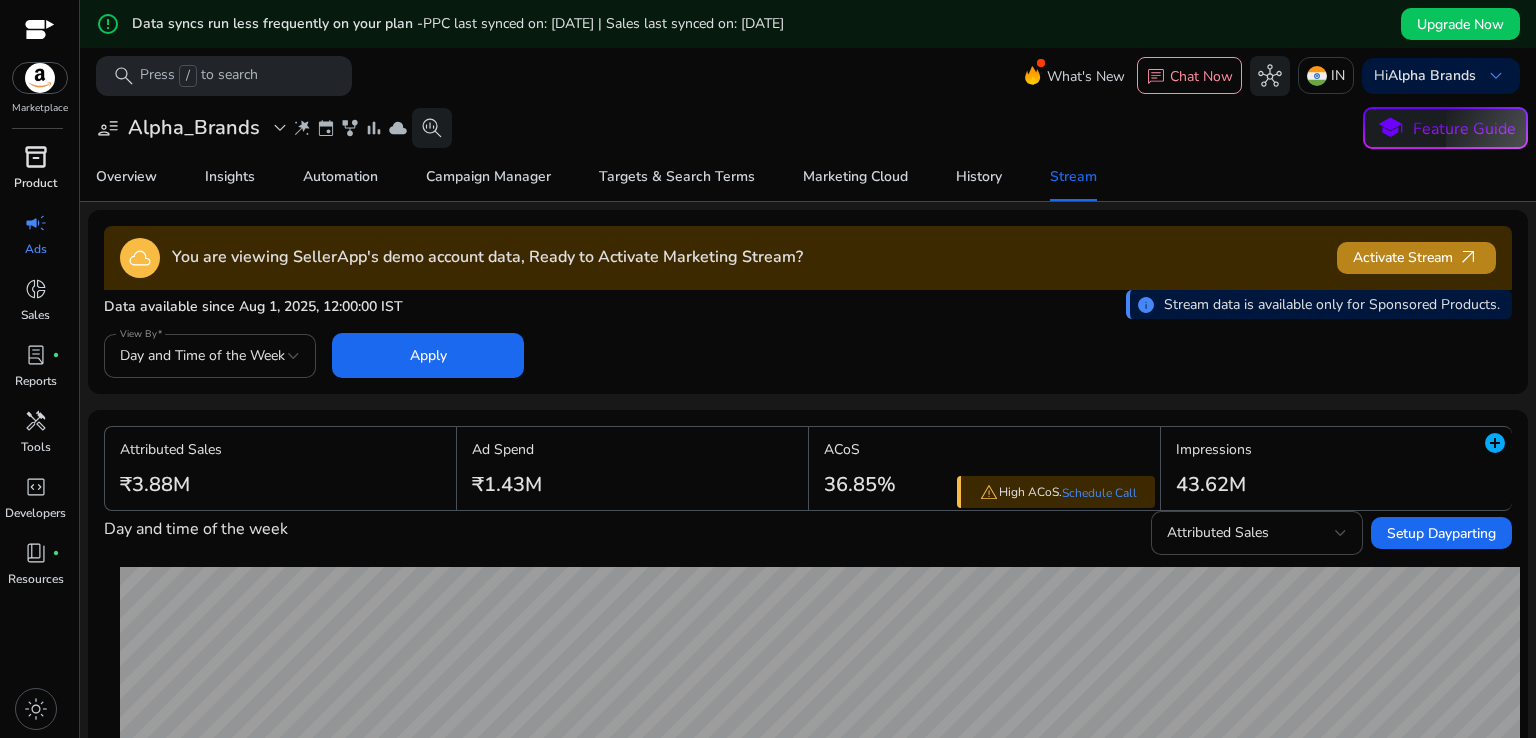 click on "Activate Stream   arrow_outward" 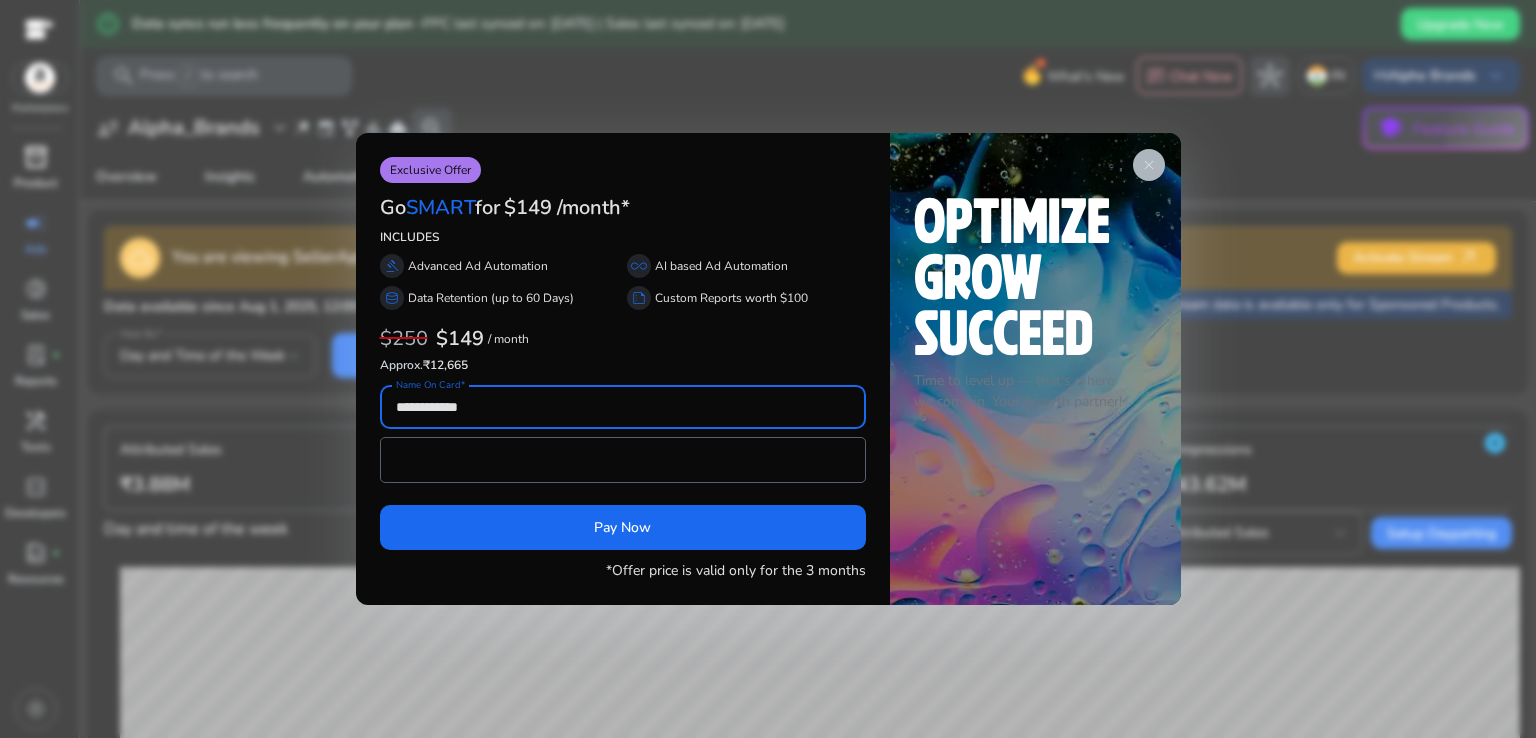 click on "close" at bounding box center [1149, 165] 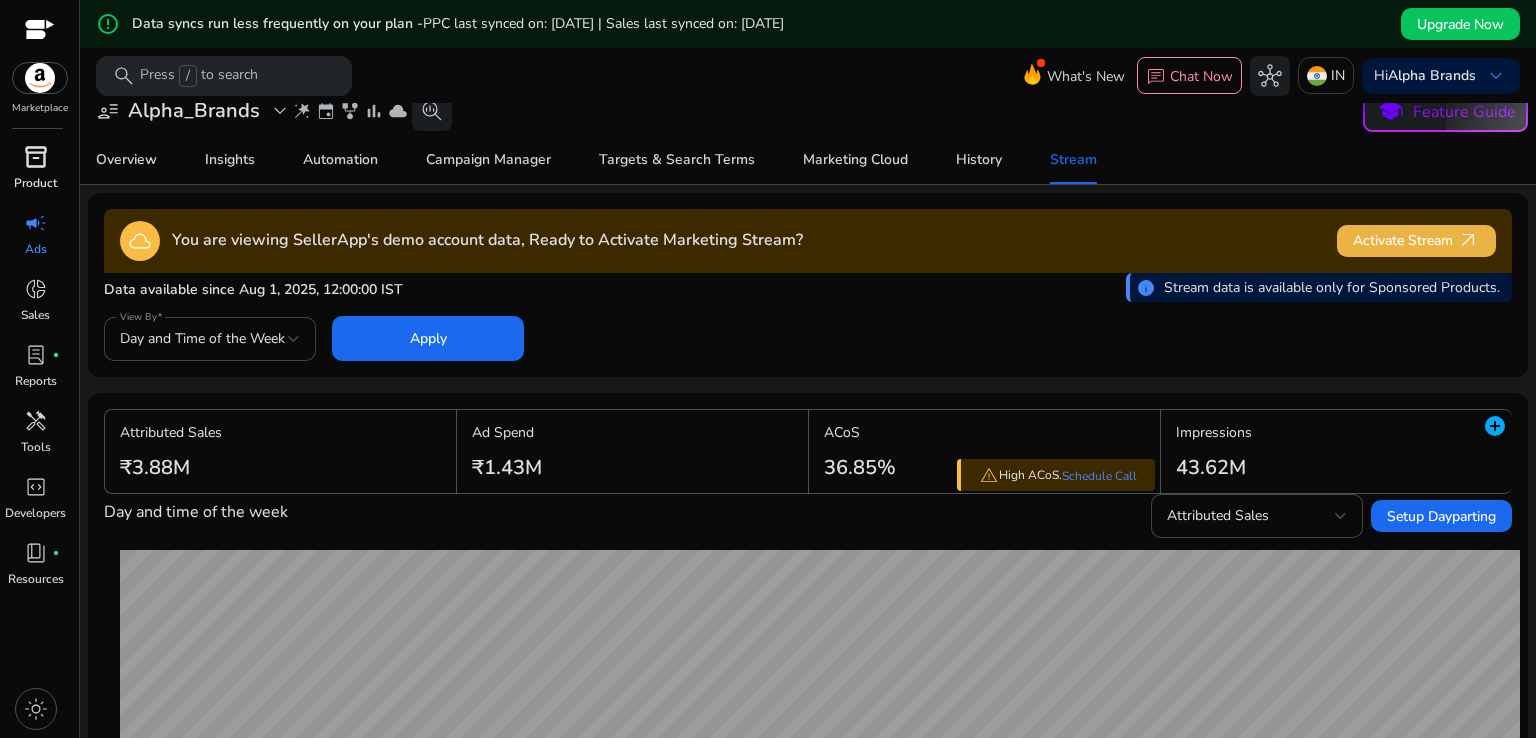 scroll, scrollTop: 0, scrollLeft: 0, axis: both 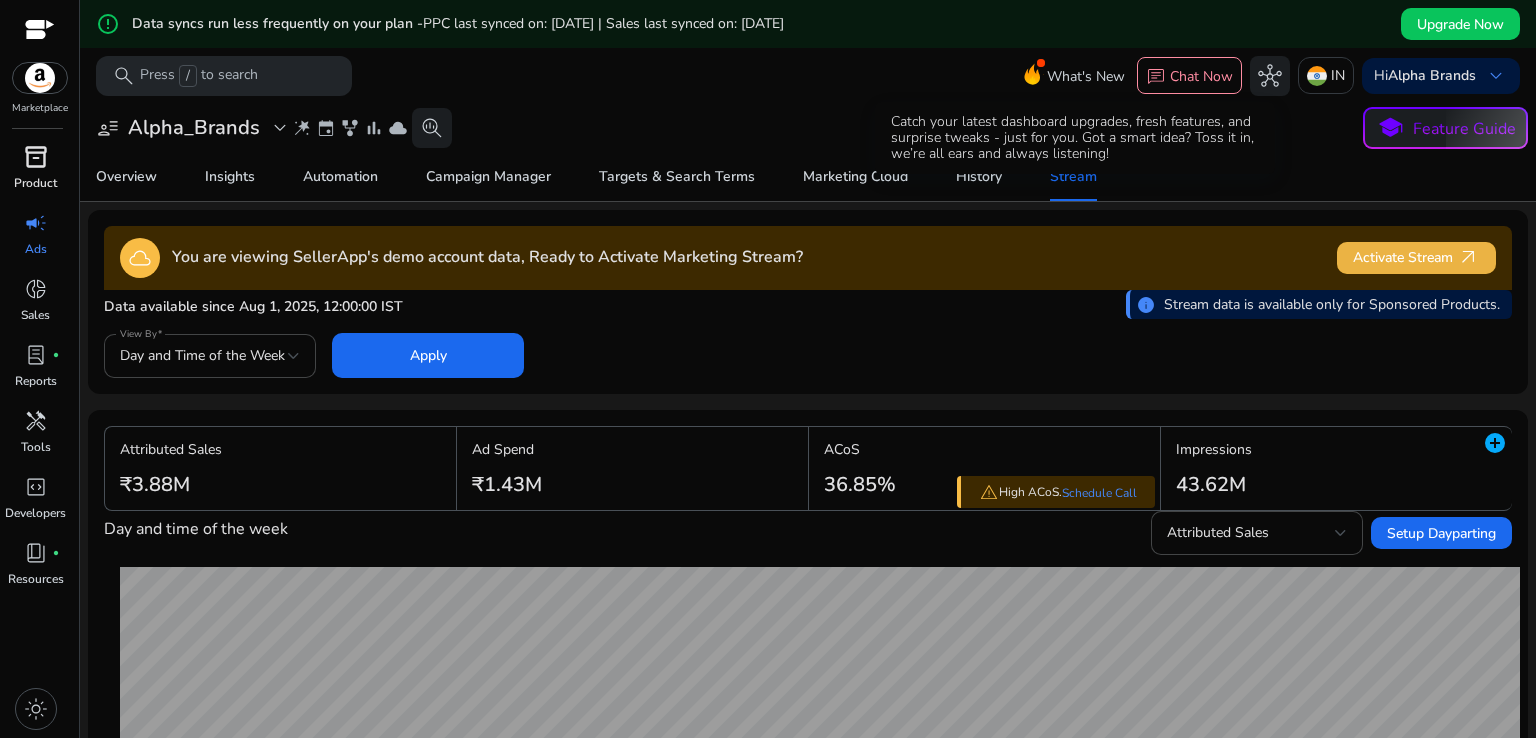 click on "What's New" at bounding box center (1086, 76) 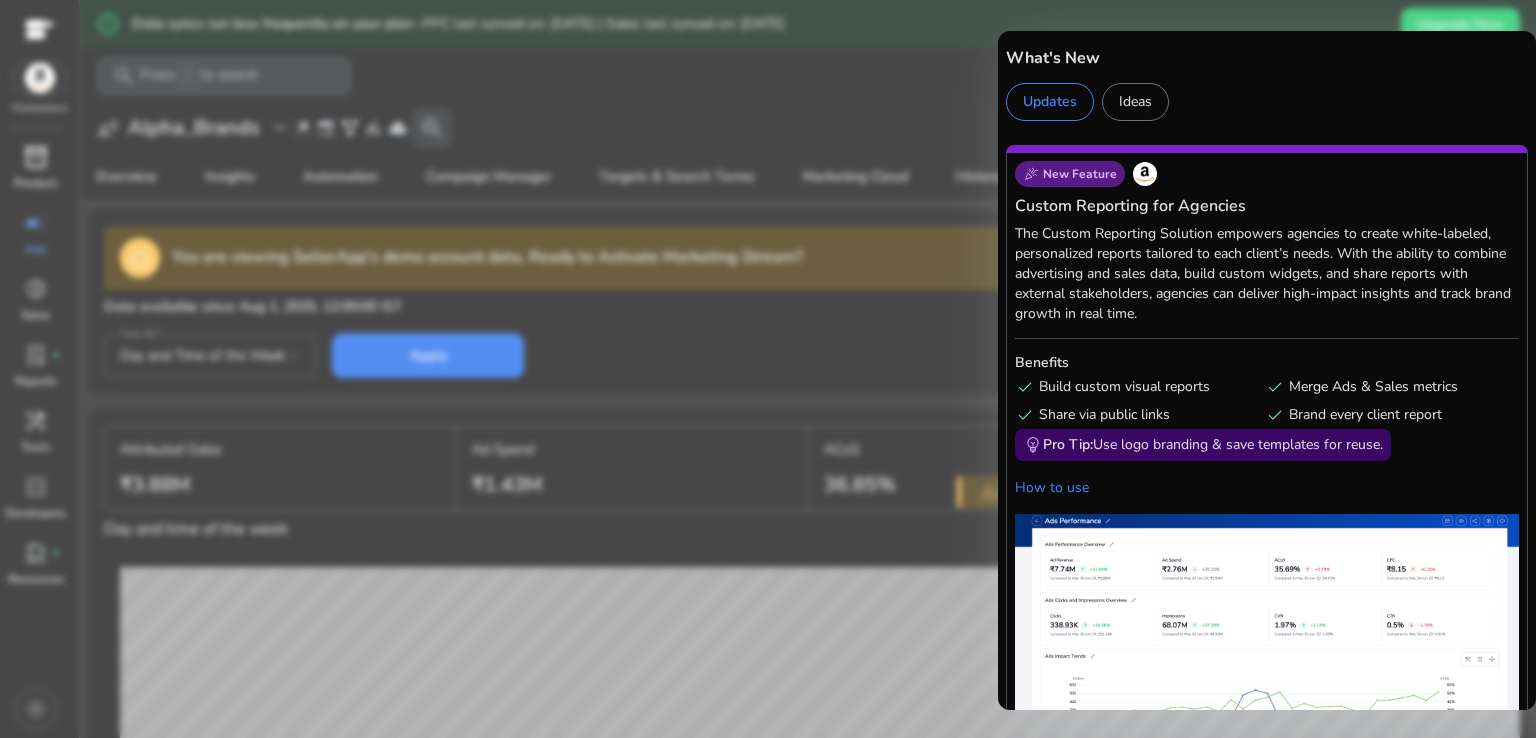 click at bounding box center (768, 369) 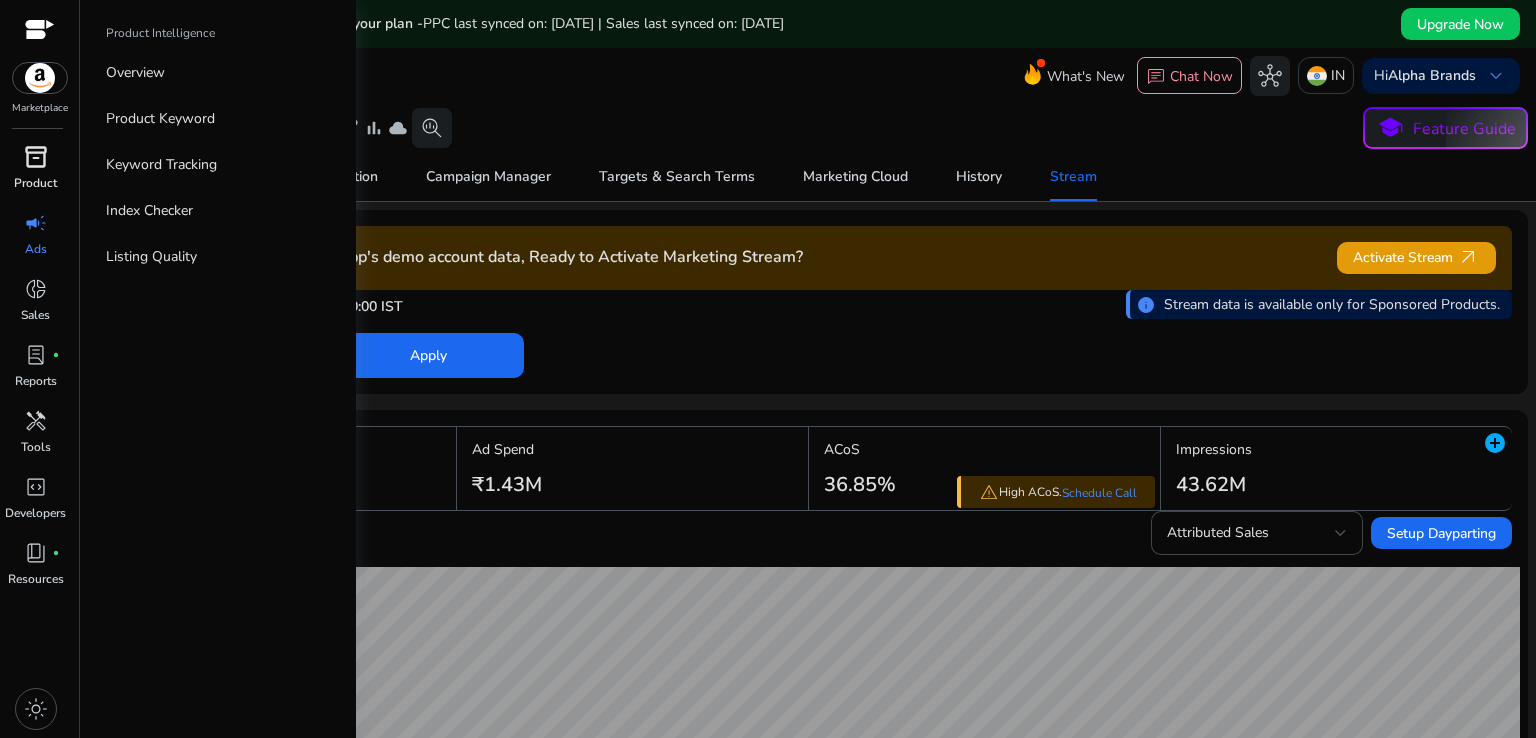 click at bounding box center (40, 78) 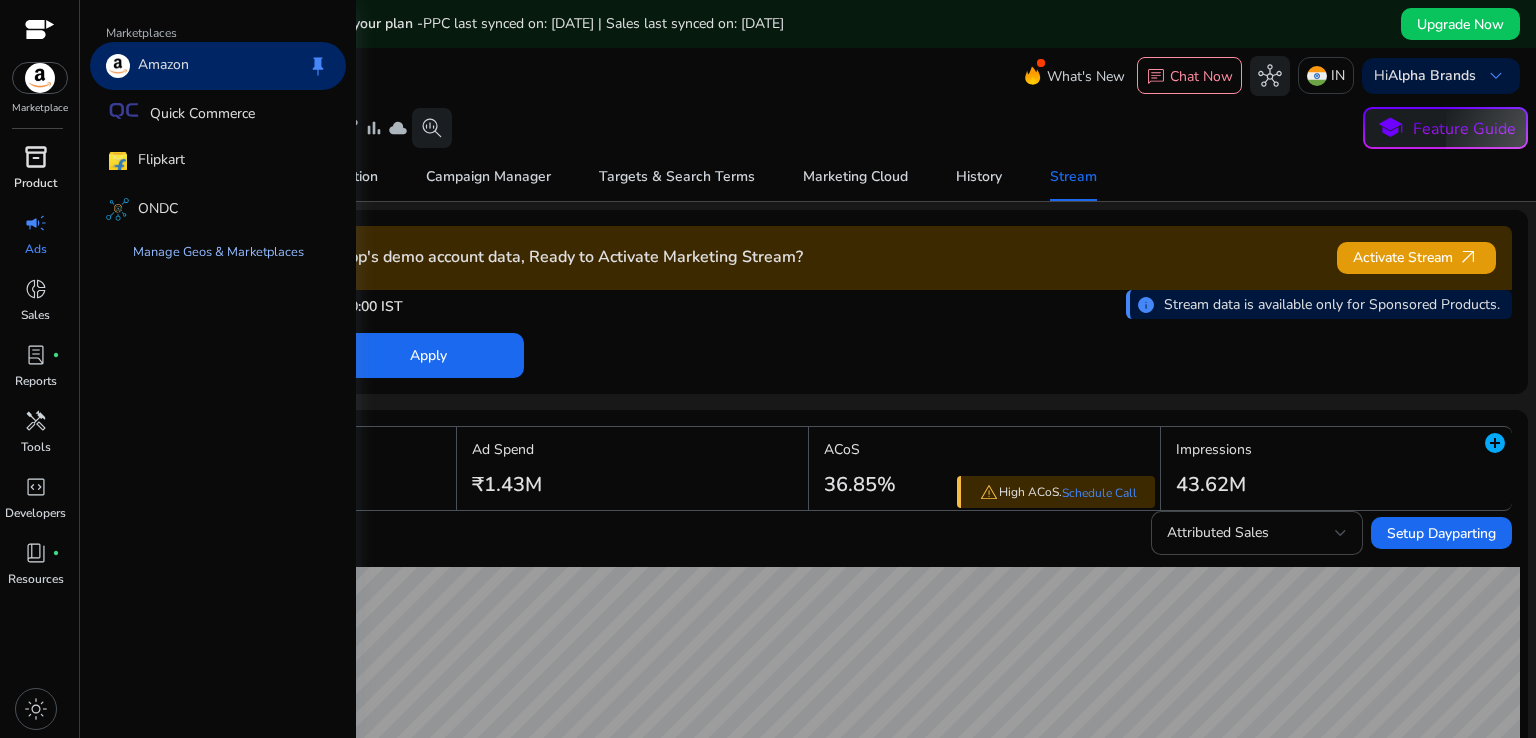 click on "Manage Geos & Marketplaces" at bounding box center [218, 252] 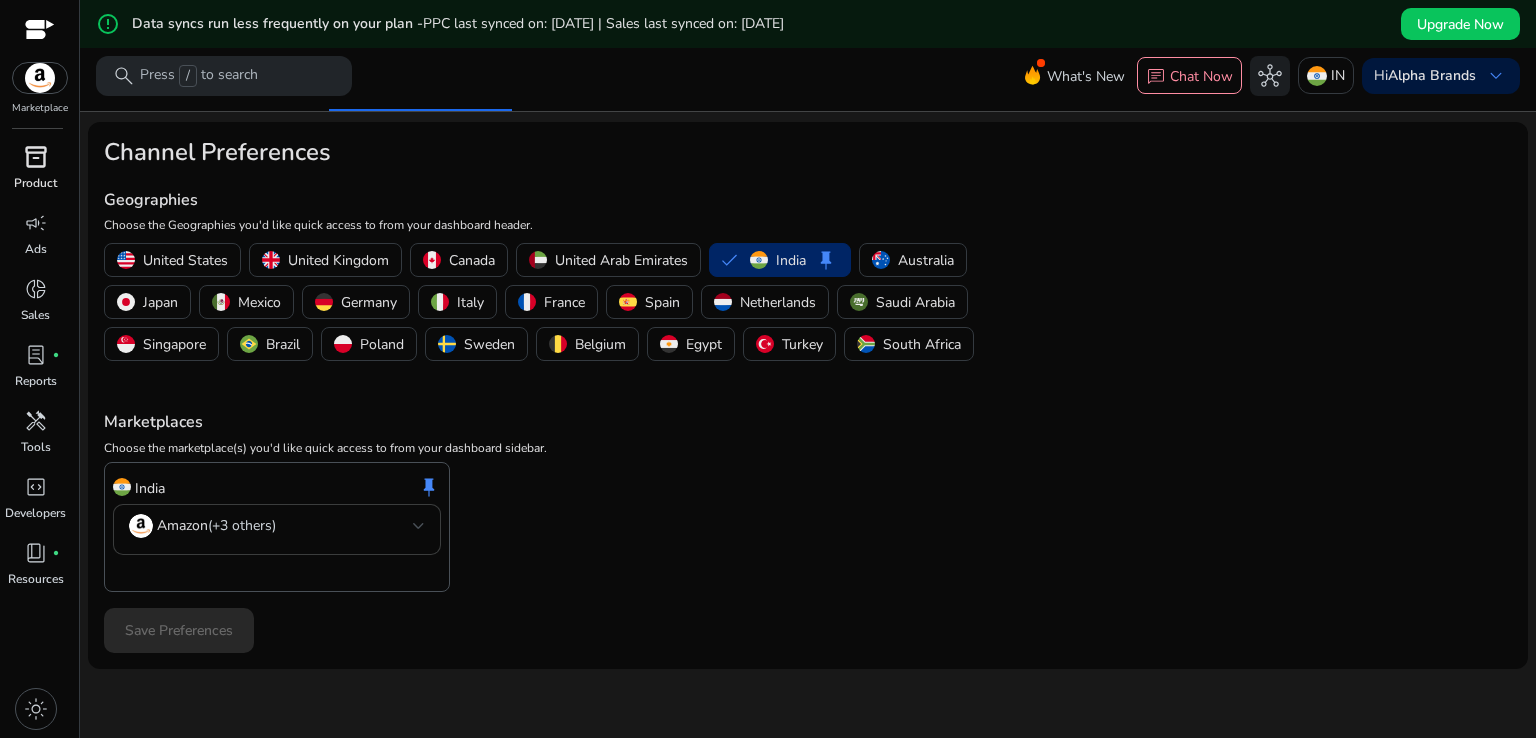 scroll, scrollTop: 48, scrollLeft: 0, axis: vertical 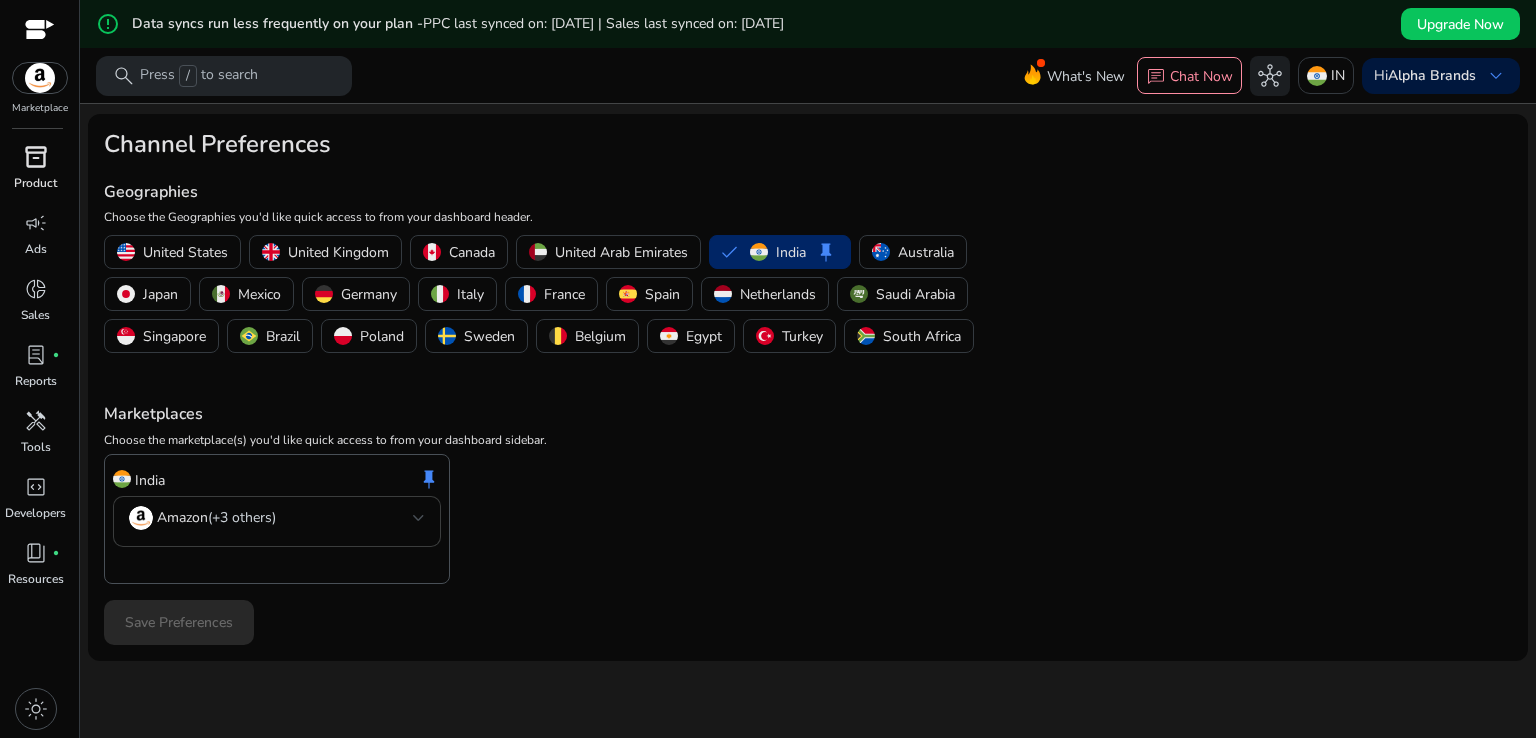 click on "Amazon   (+3 others)" 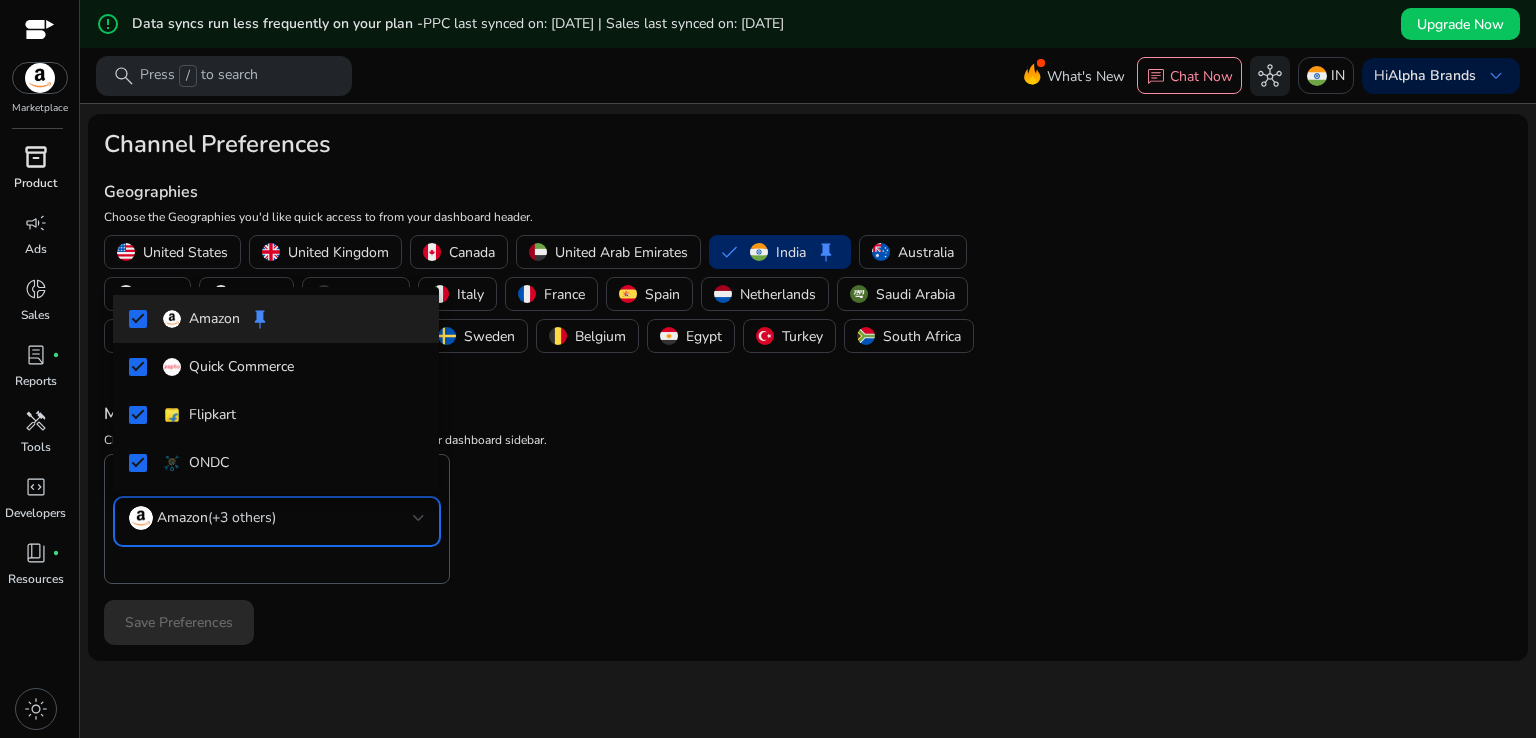 click at bounding box center [768, 369] 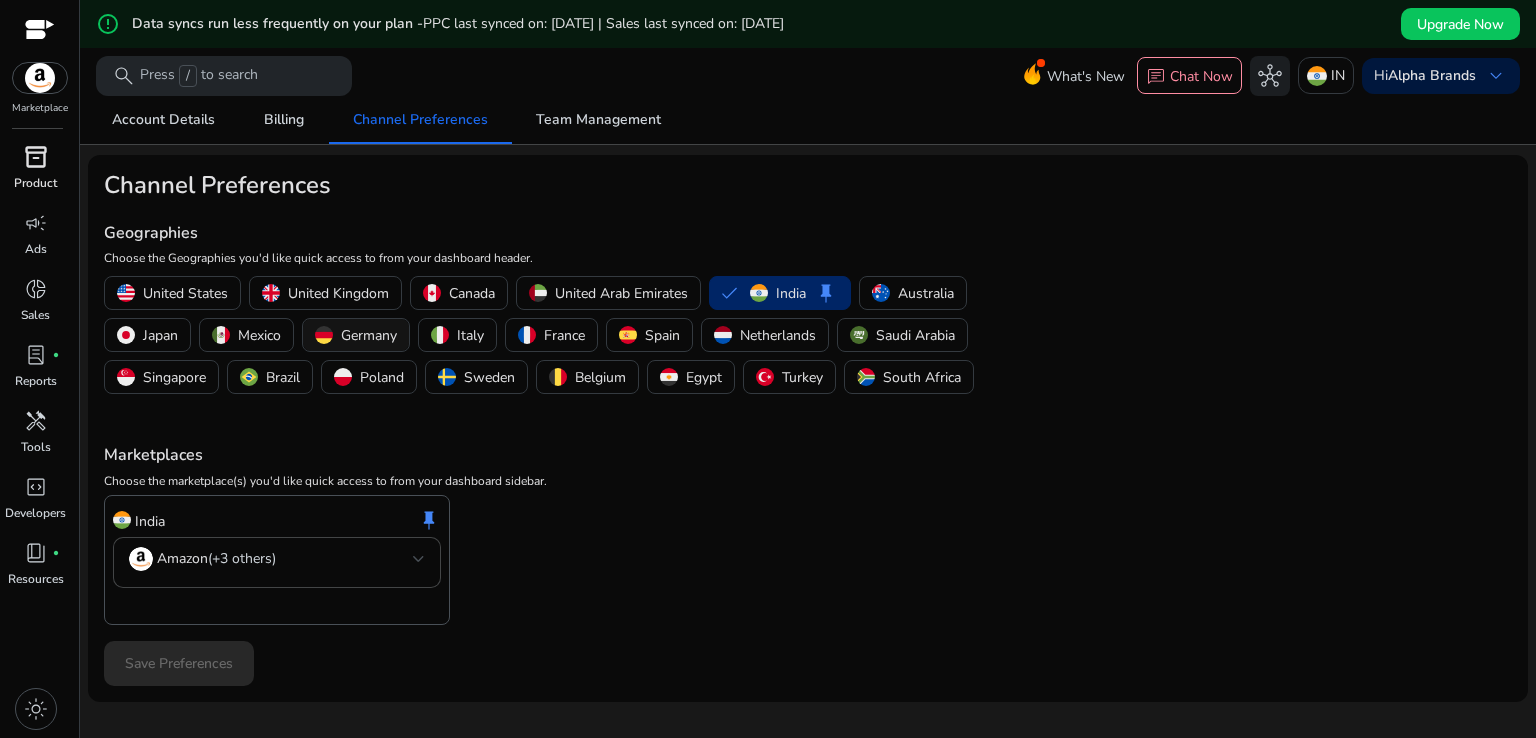 scroll, scrollTop: 0, scrollLeft: 0, axis: both 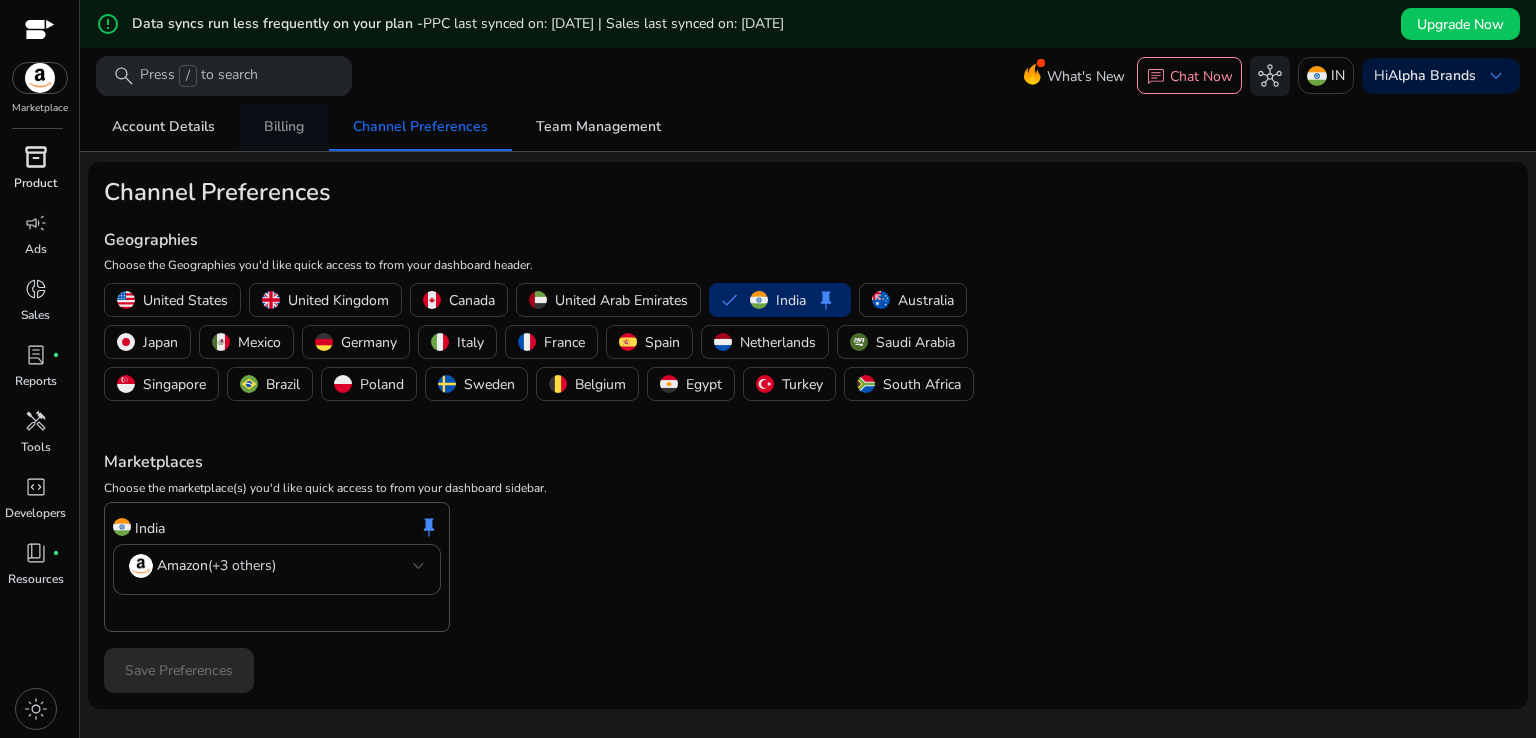 click on "Billing" at bounding box center [284, 127] 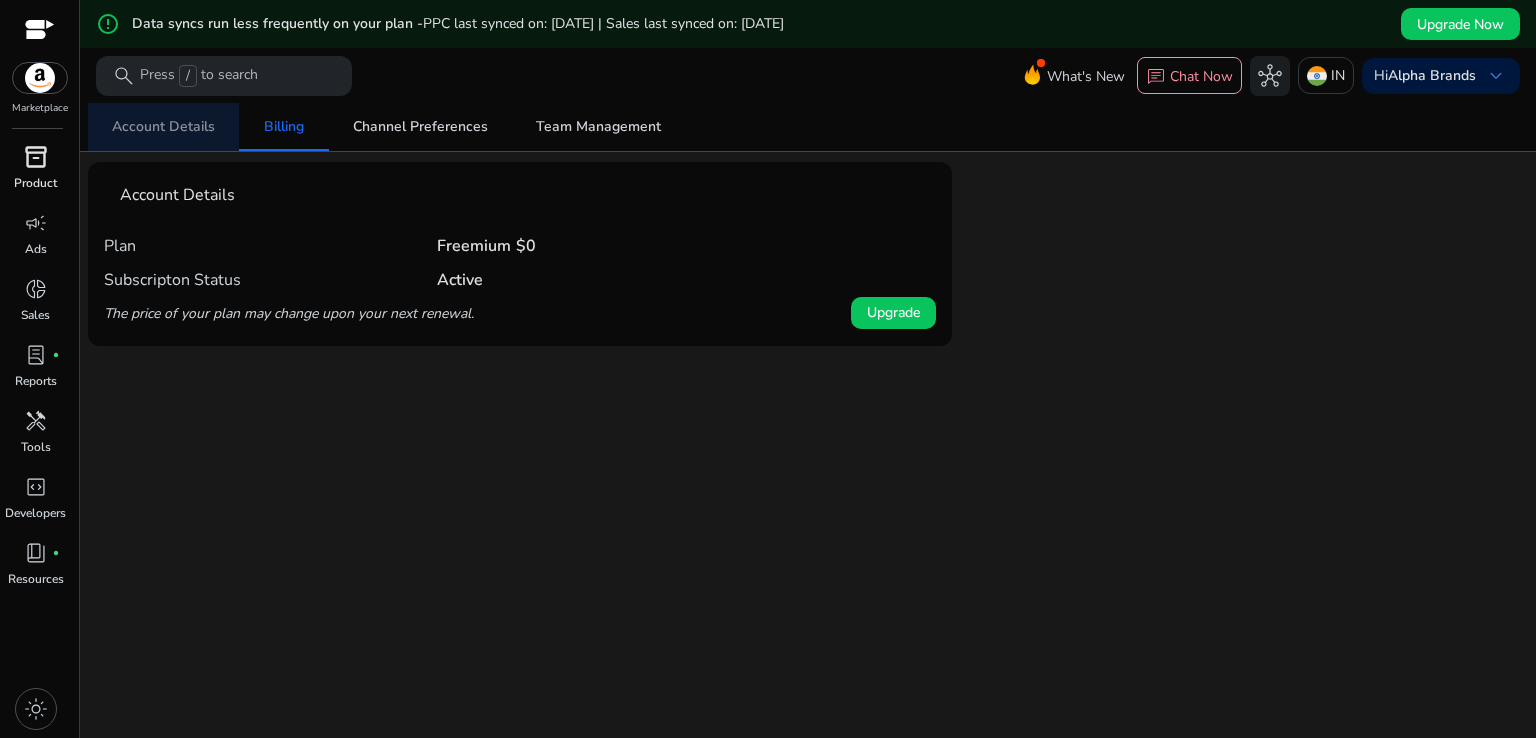click on "Account Details" at bounding box center [163, 127] 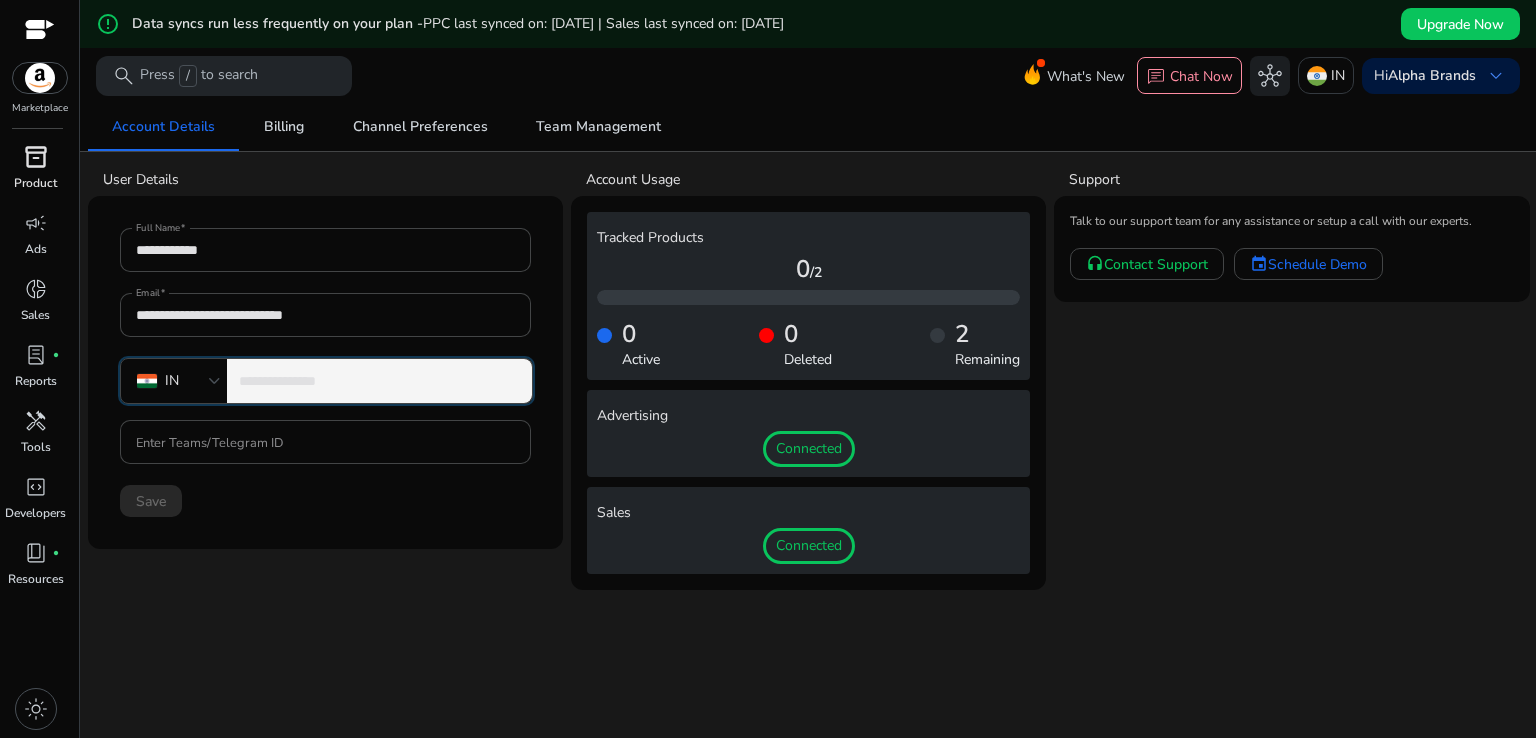 click on "**********" at bounding box center [377, 381] 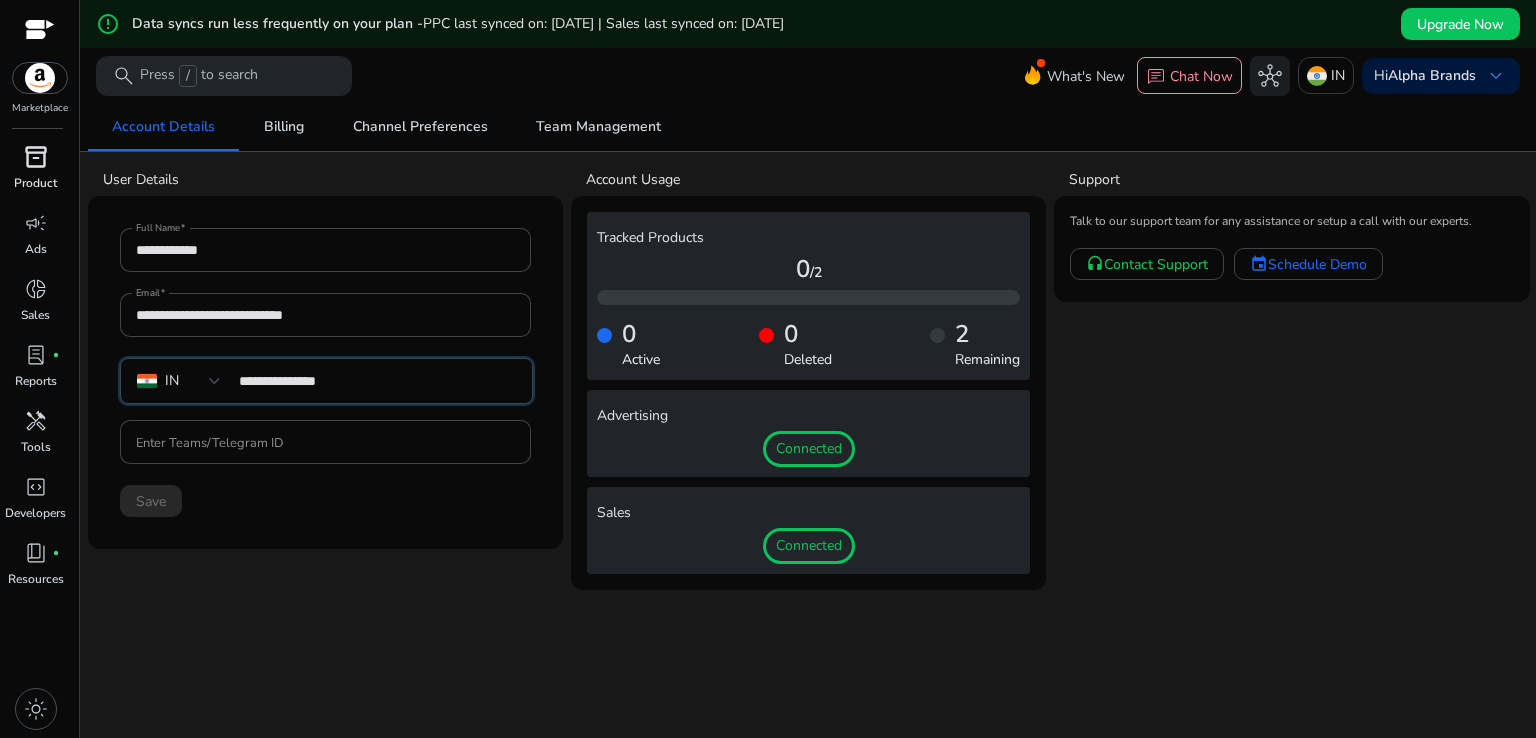 click on "Save" 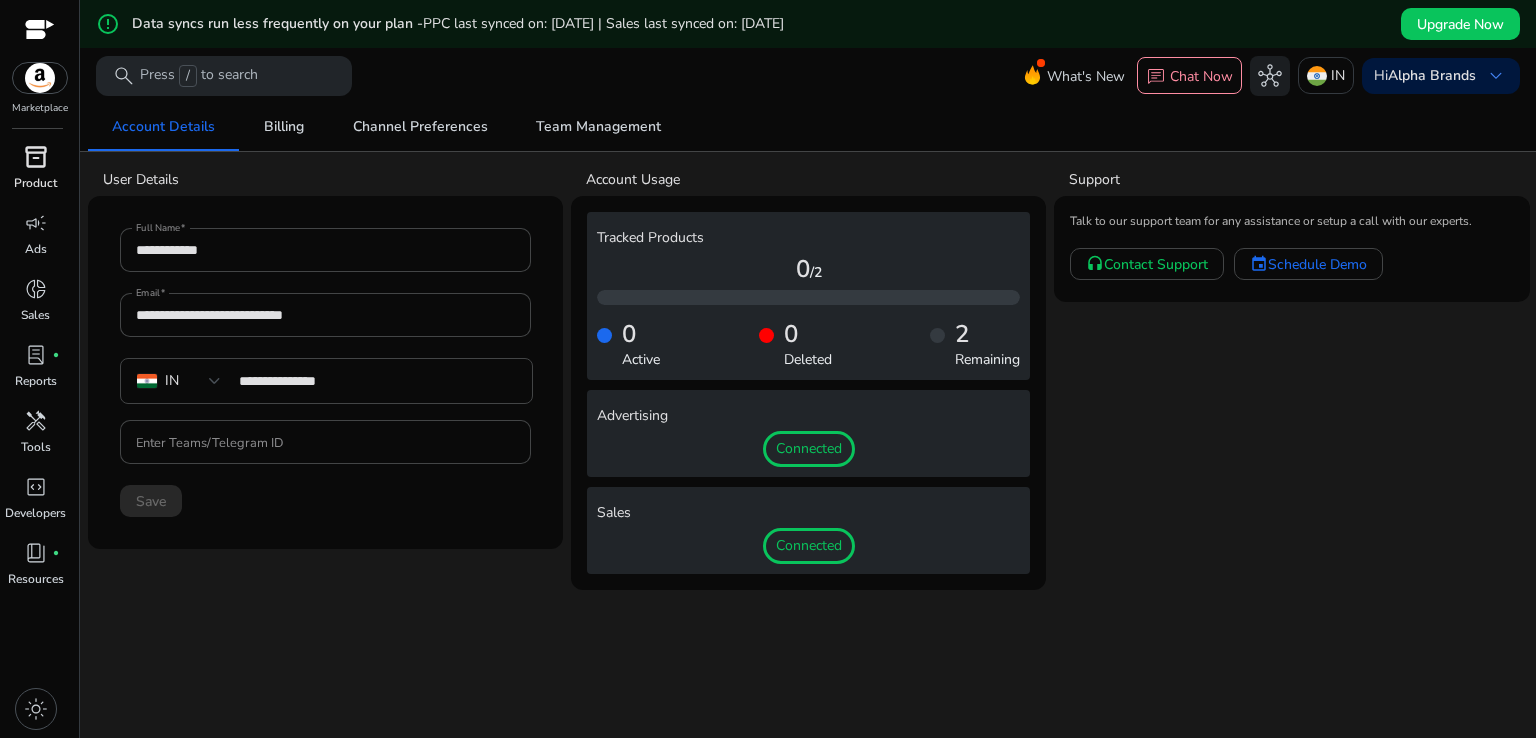click on "Save" 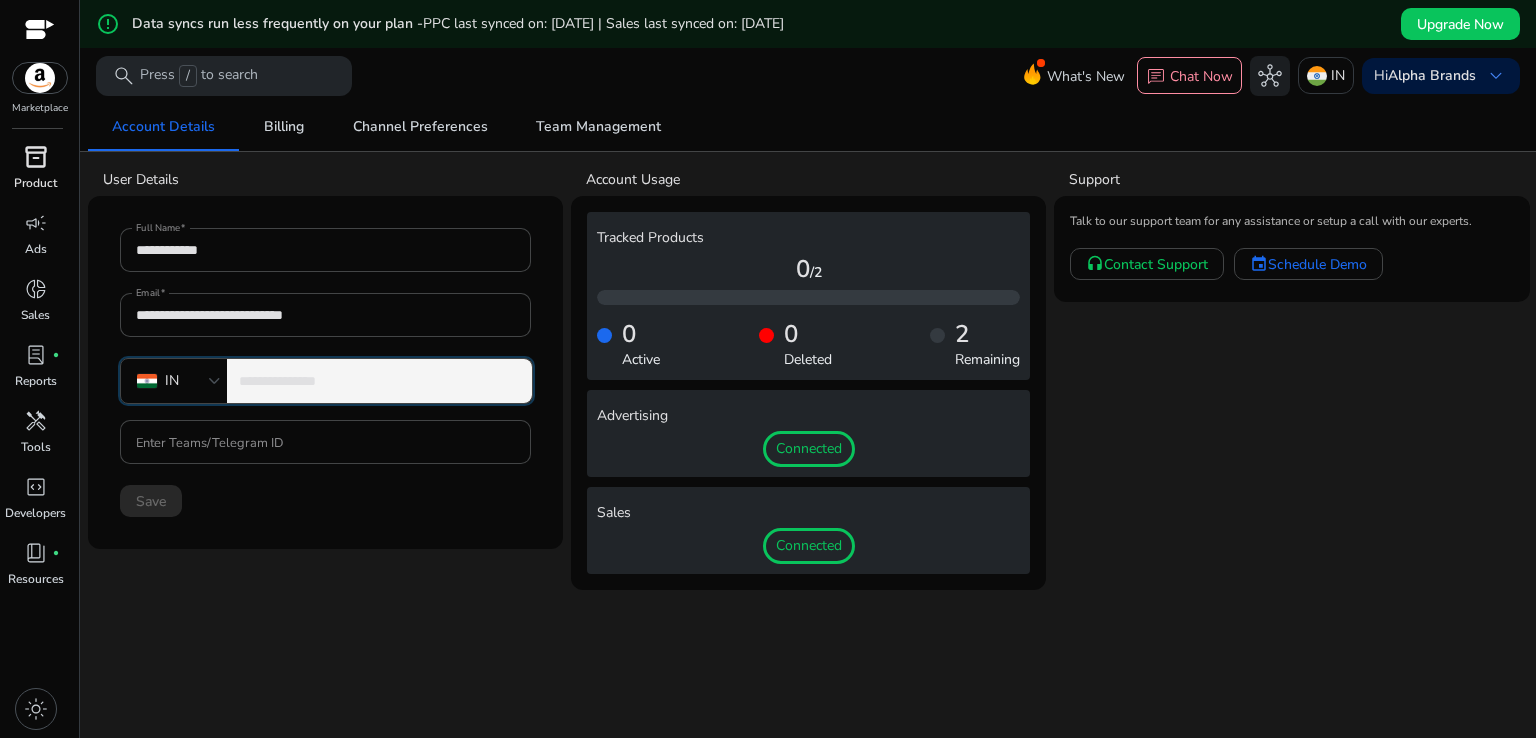 click on "**********" at bounding box center [377, 381] 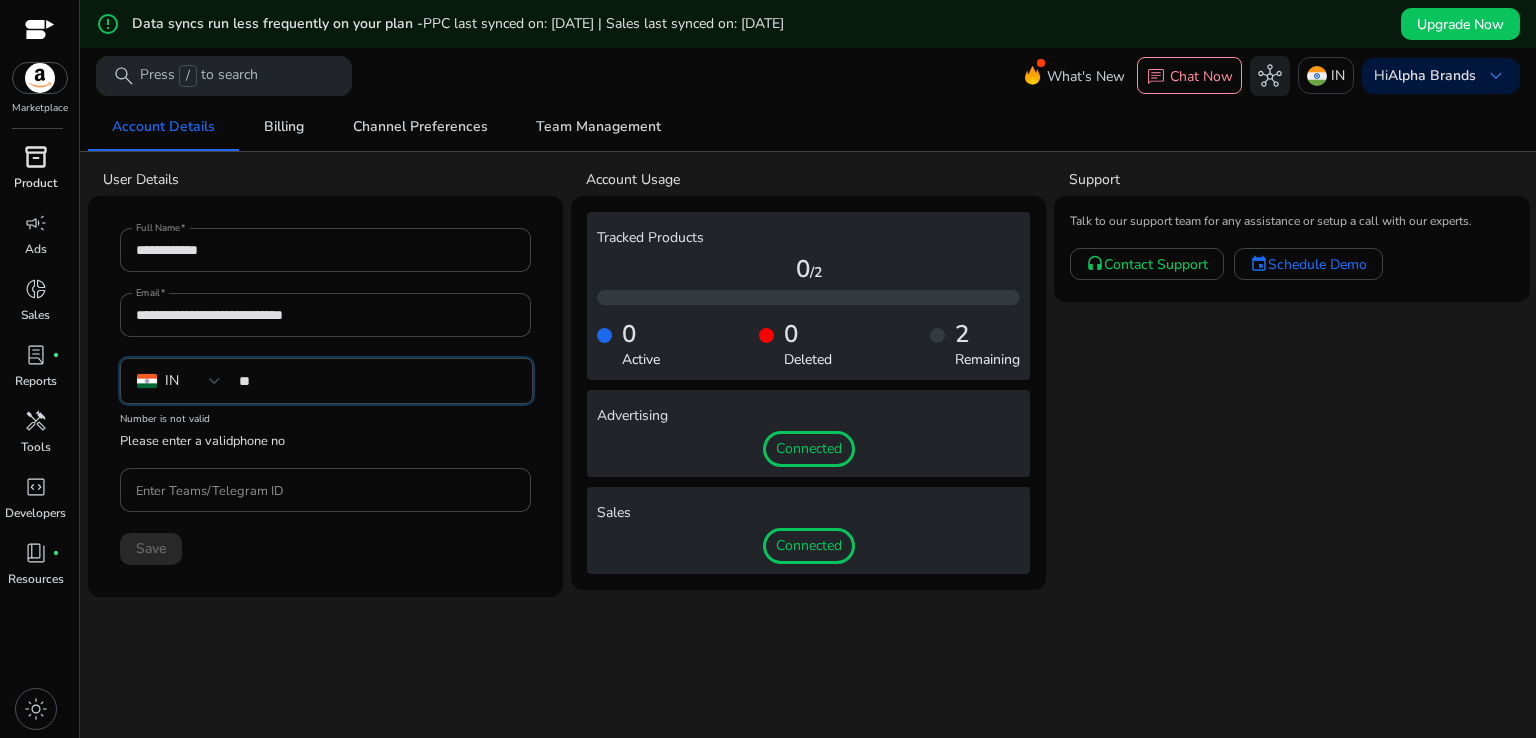 type on "*" 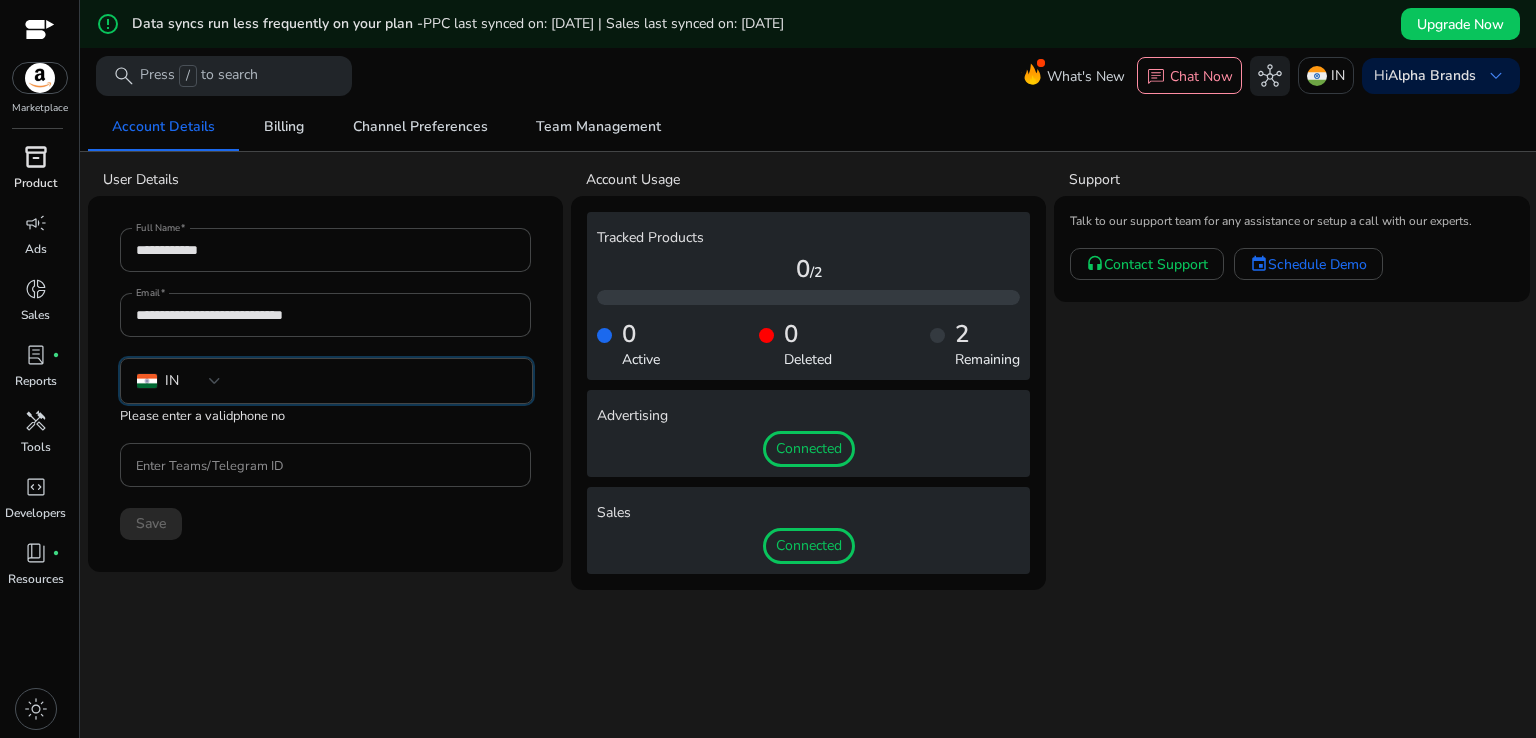 type 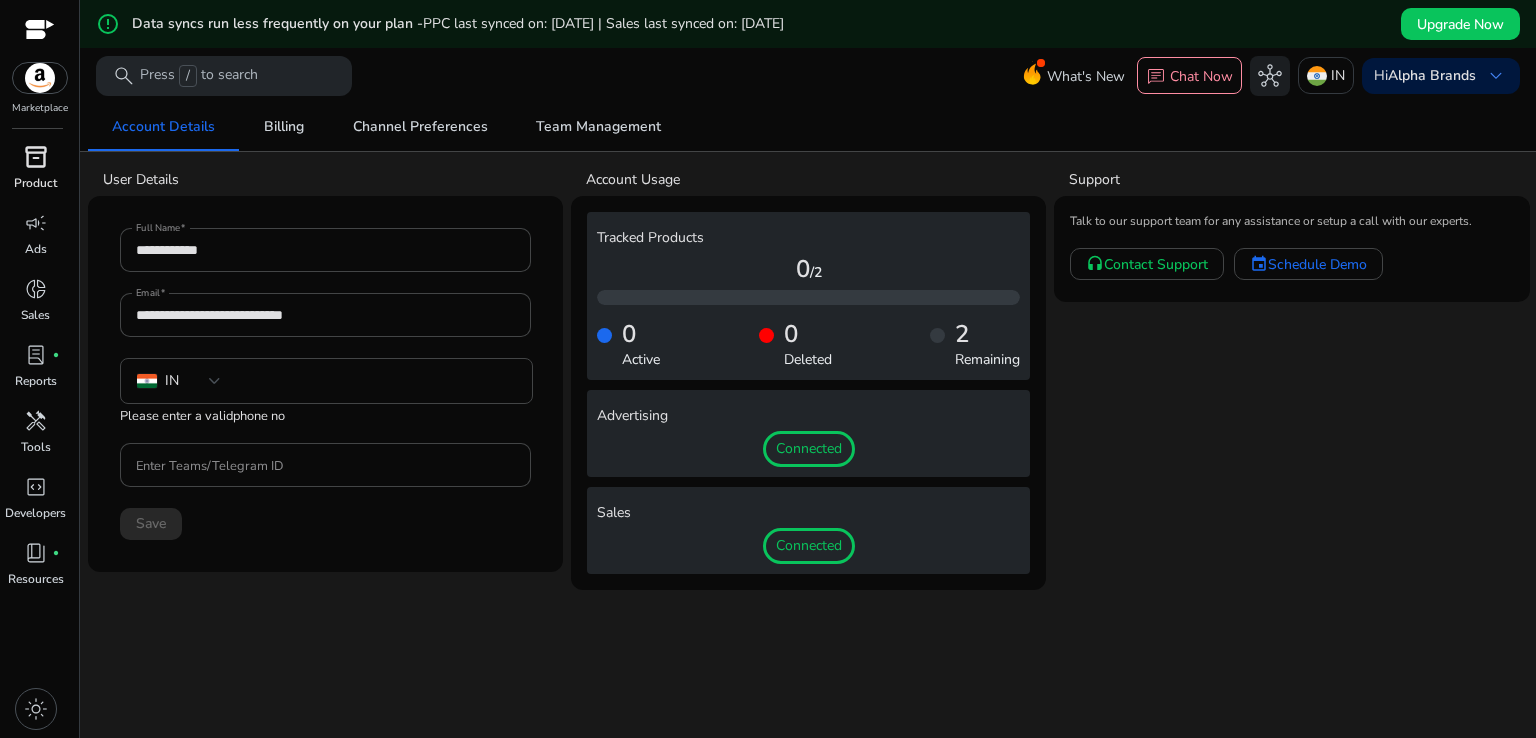 click on "**********" 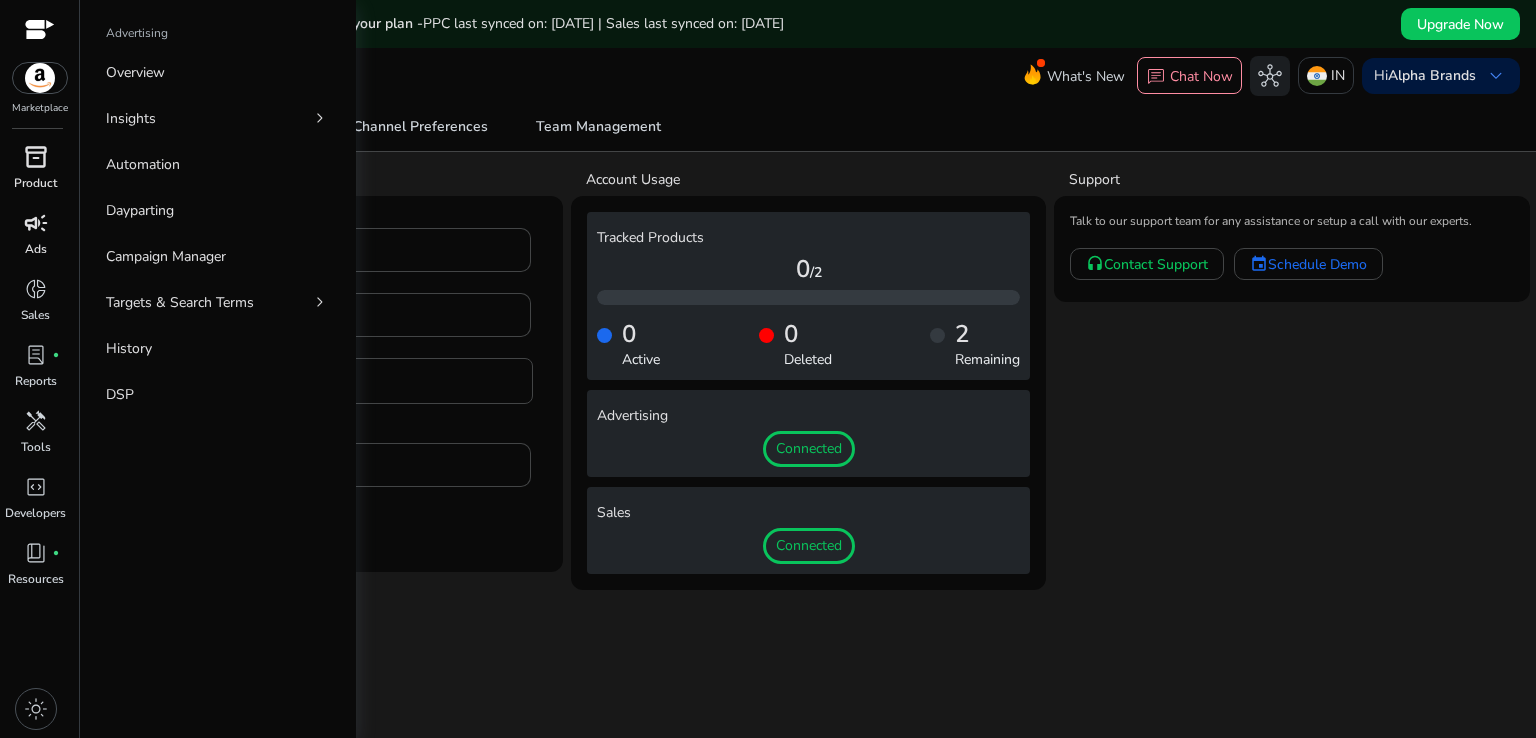 click on "campaign" at bounding box center (36, 223) 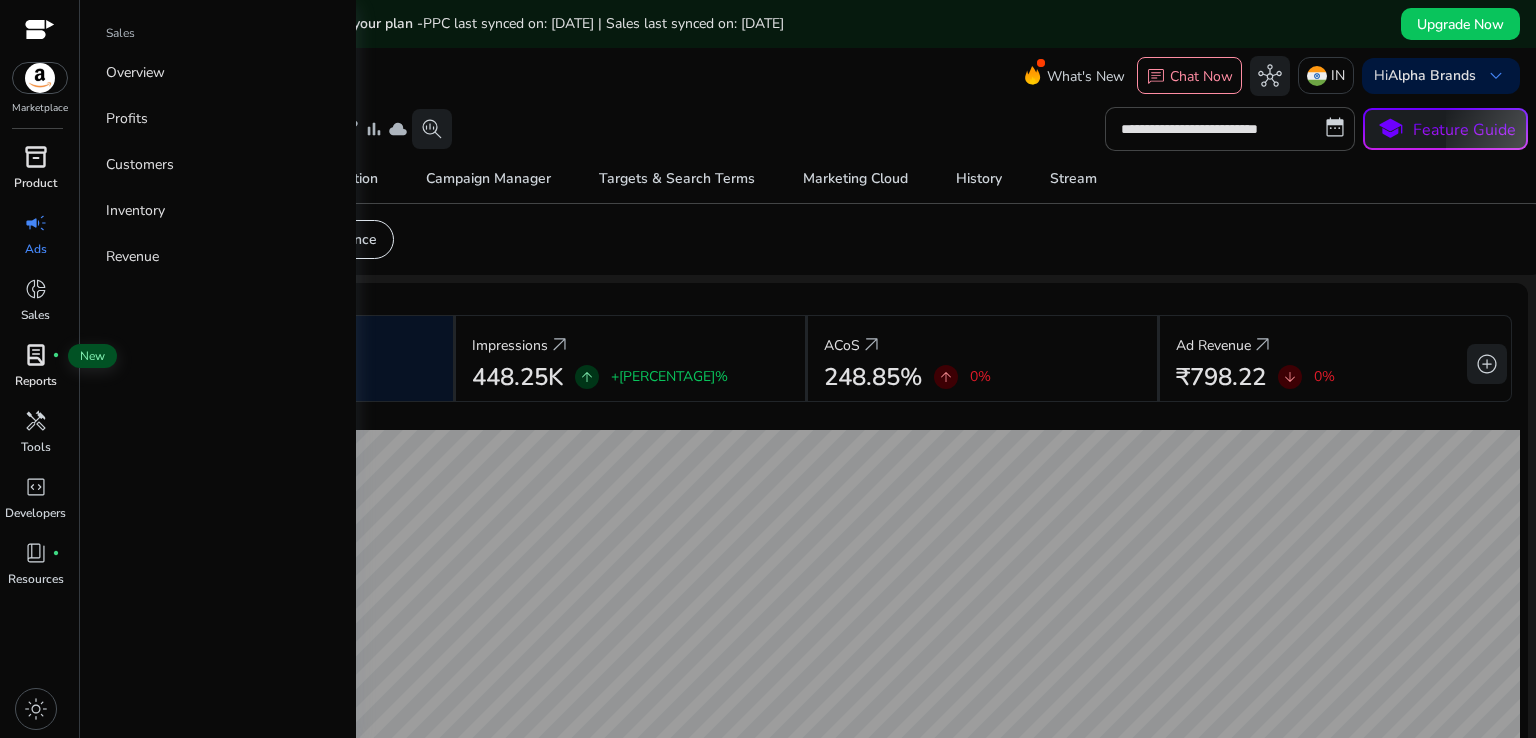 click on "lab_profile" at bounding box center [36, 355] 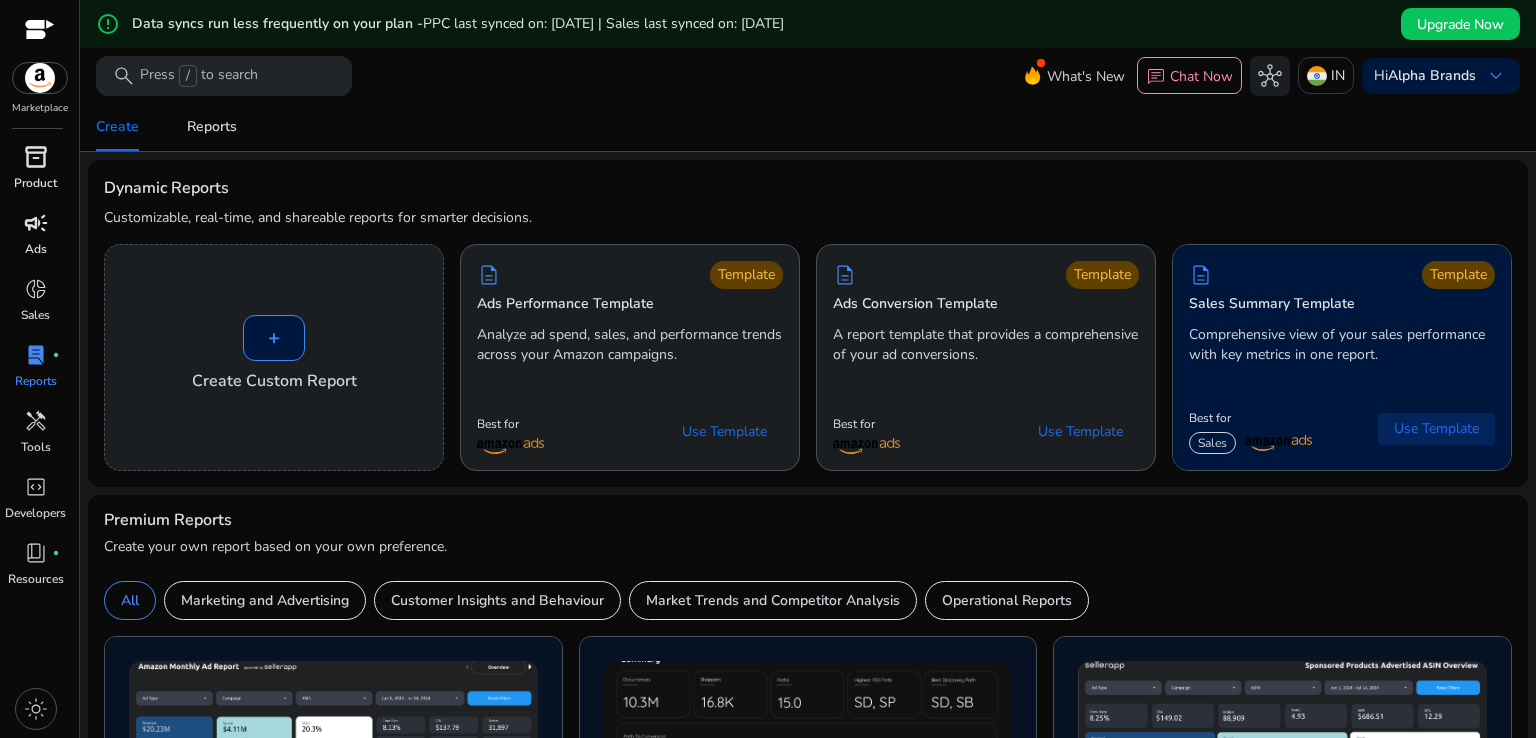 click on "Use Template" 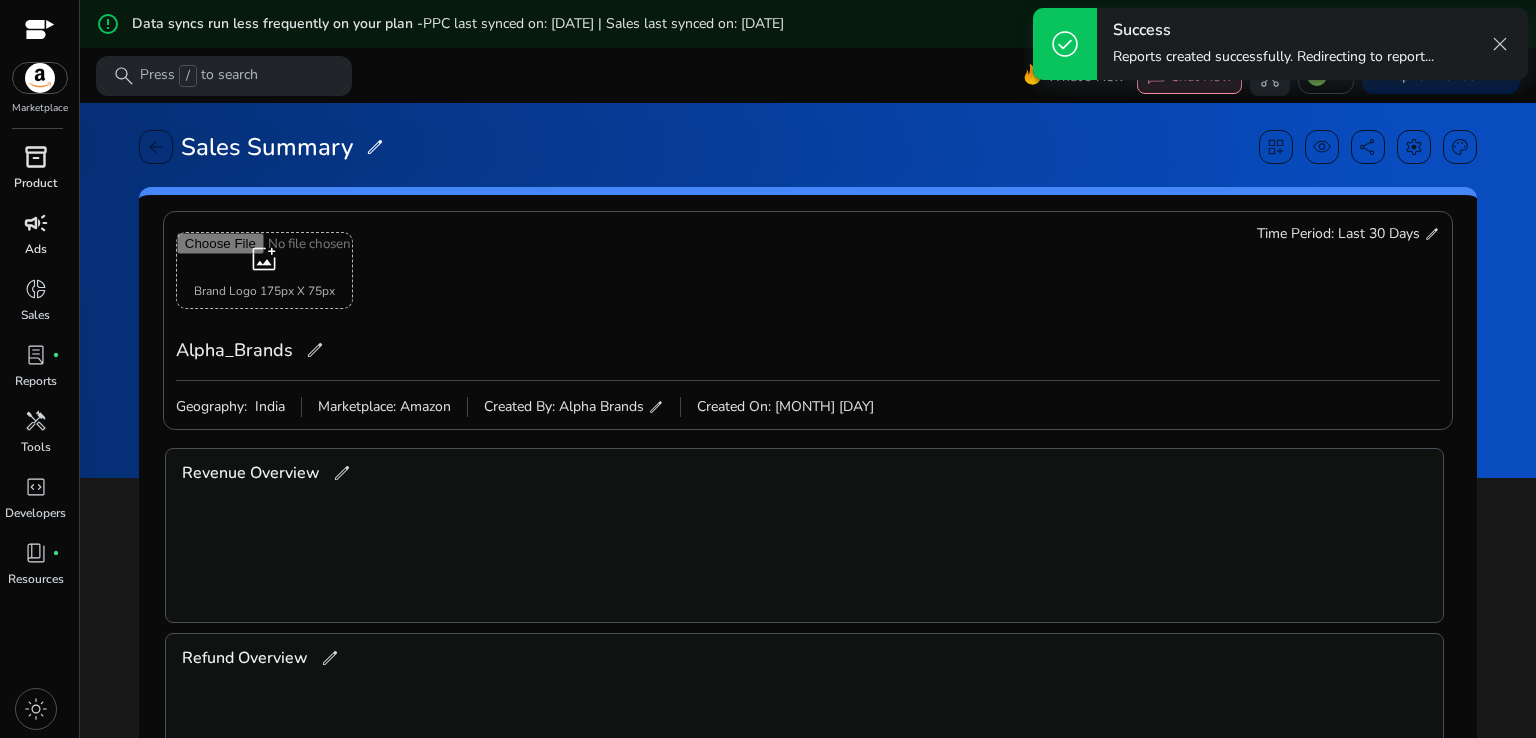 scroll, scrollTop: 428, scrollLeft: 0, axis: vertical 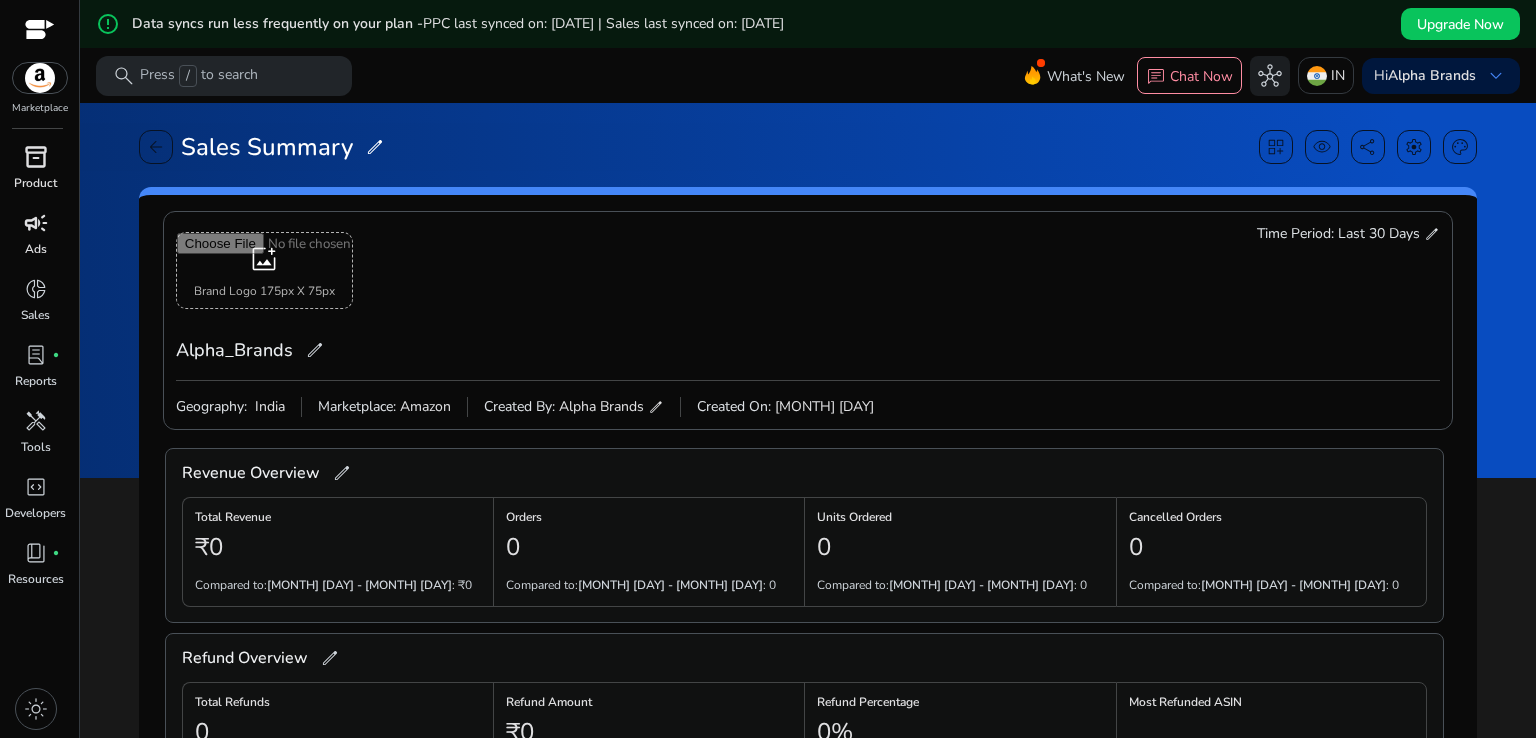 click at bounding box center (264, 270) 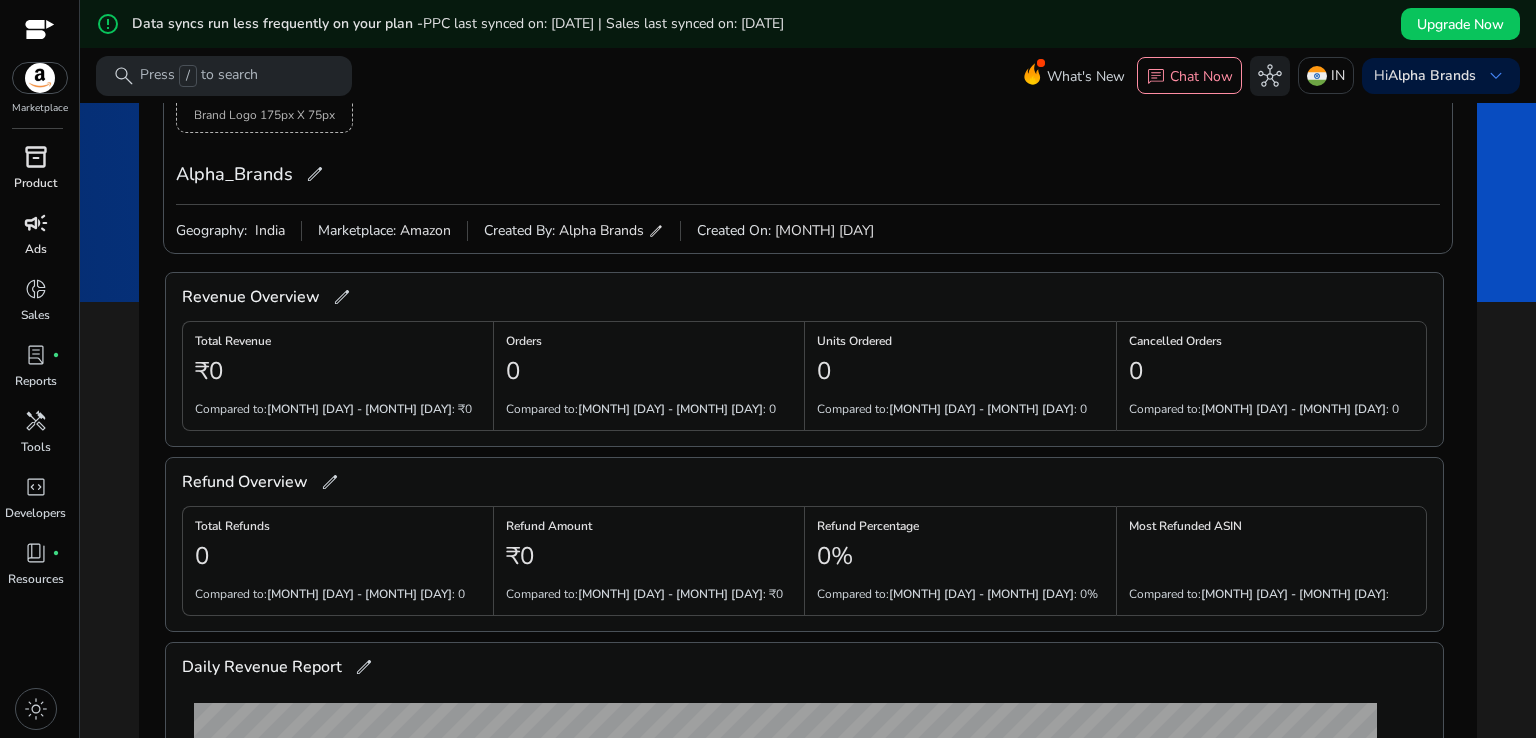 scroll, scrollTop: 400, scrollLeft: 0, axis: vertical 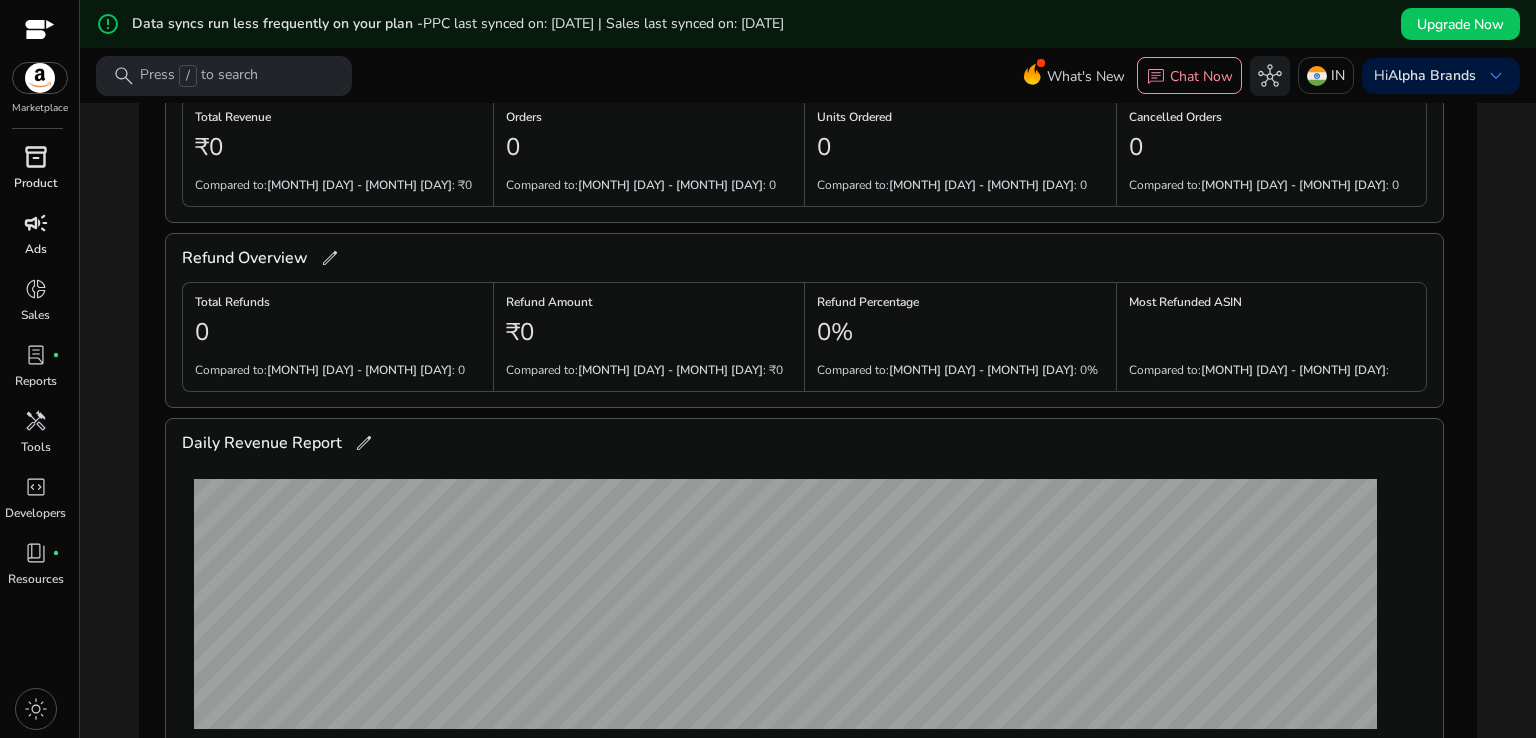 type on "**********" 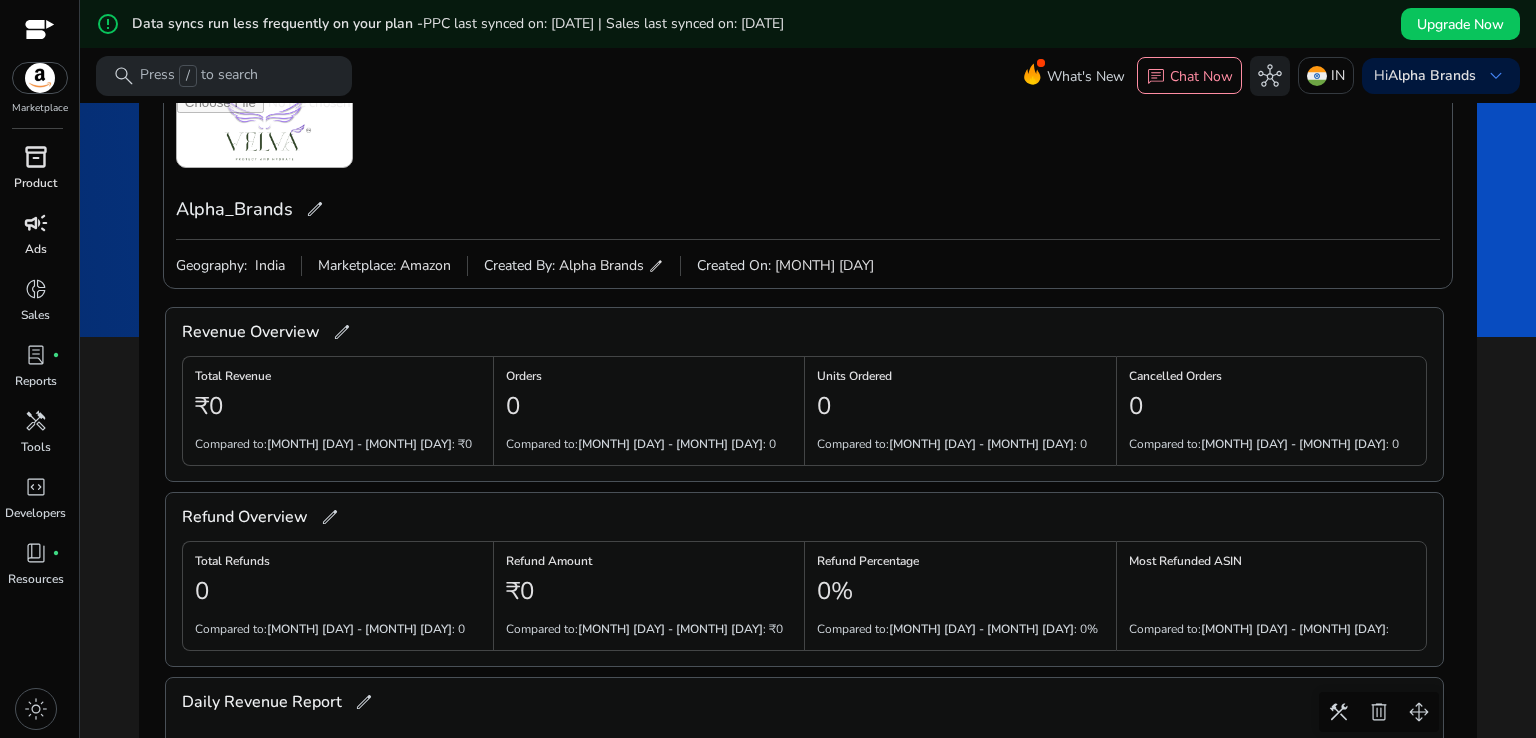 scroll, scrollTop: 100, scrollLeft: 0, axis: vertical 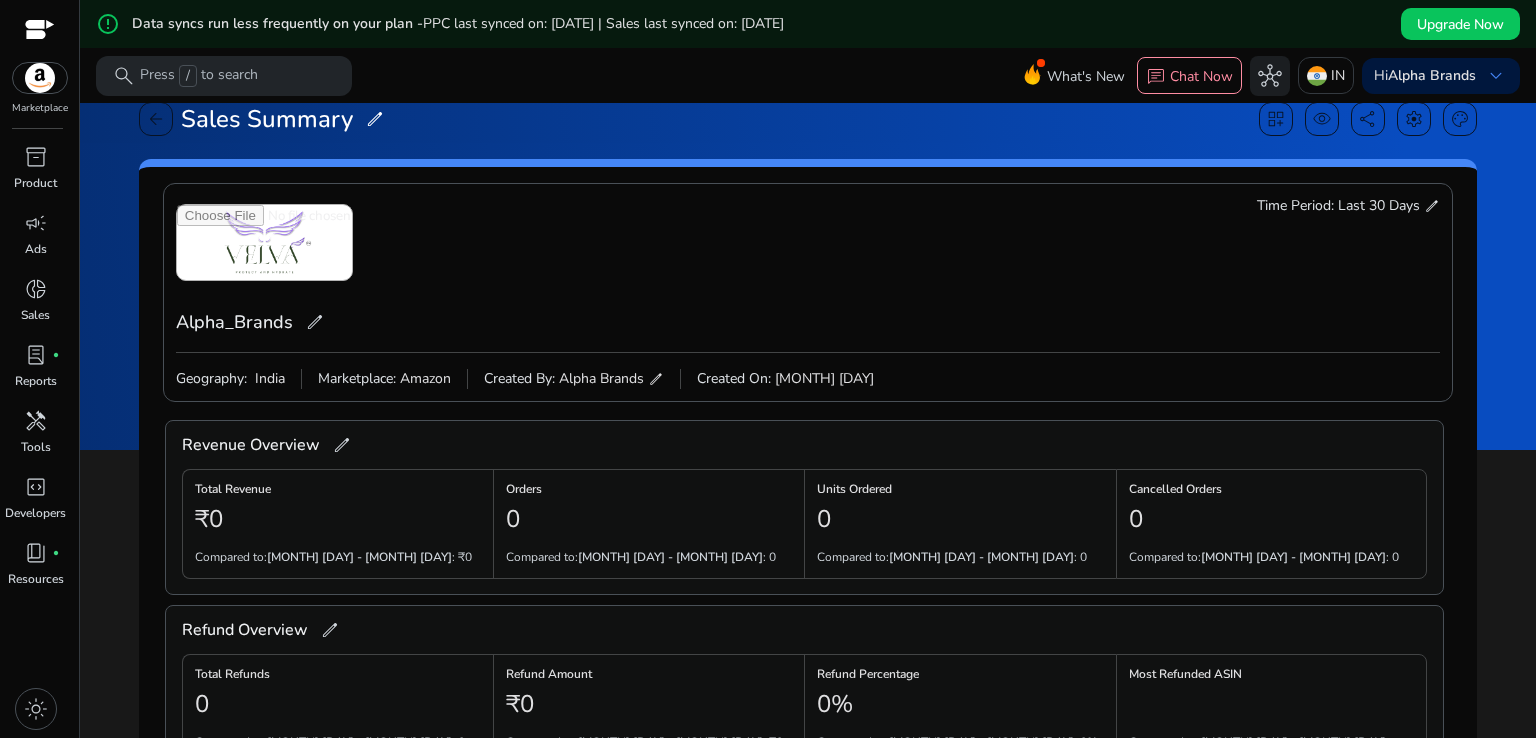 click on "edit" 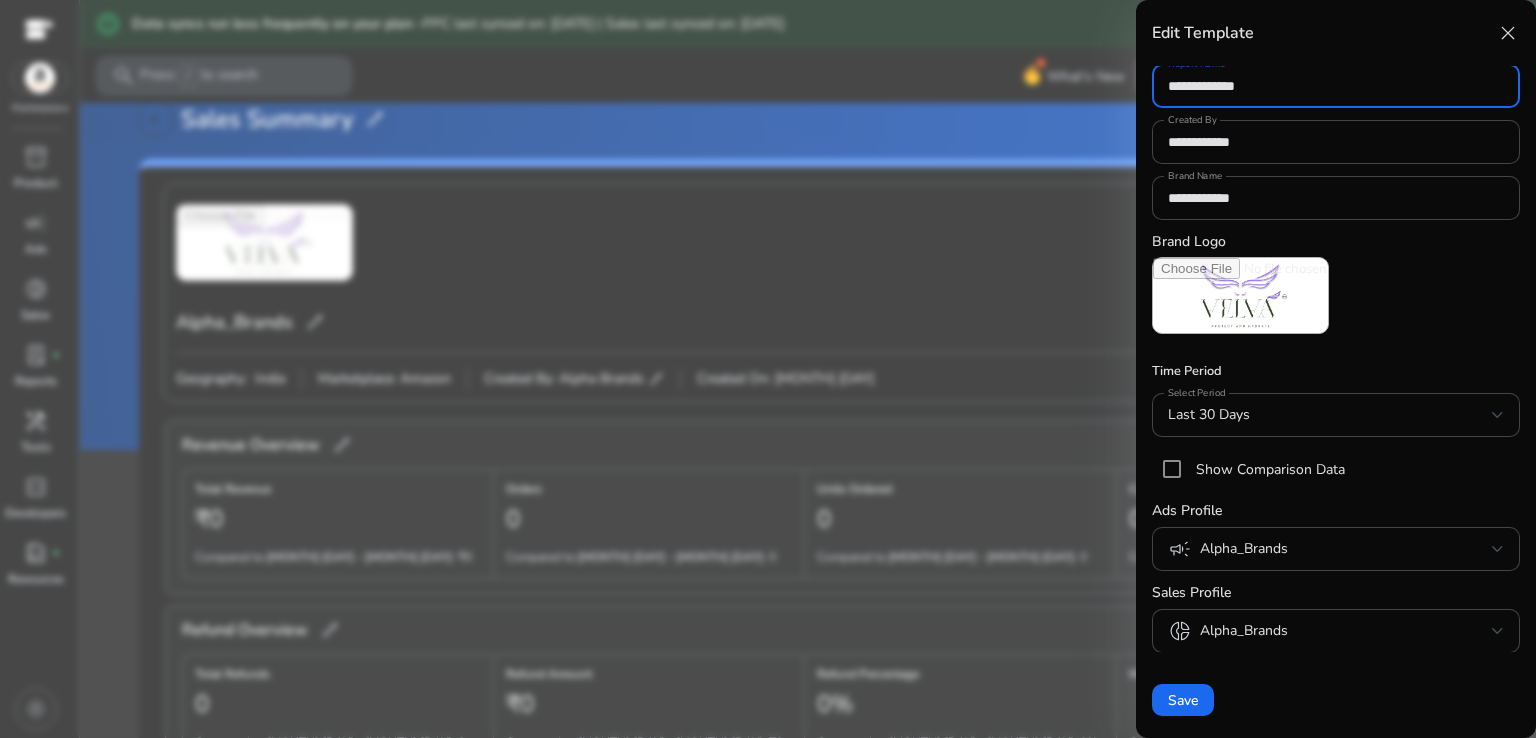 scroll, scrollTop: 0, scrollLeft: 0, axis: both 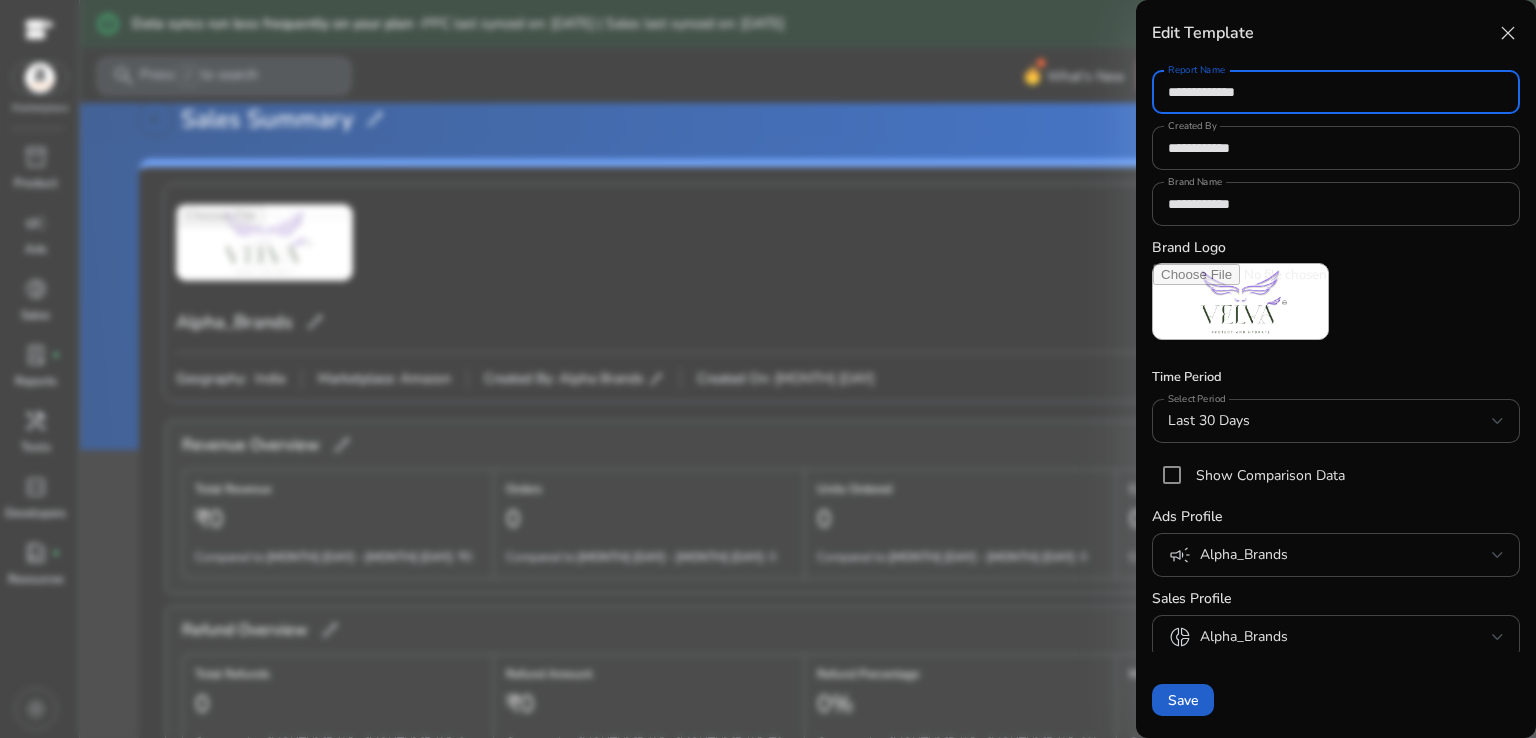 click at bounding box center [1183, 700] 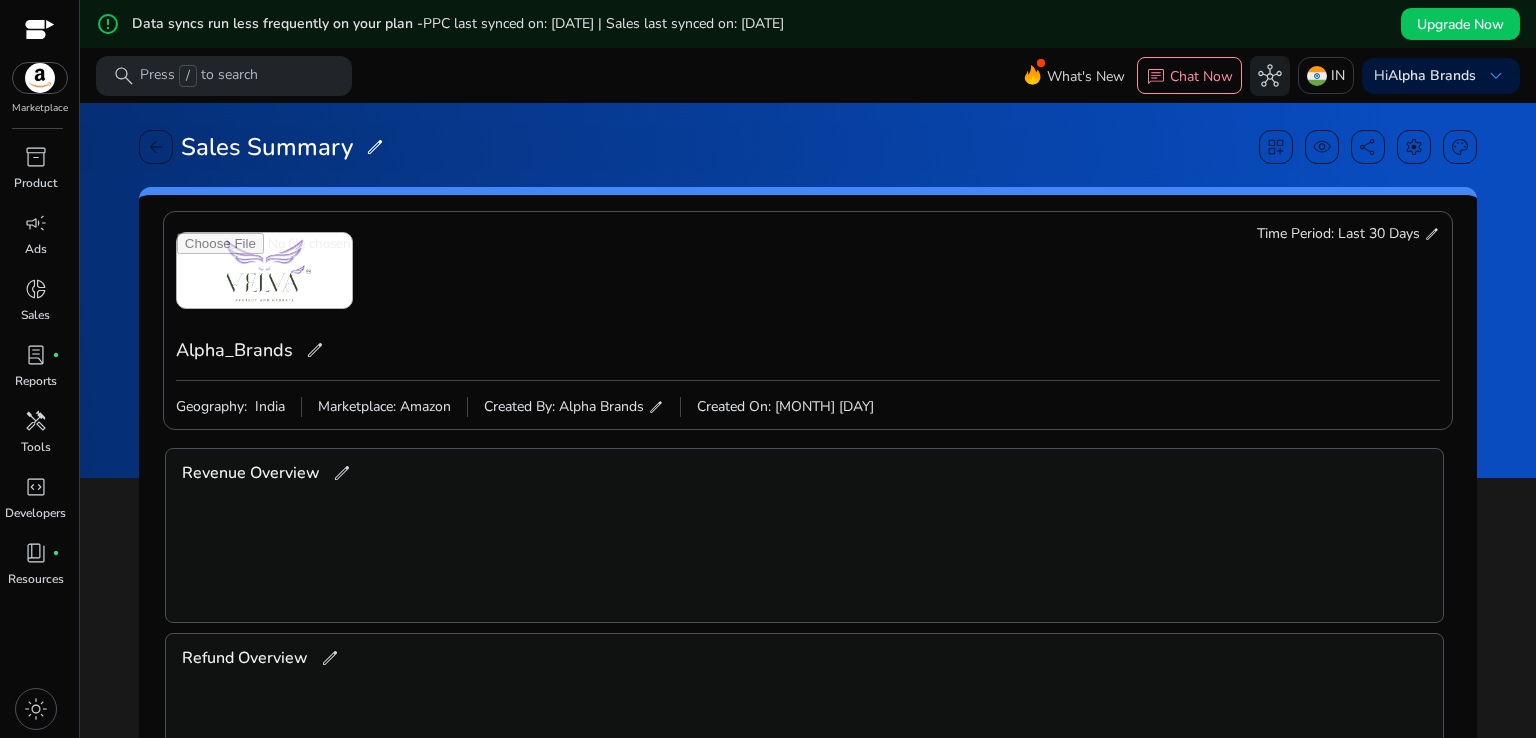 scroll, scrollTop: 436, scrollLeft: 0, axis: vertical 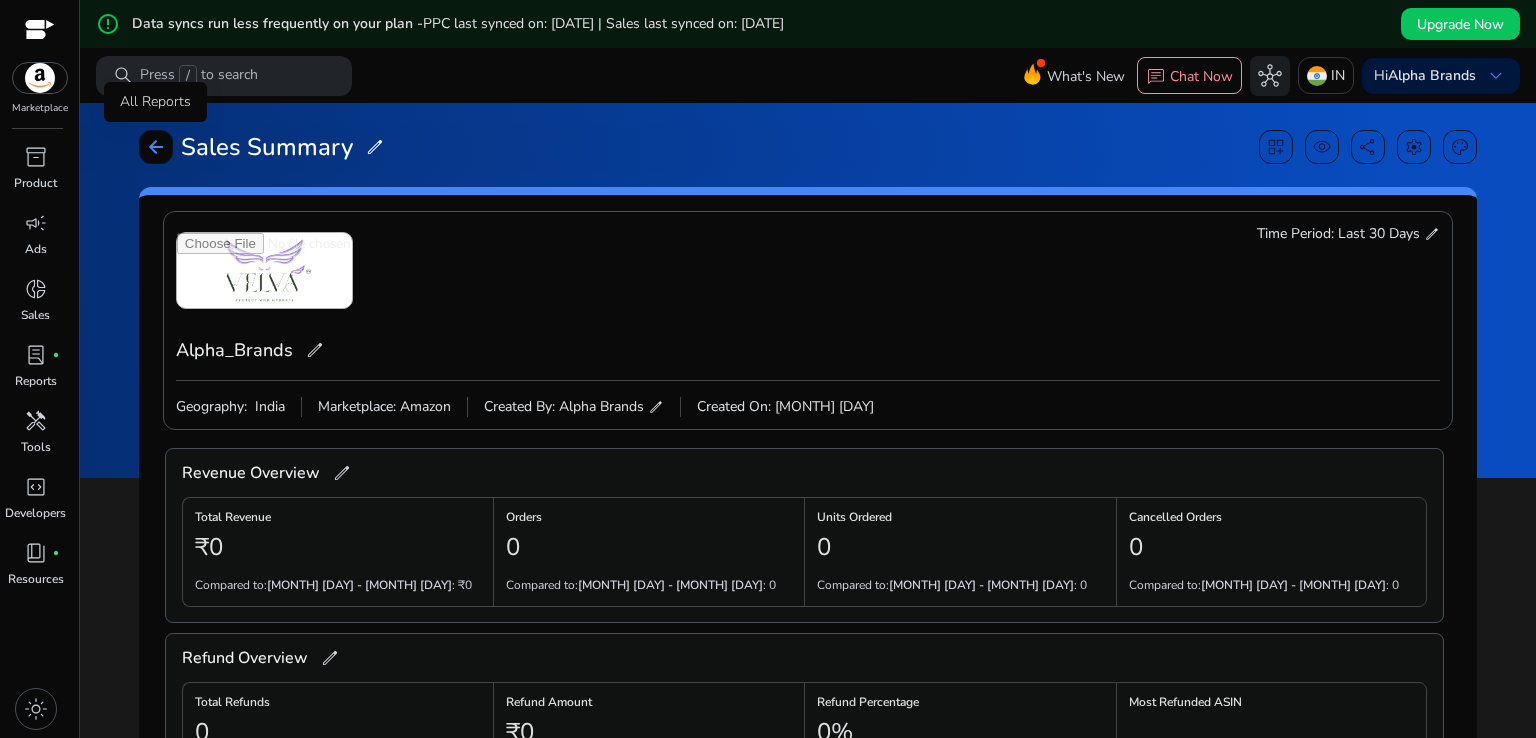 click on "arrow_back" 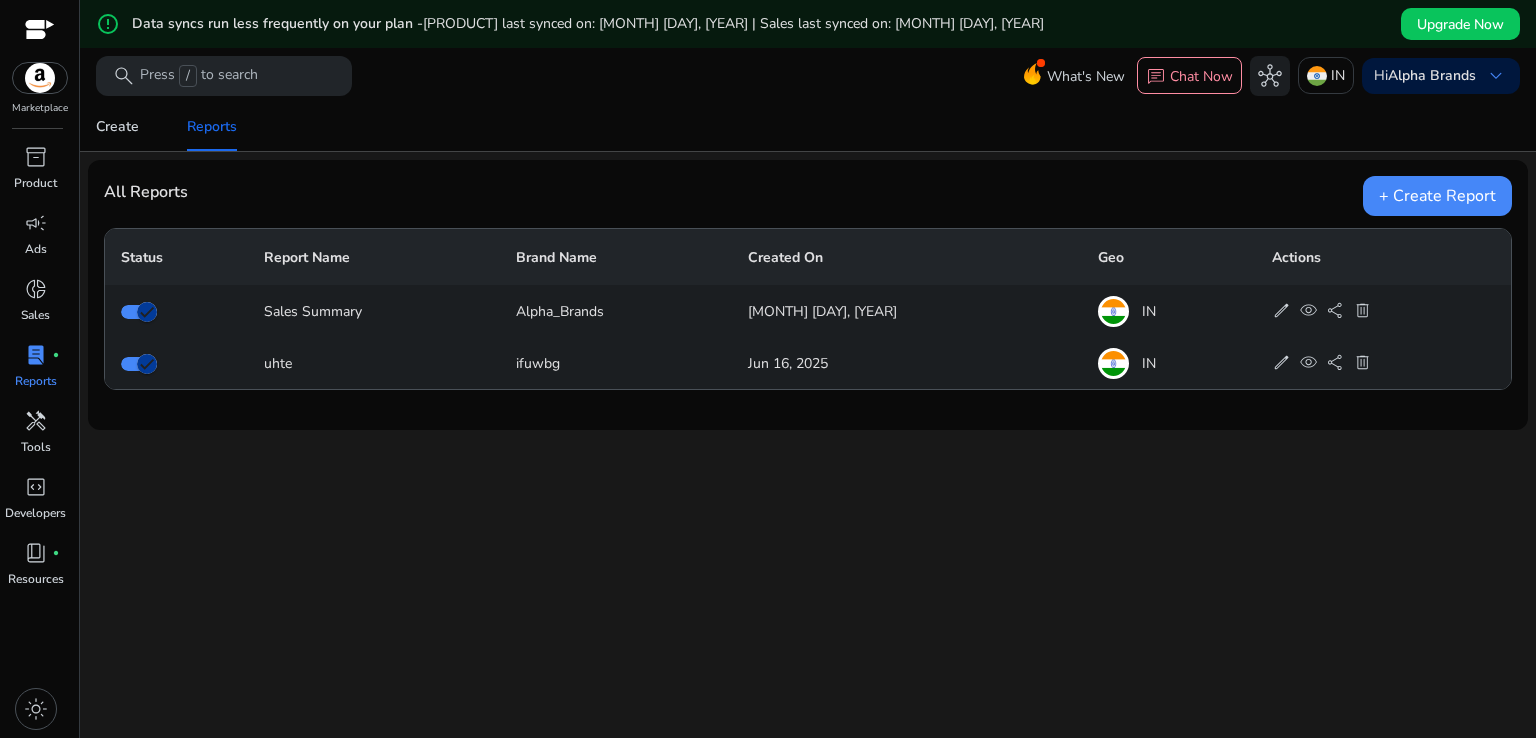 scroll, scrollTop: 0, scrollLeft: 0, axis: both 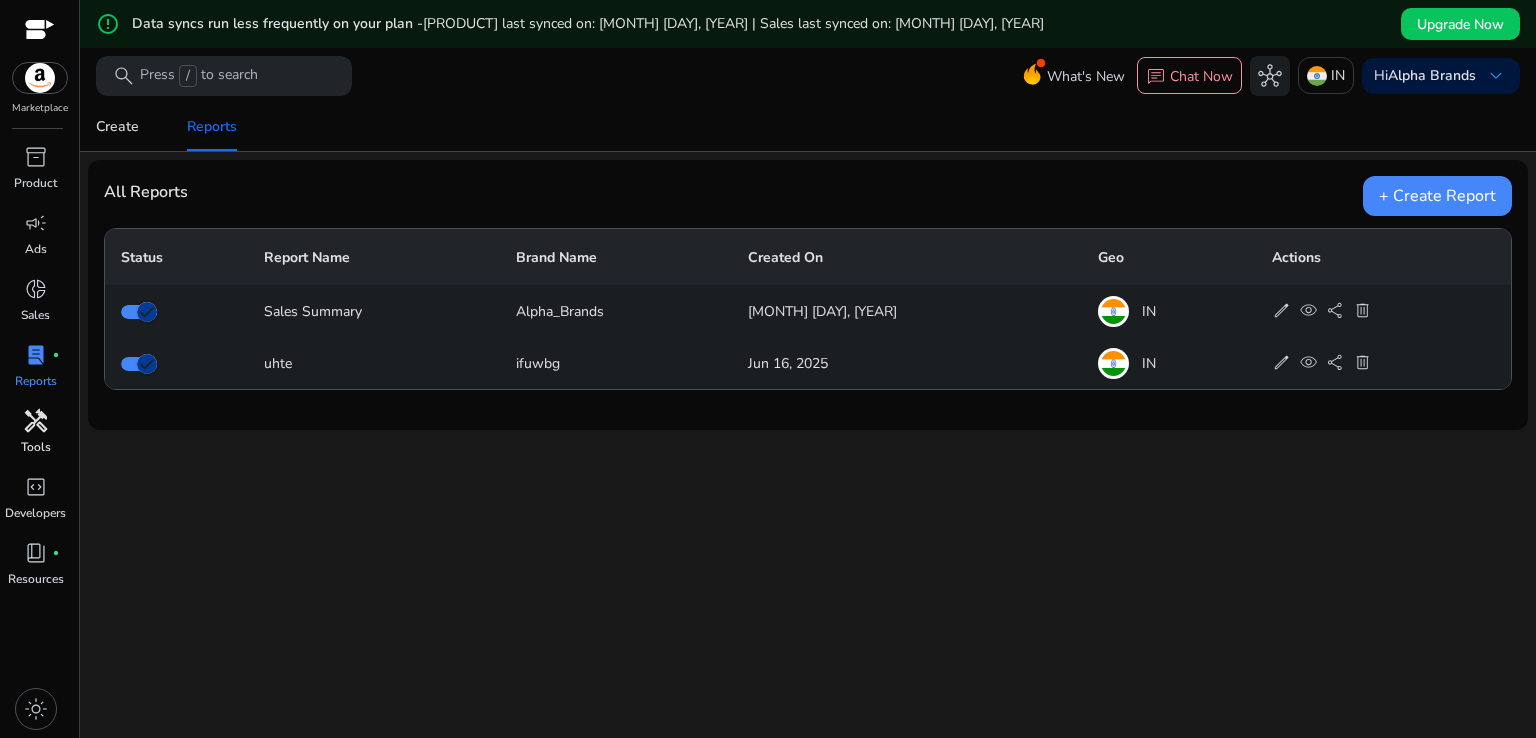 click on "handyman" at bounding box center (36, 421) 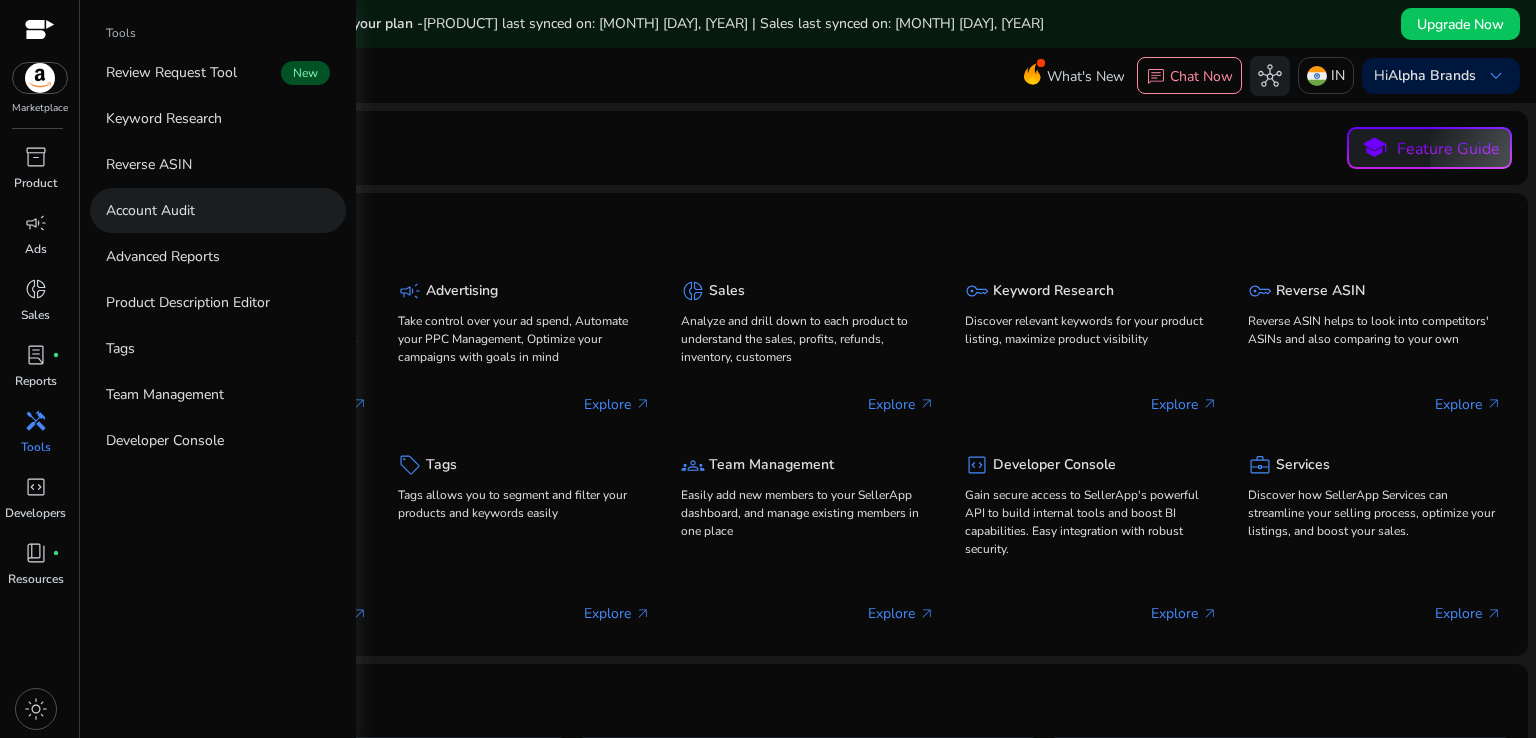 click on "Account Audit" at bounding box center [150, 210] 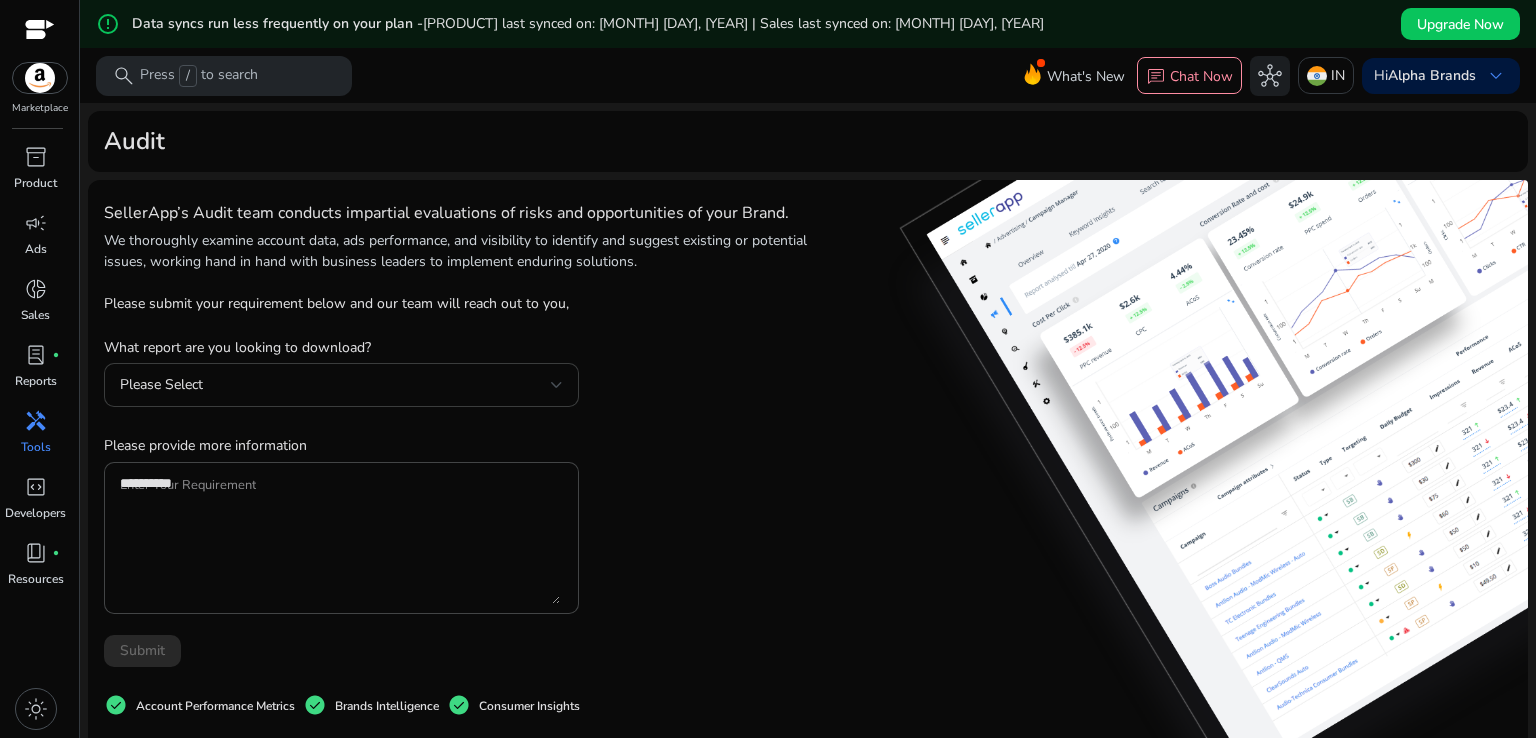 click on "Please Select" 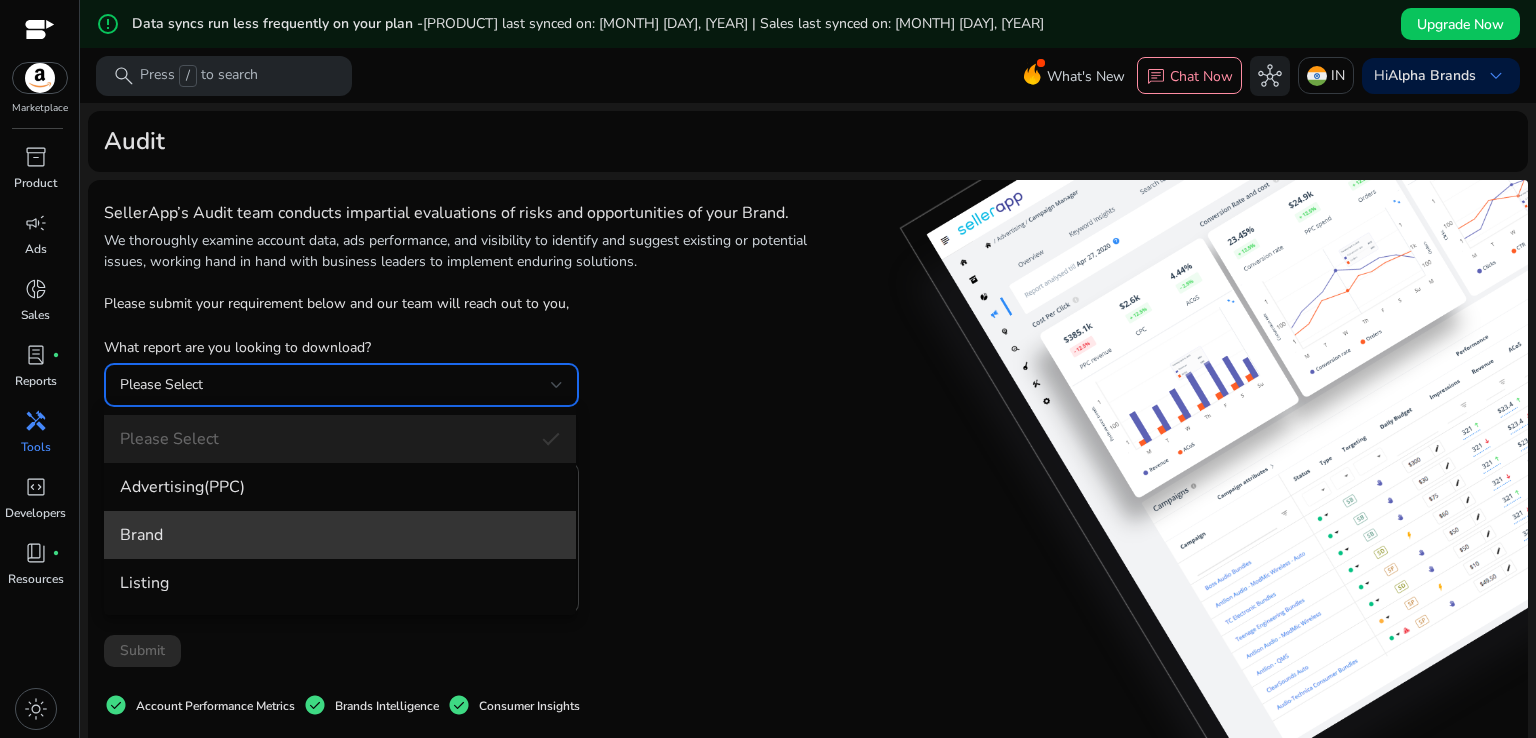 click on "Brand" at bounding box center (340, 535) 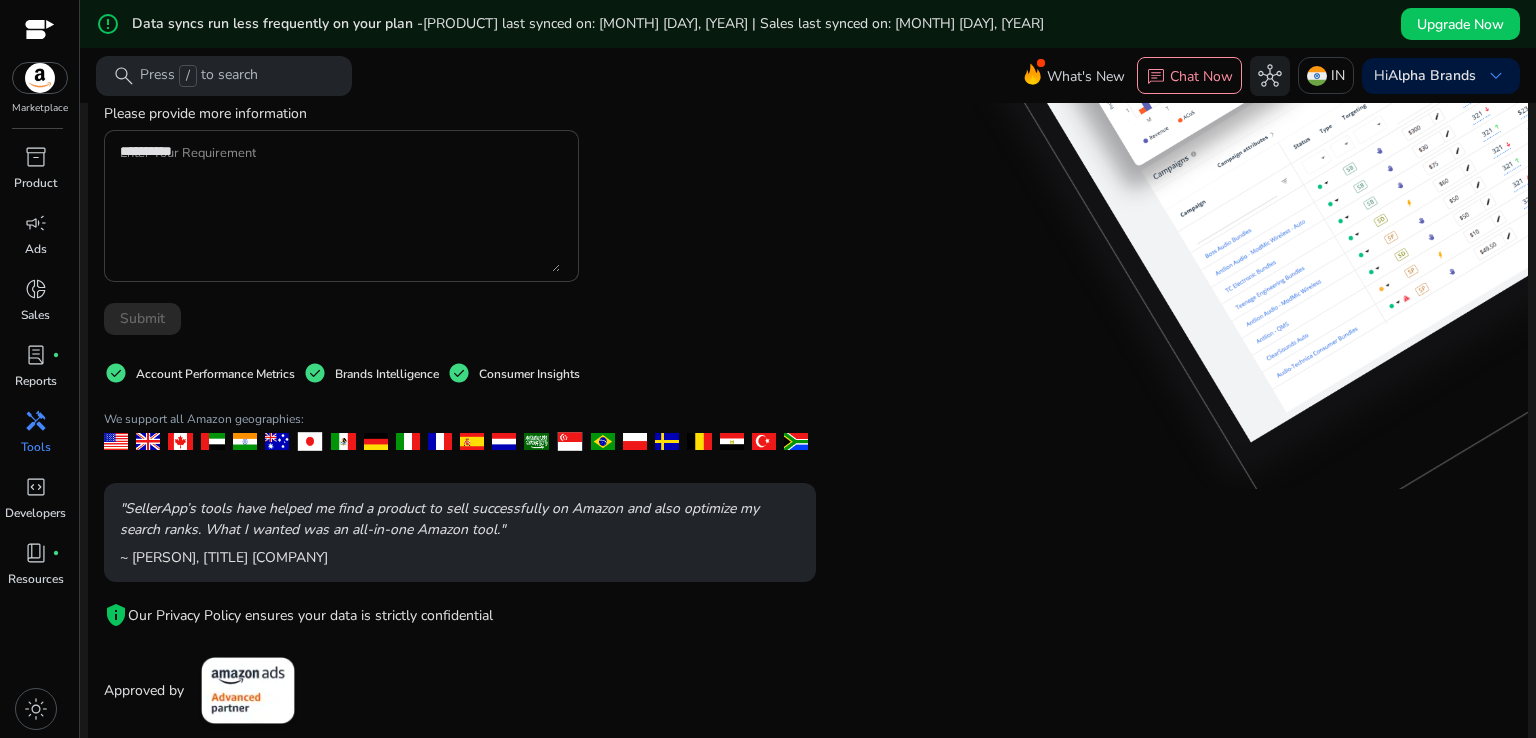 scroll, scrollTop: 343, scrollLeft: 0, axis: vertical 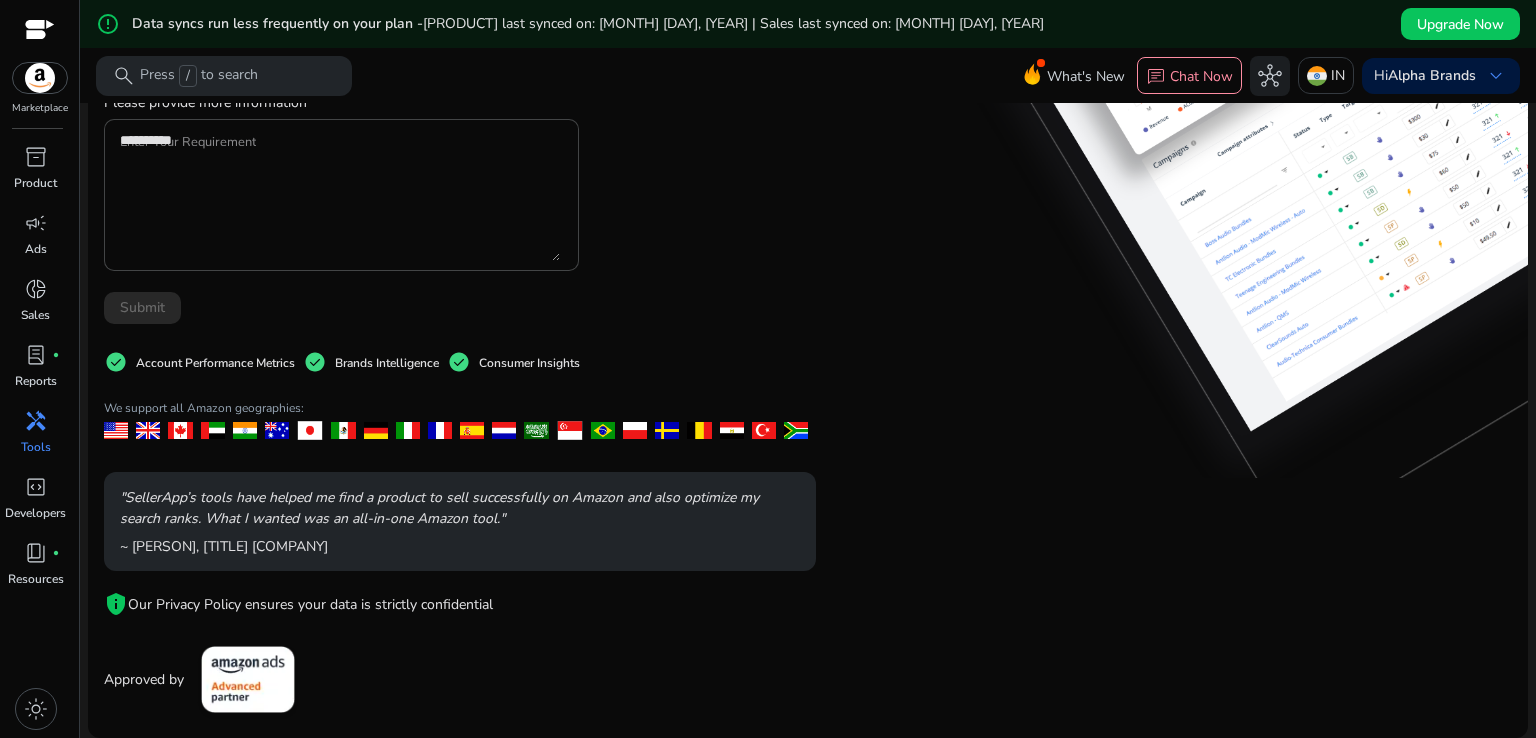 click on "Submit" 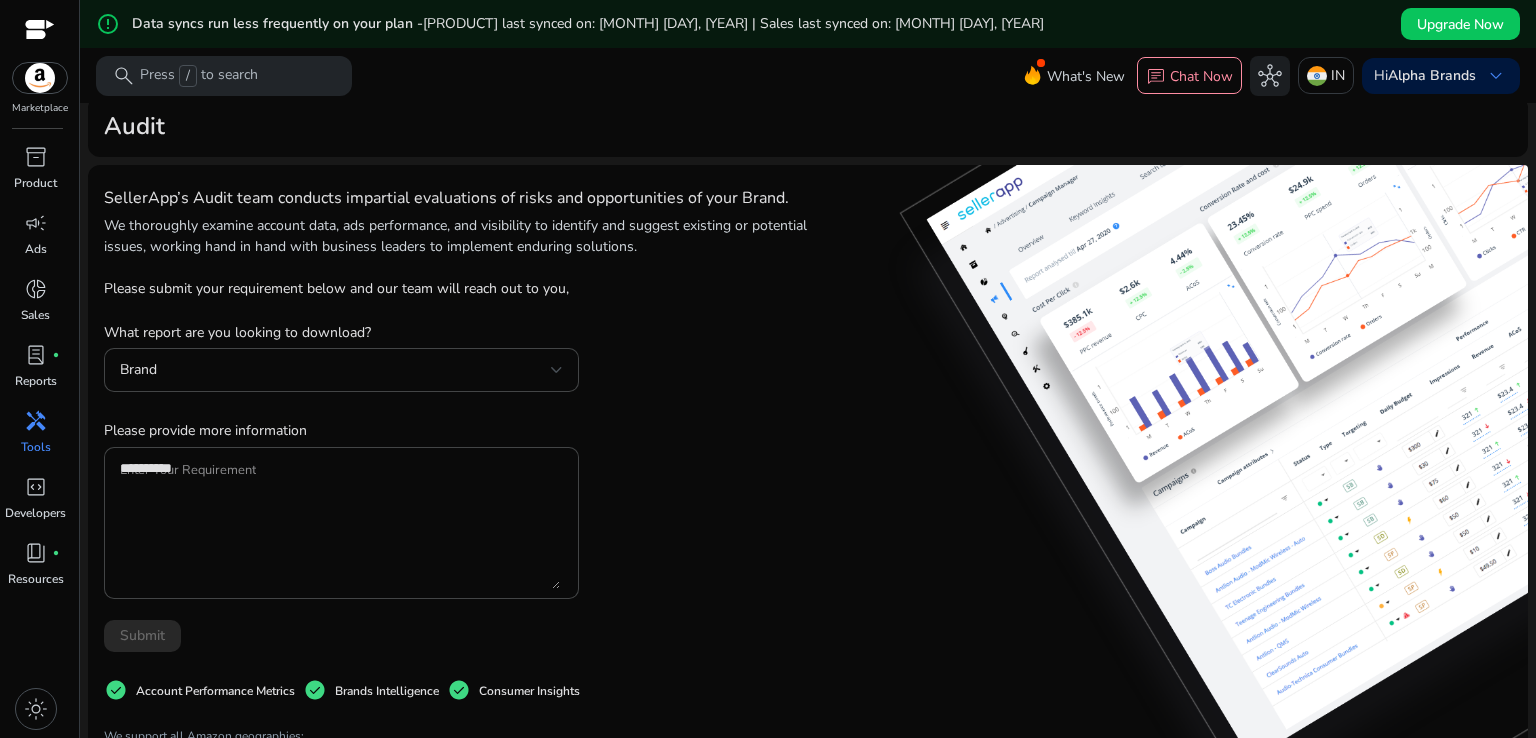 scroll, scrollTop: 0, scrollLeft: 0, axis: both 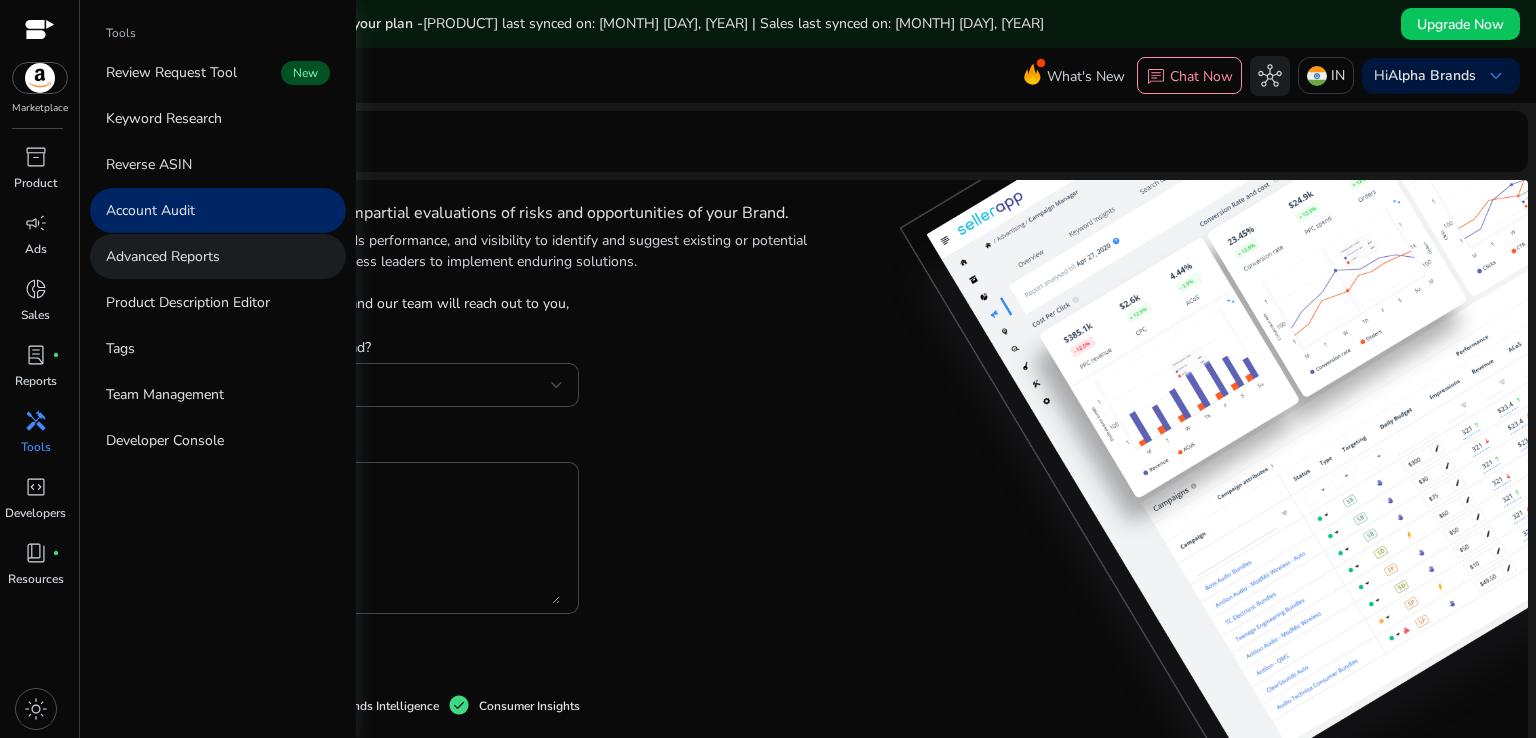 click on "Advanced Reports" at bounding box center [218, 256] 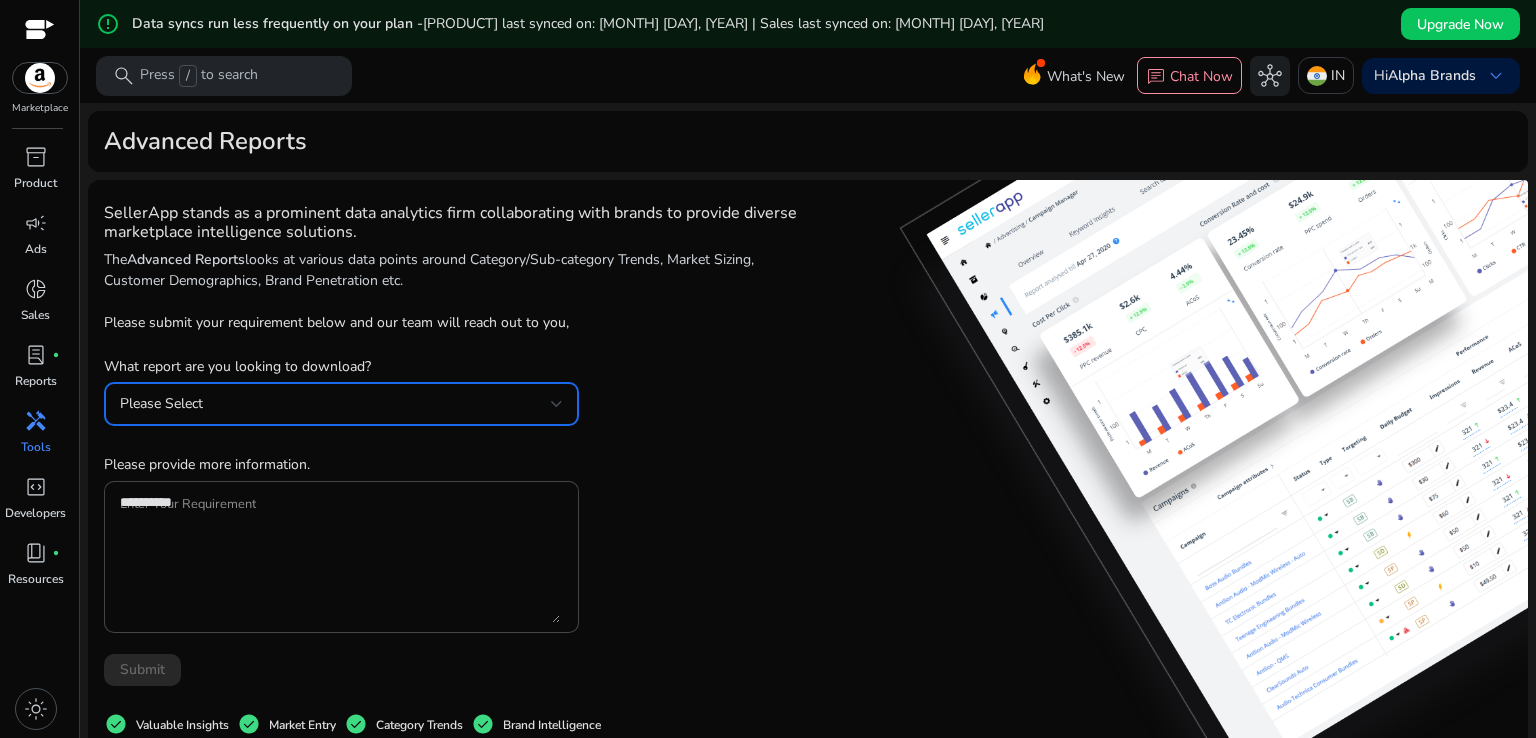 click on "Please Select" at bounding box center [335, 404] 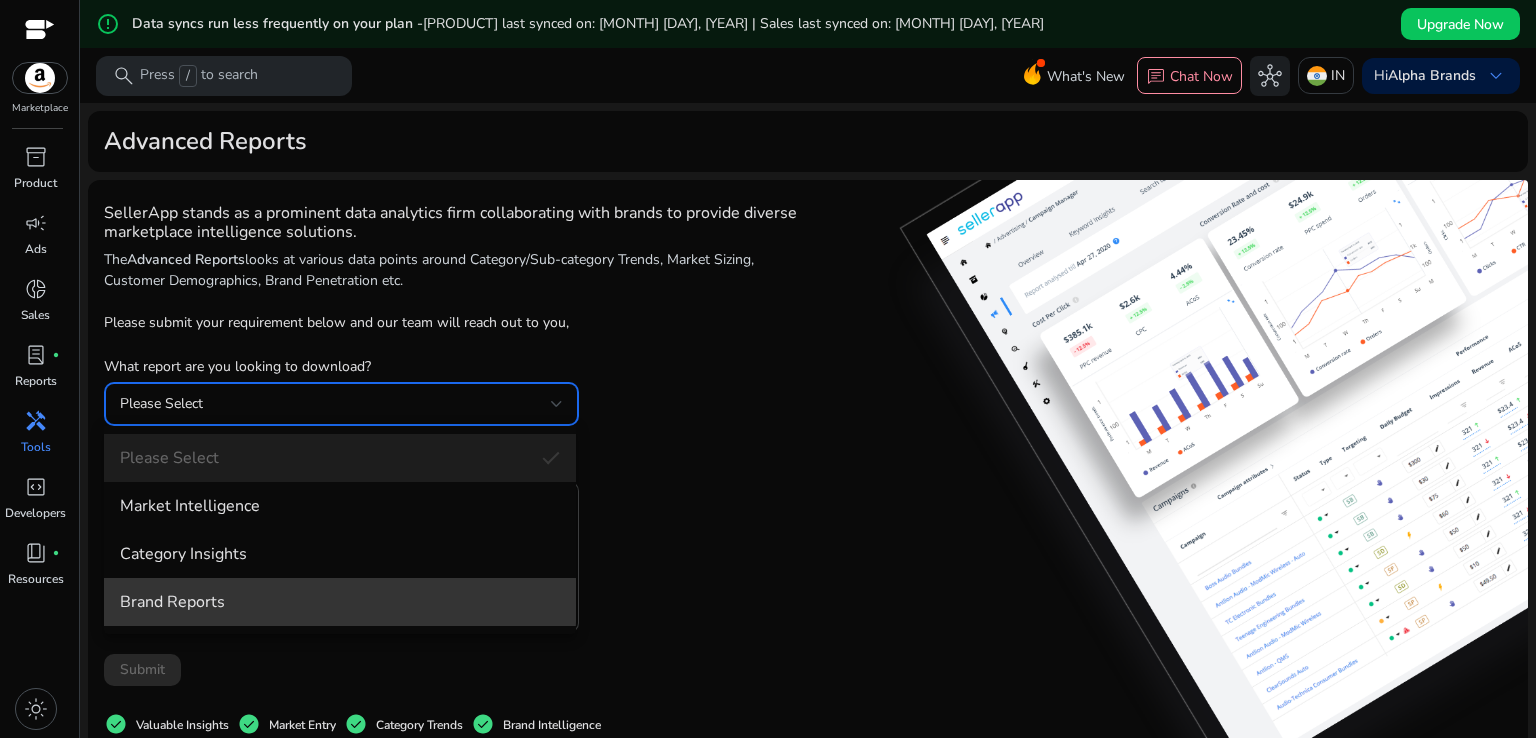 click on "Brand Reports" at bounding box center [340, 602] 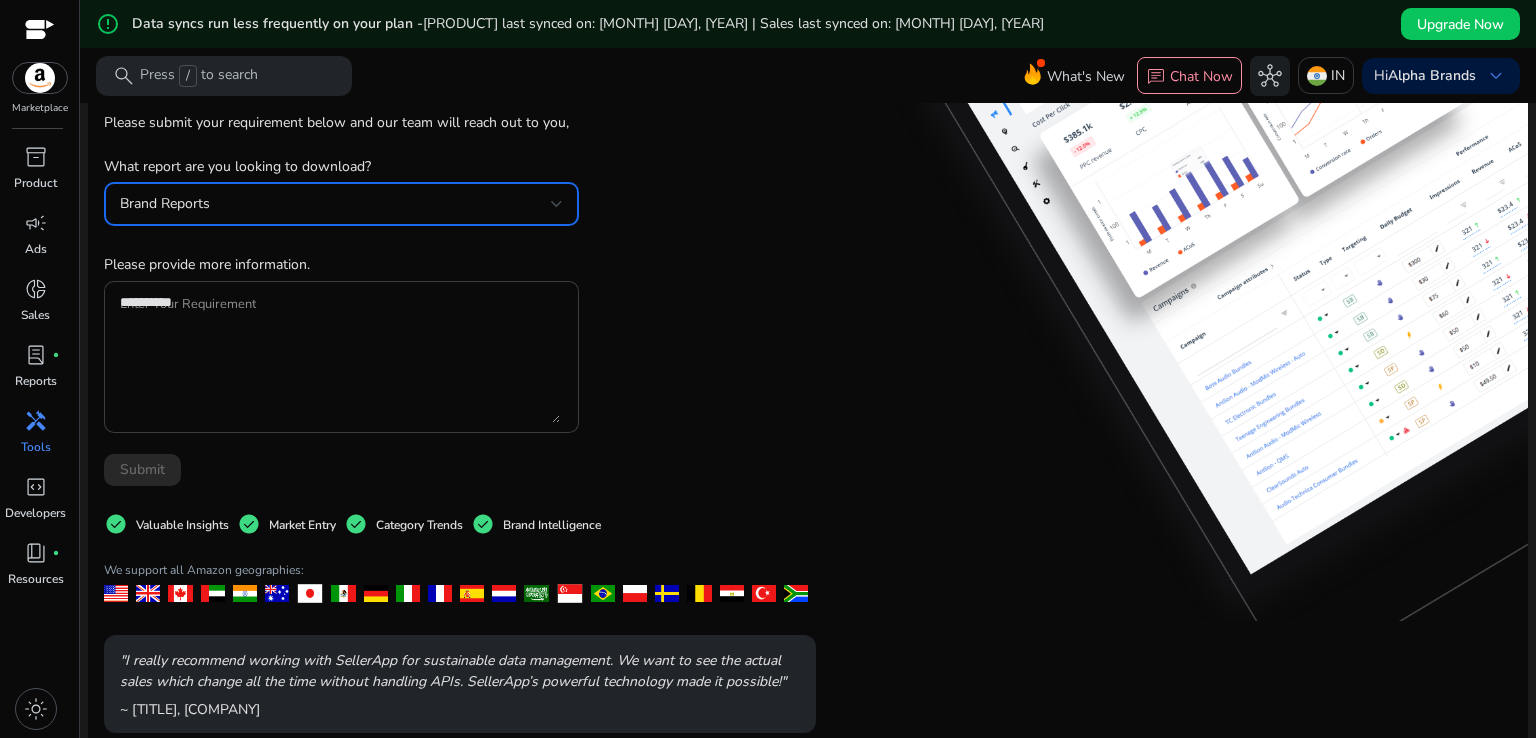 scroll, scrollTop: 0, scrollLeft: 0, axis: both 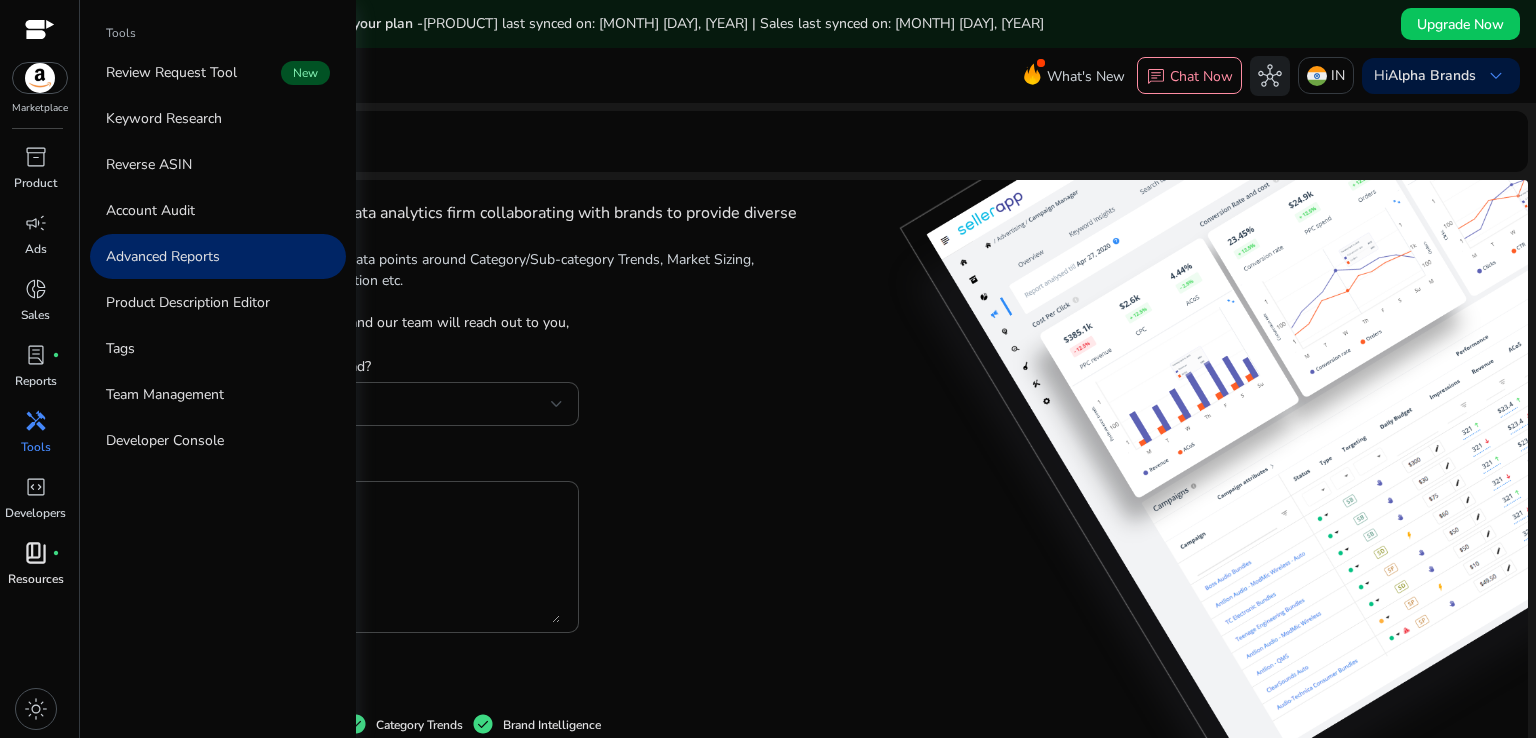 click on "Resources" at bounding box center (36, 579) 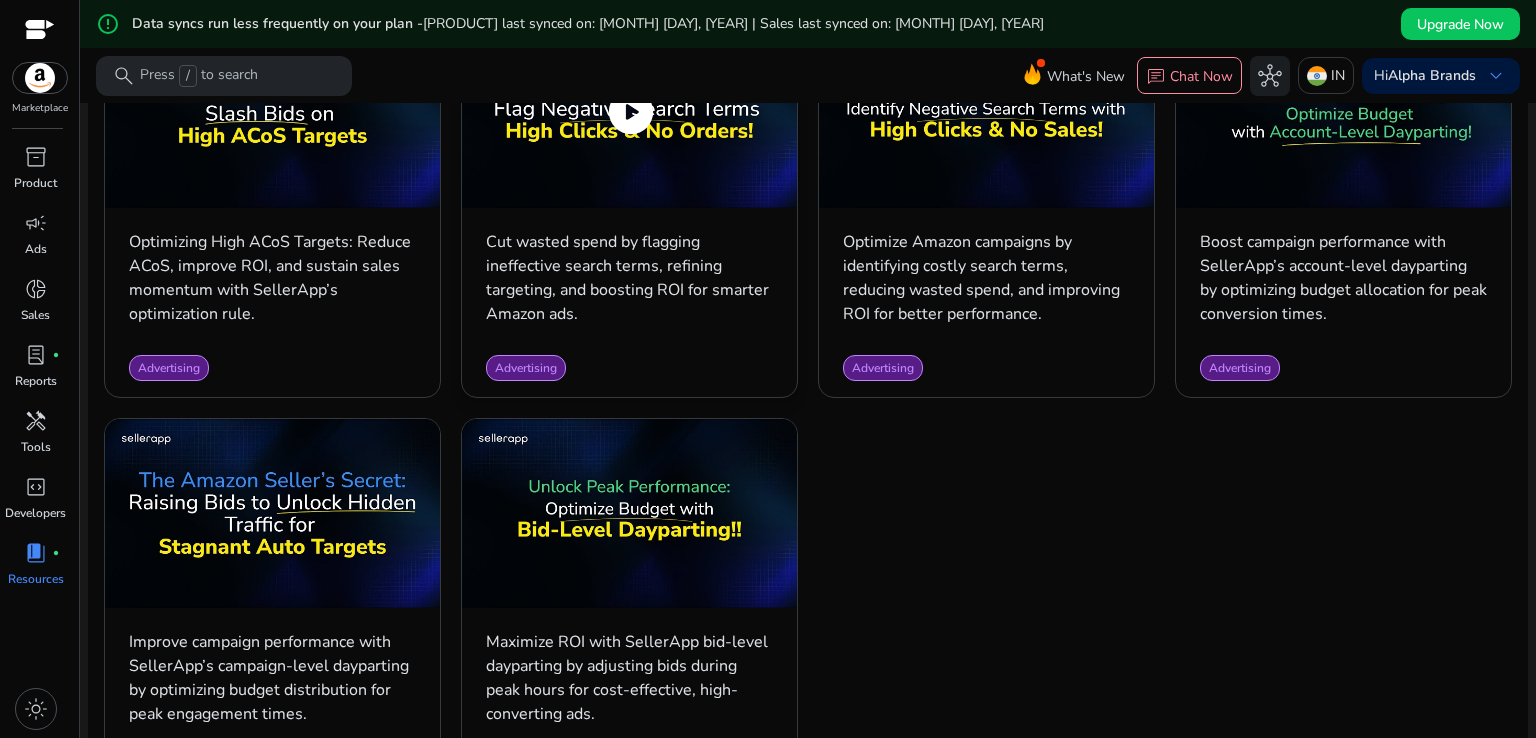 scroll, scrollTop: 1964, scrollLeft: 0, axis: vertical 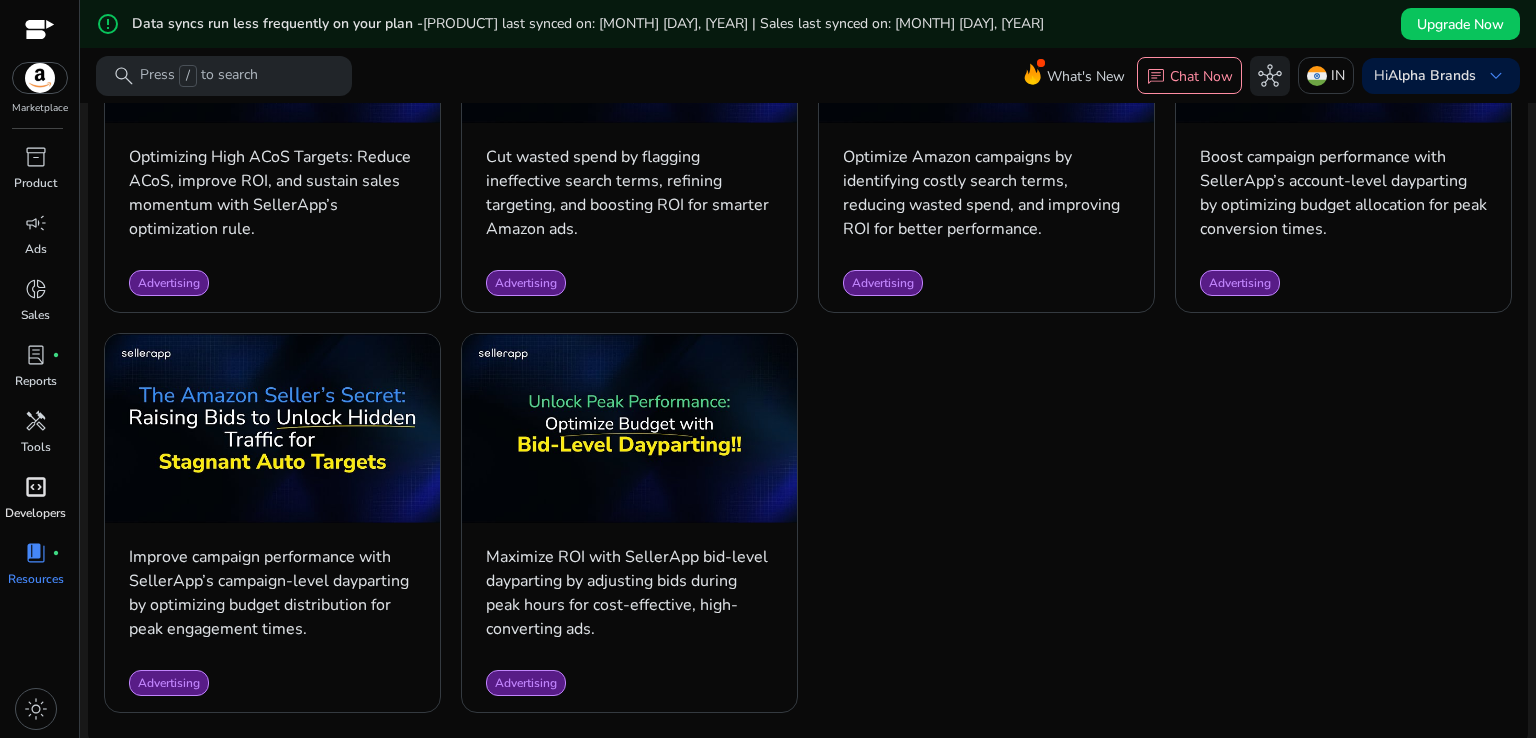 click on "code_blocks" at bounding box center [36, 487] 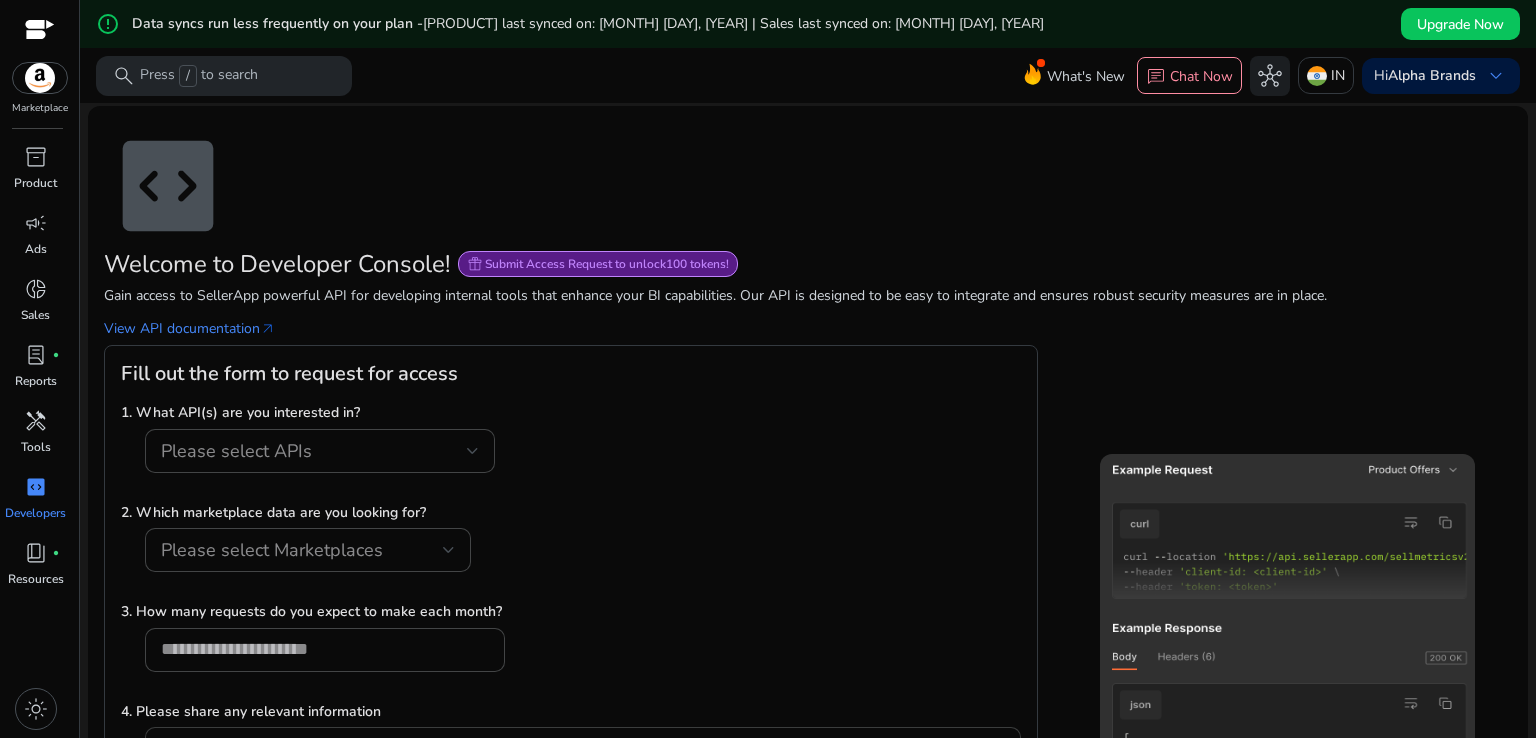 scroll, scrollTop: 0, scrollLeft: 0, axis: both 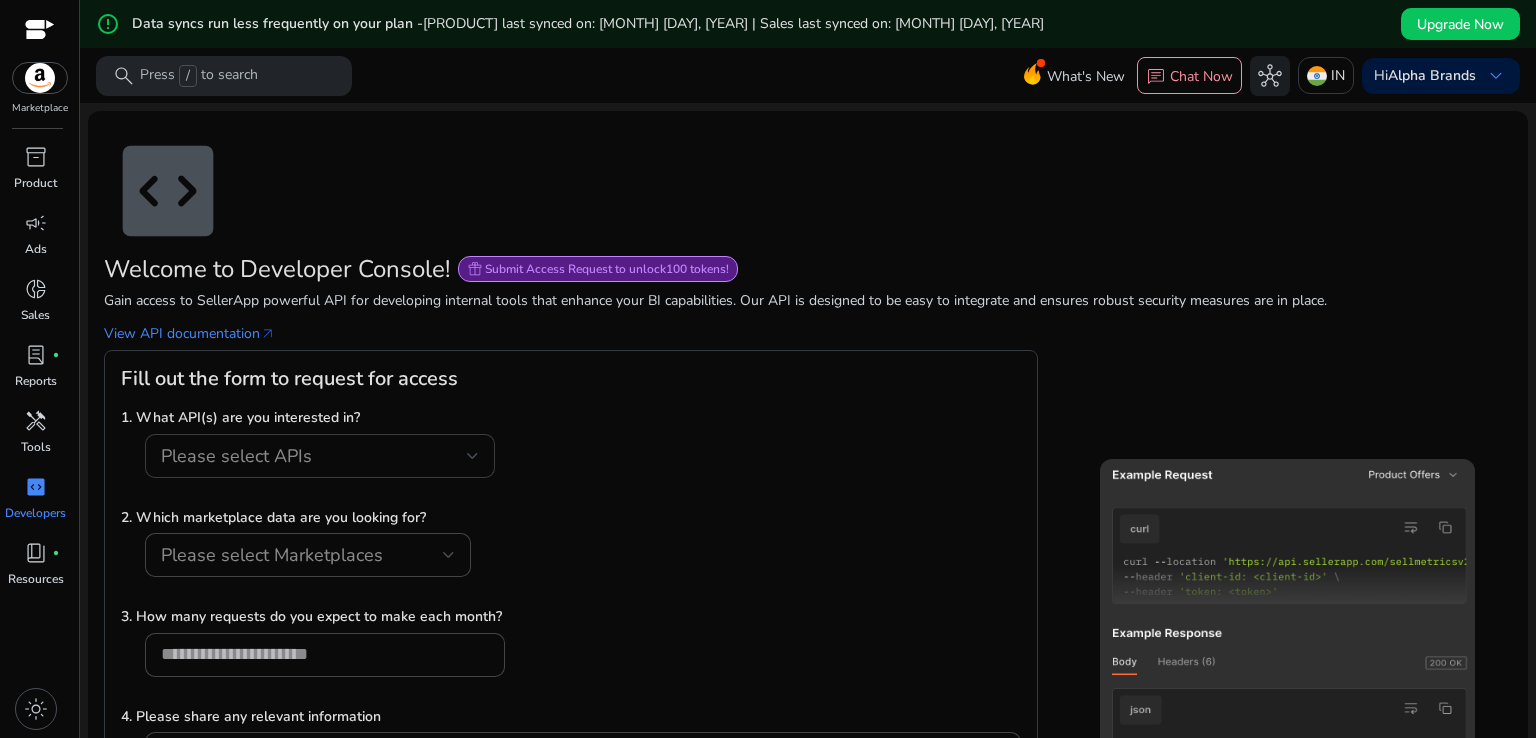 click on "Please select APIs" at bounding box center (314, 456) 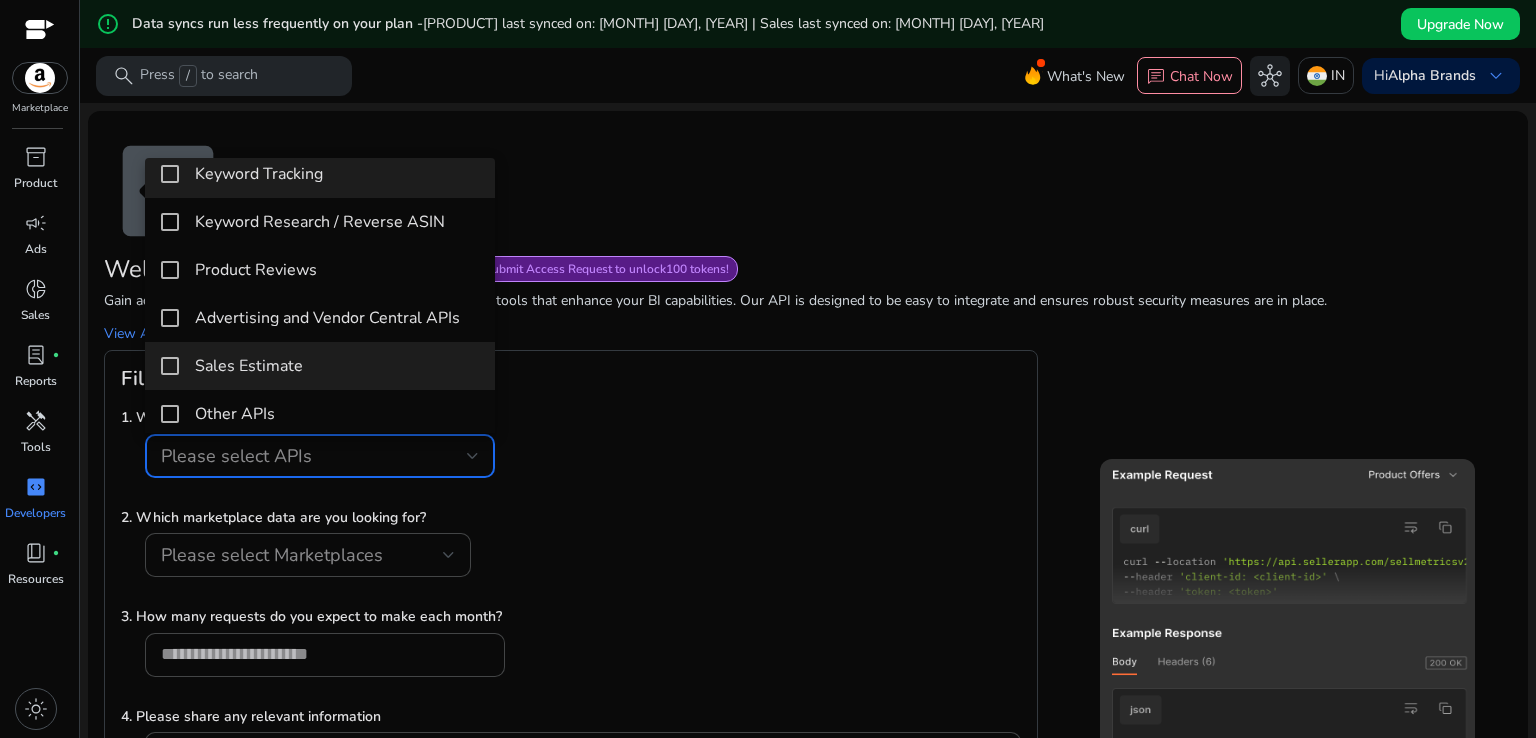 scroll, scrollTop: 28, scrollLeft: 0, axis: vertical 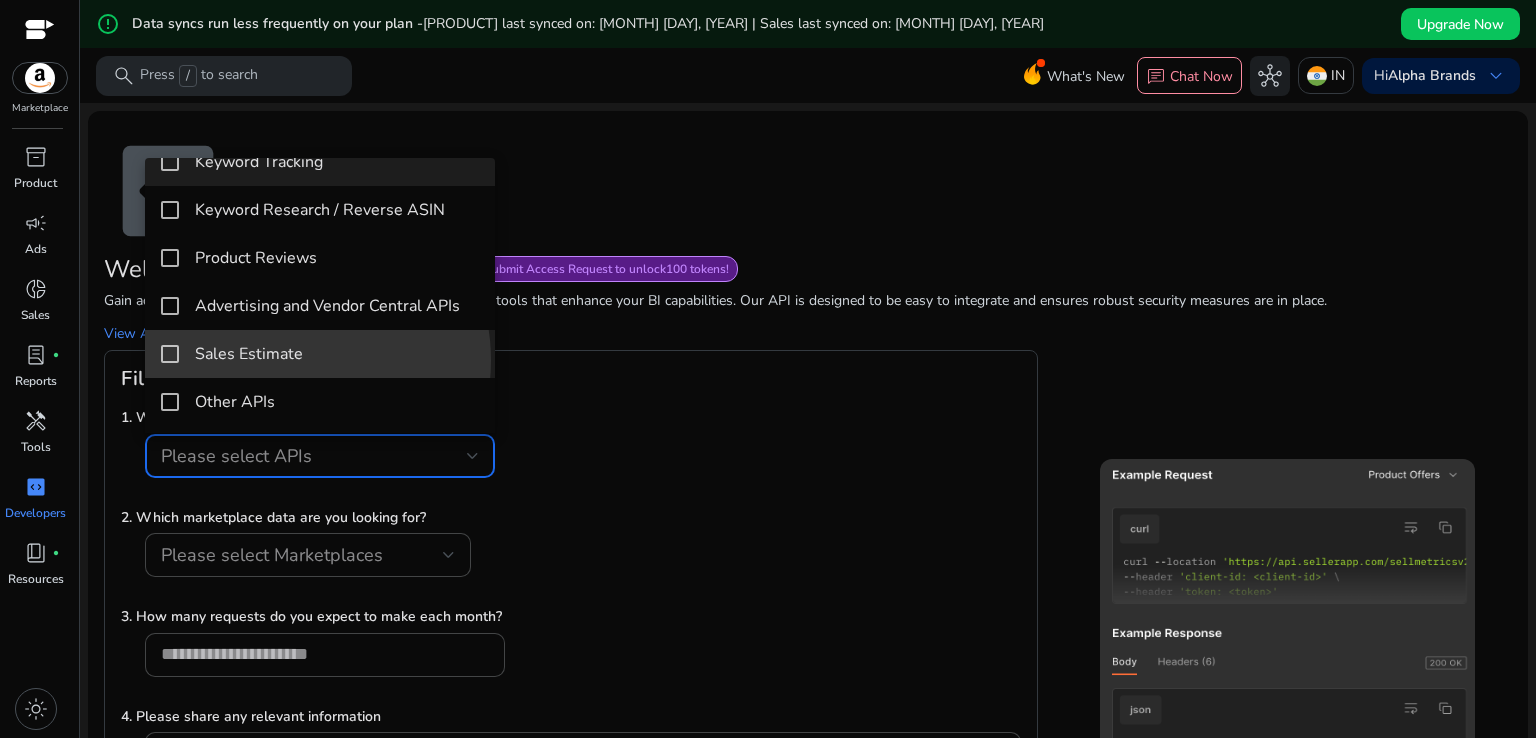click on "Sales Estimate" at bounding box center (249, 354) 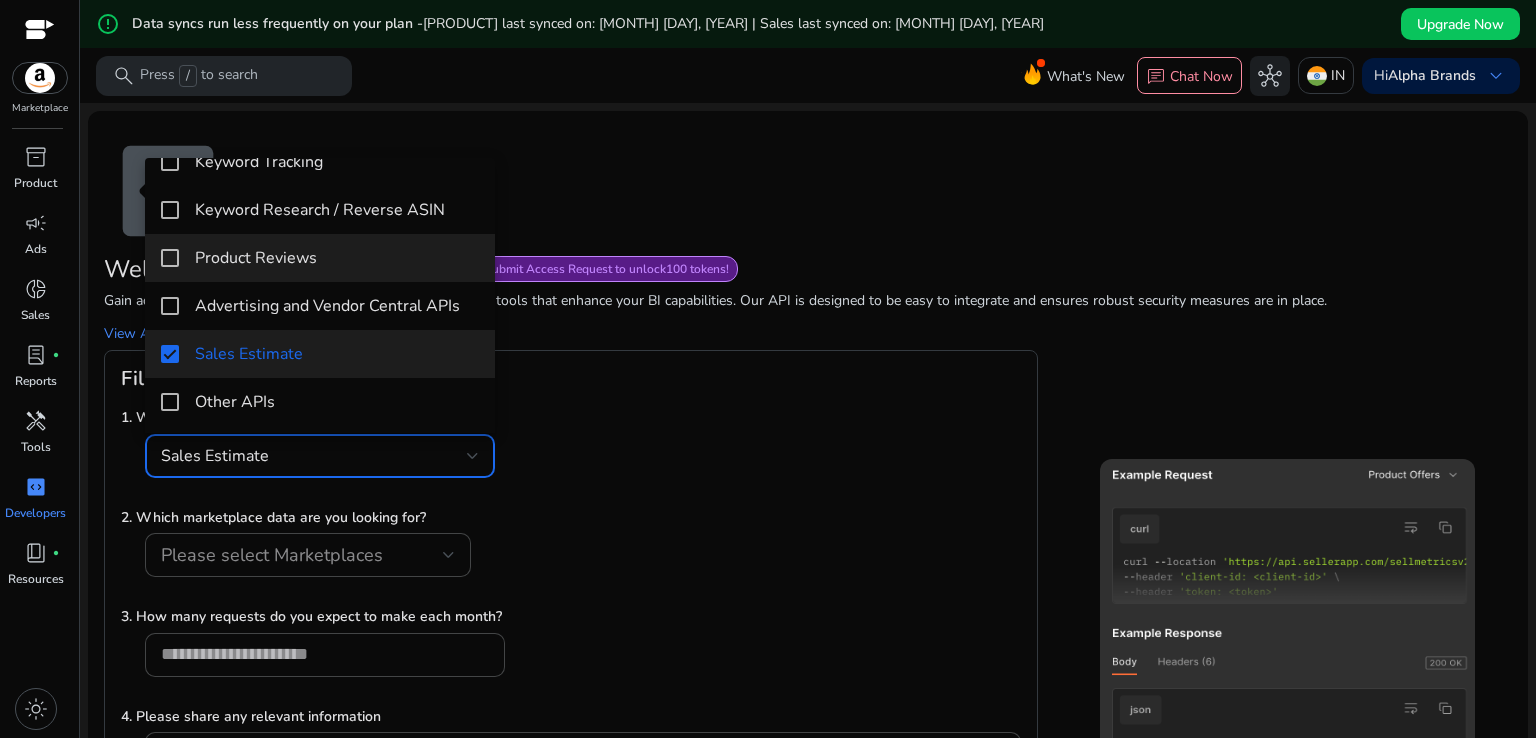 click on "Product Reviews" at bounding box center [256, 258] 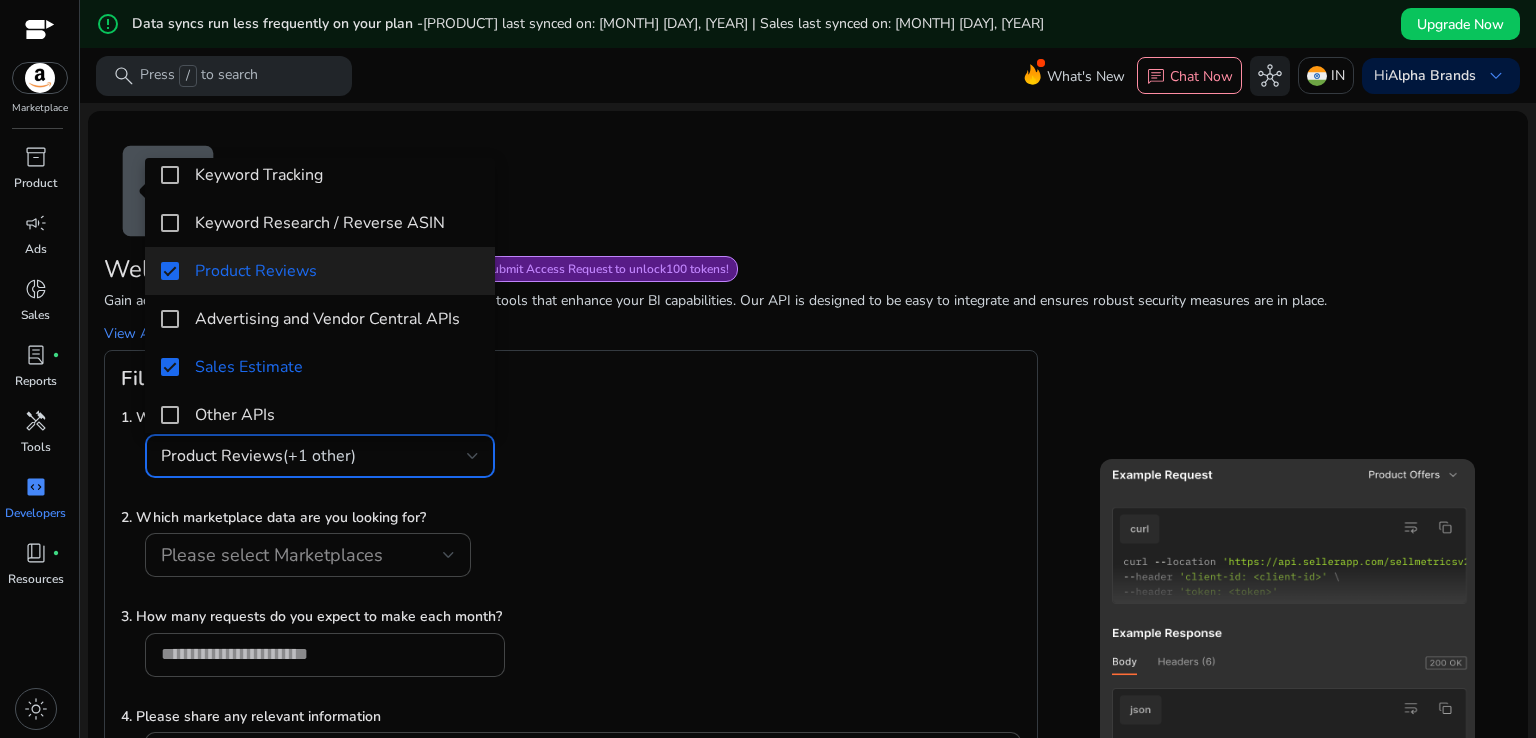 scroll, scrollTop: 0, scrollLeft: 0, axis: both 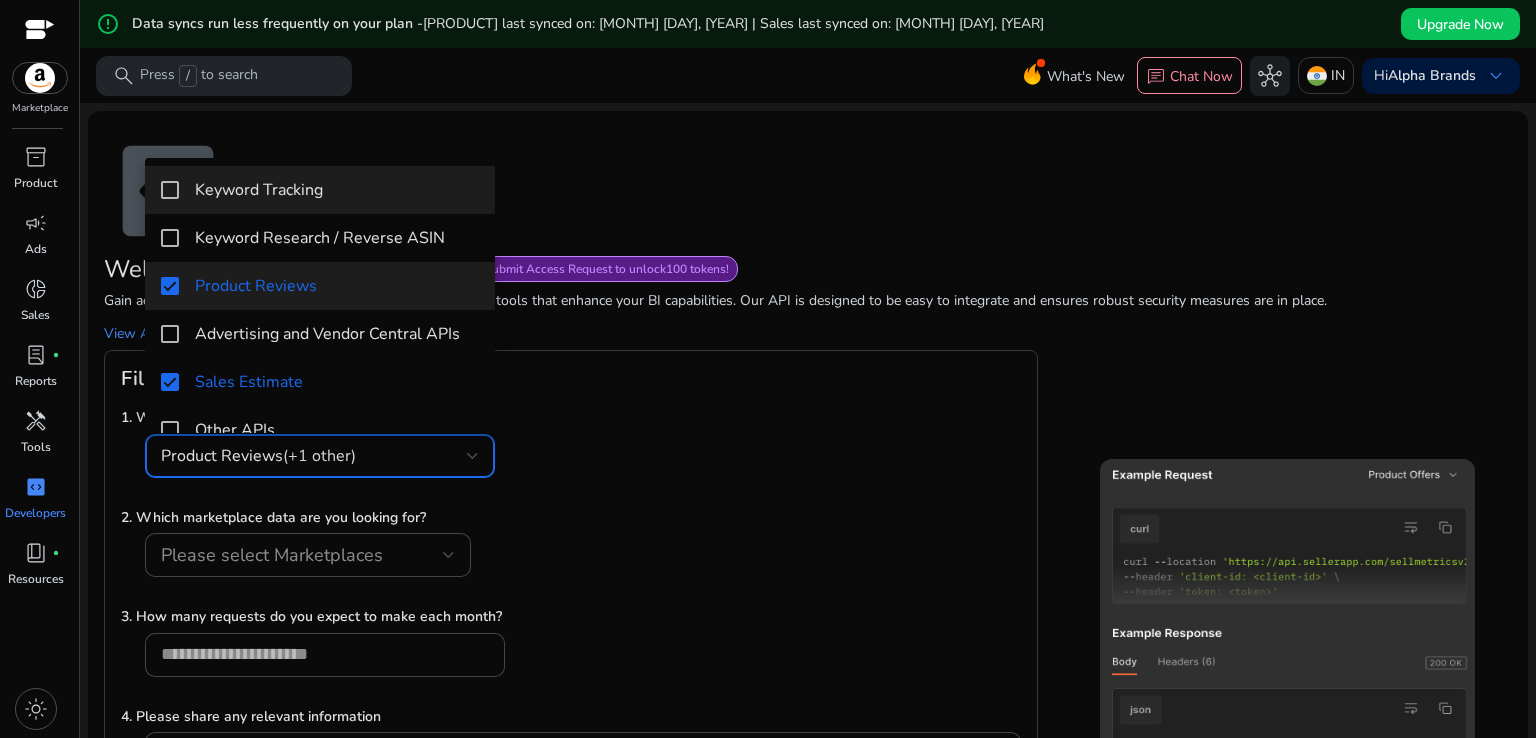 click on "Keyword Tracking" at bounding box center (259, 190) 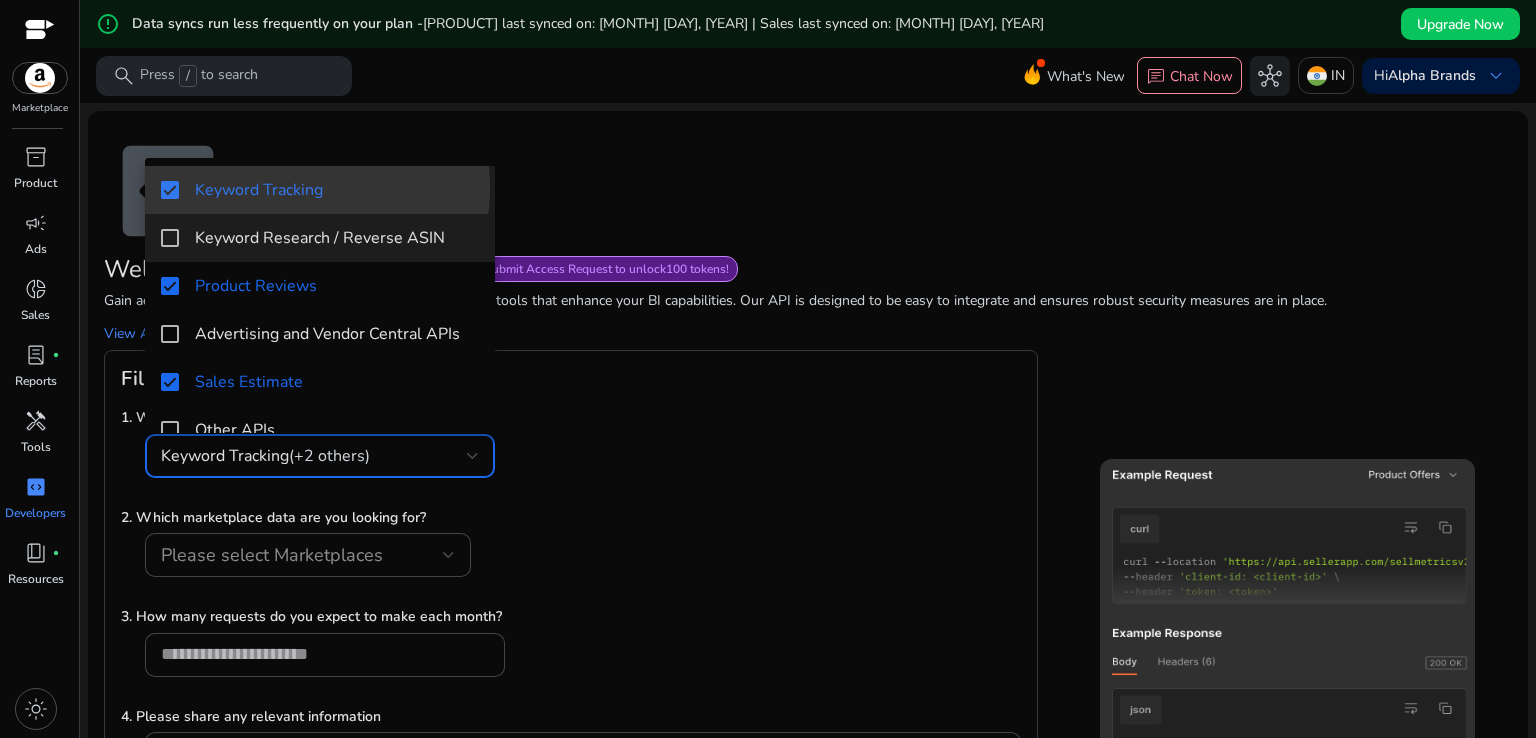 drag, startPoint x: 279, startPoint y: 233, endPoint x: 279, endPoint y: 261, distance: 28 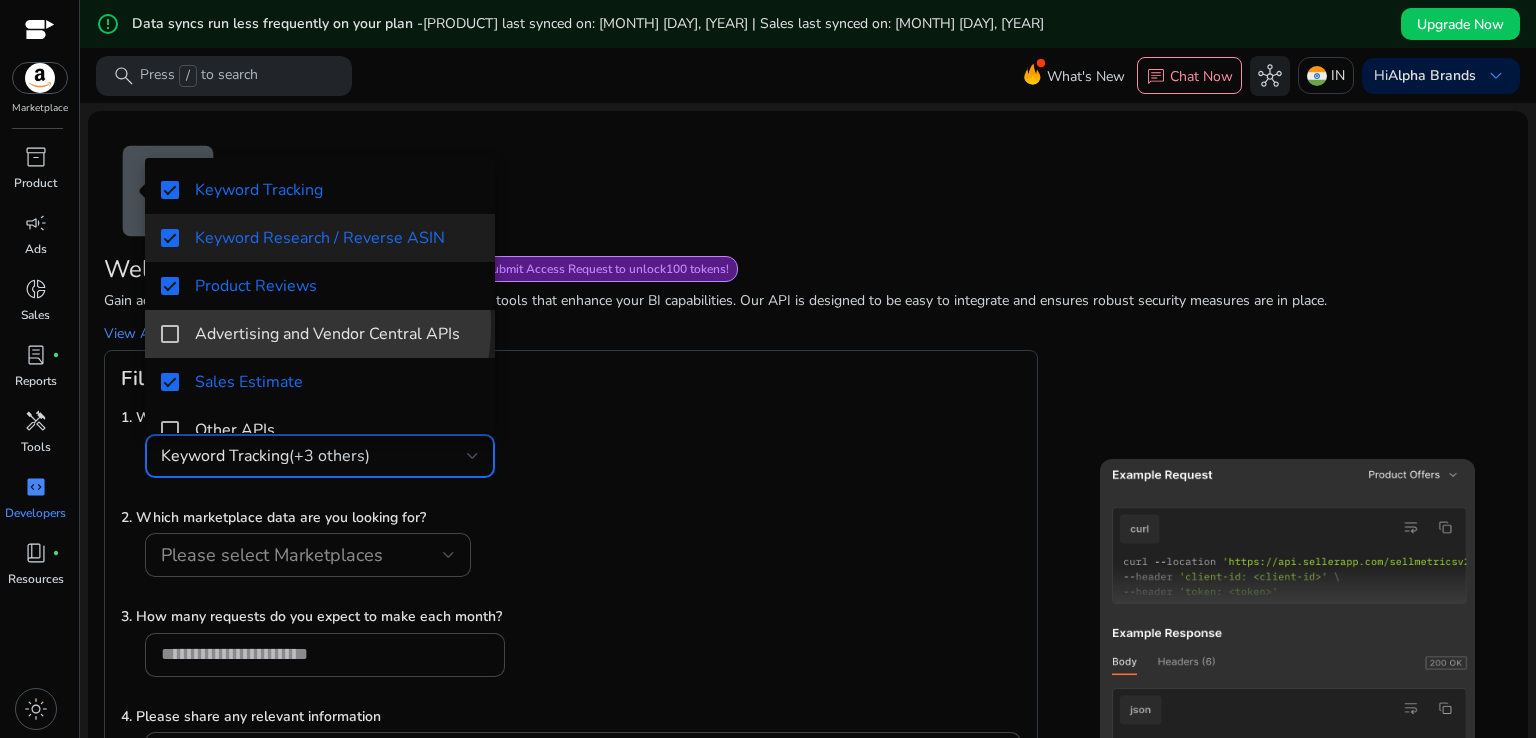 drag, startPoint x: 269, startPoint y: 330, endPoint x: 273, endPoint y: 346, distance: 16.492422 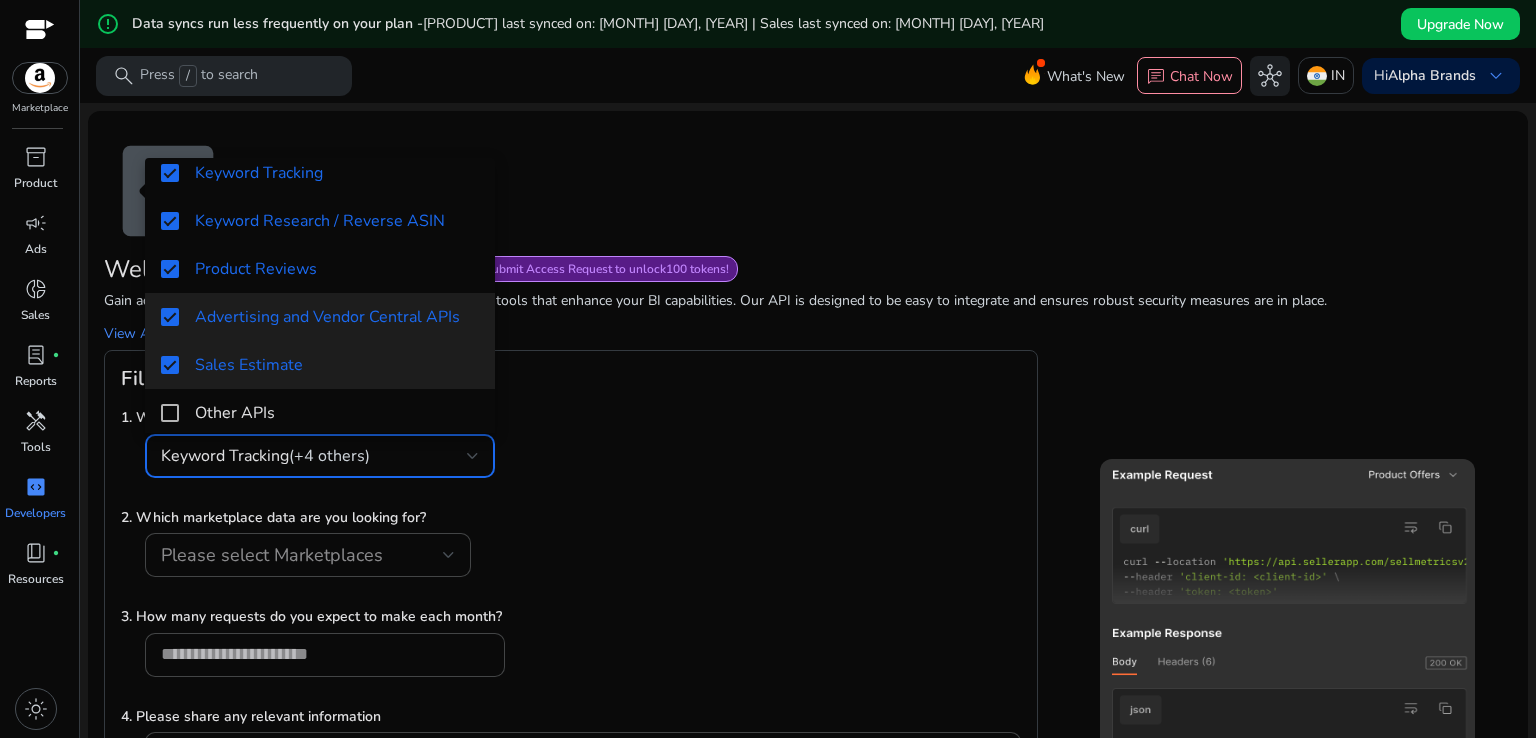 scroll, scrollTop: 28, scrollLeft: 0, axis: vertical 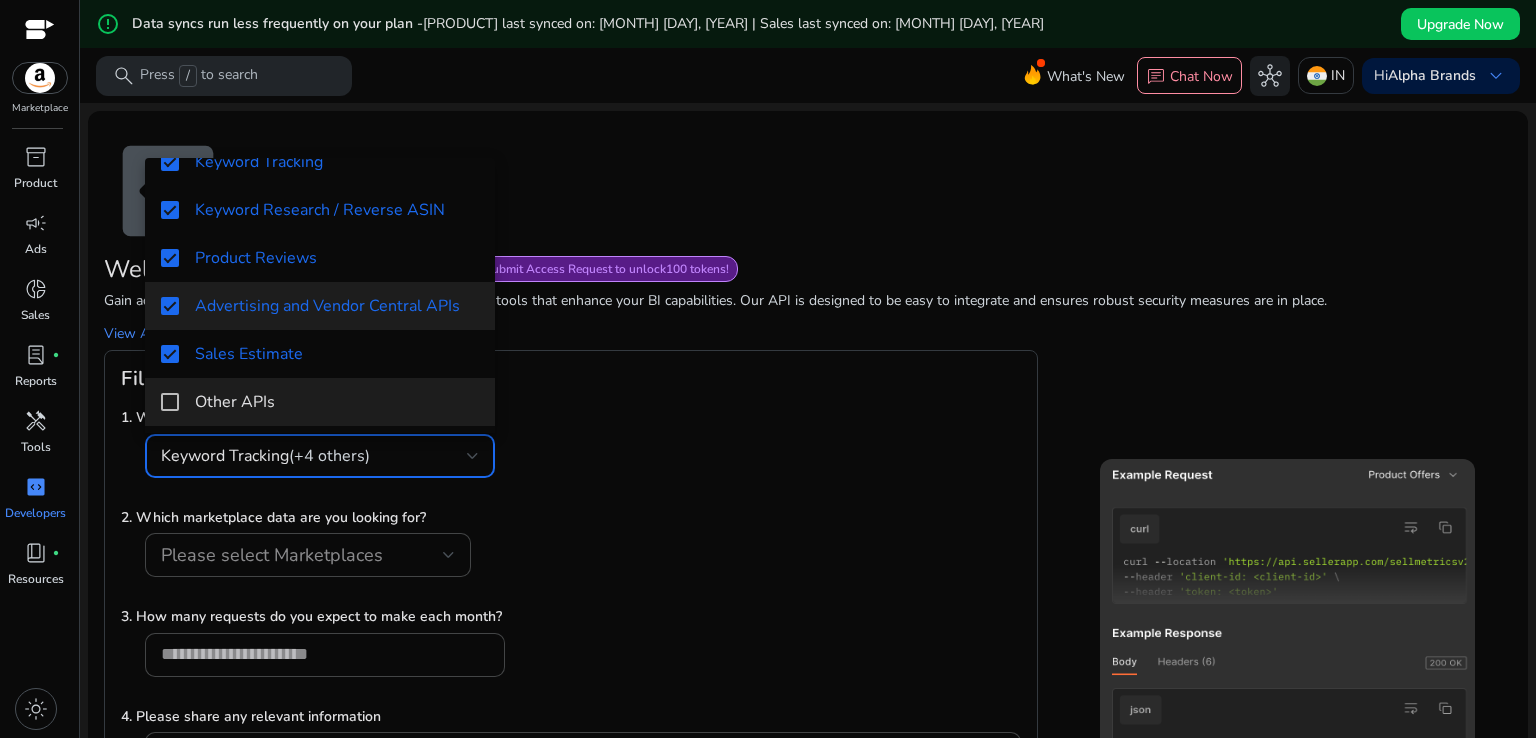 click on "Other APIs" at bounding box center [337, 402] 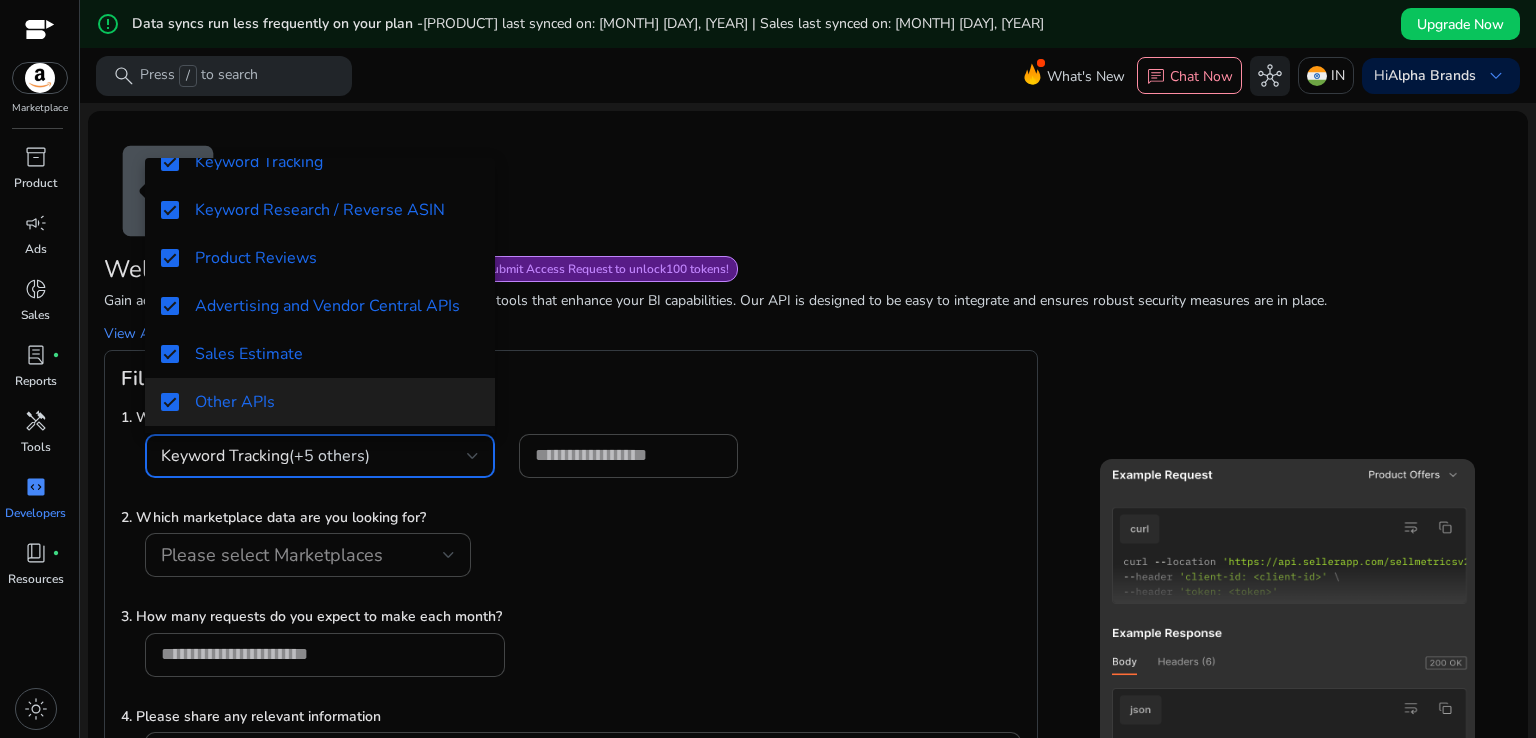 drag, startPoint x: 584, startPoint y: 534, endPoint x: 510, endPoint y: 498, distance: 82.29216 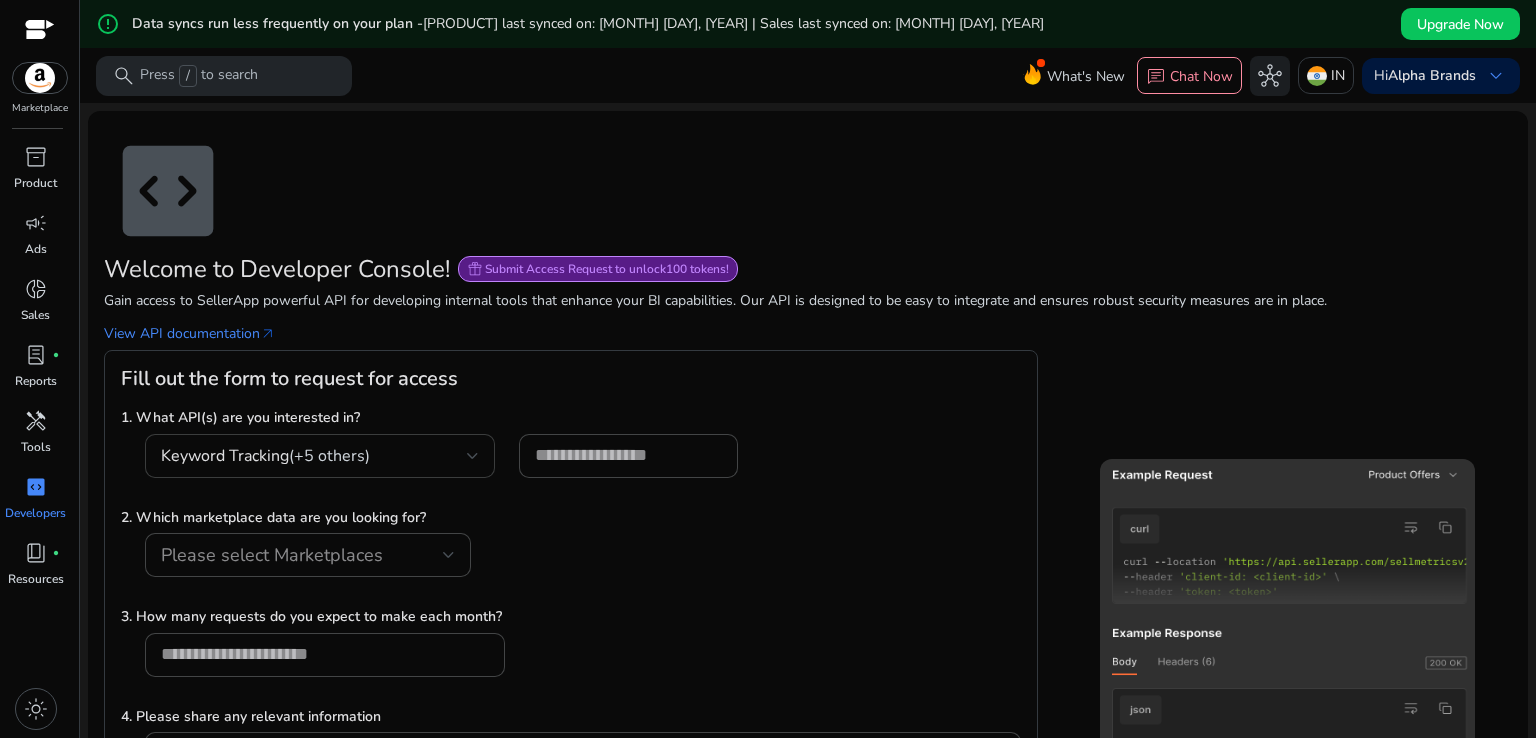 drag, startPoint x: 312, startPoint y: 466, endPoint x: 317, endPoint y: 452, distance: 14.866069 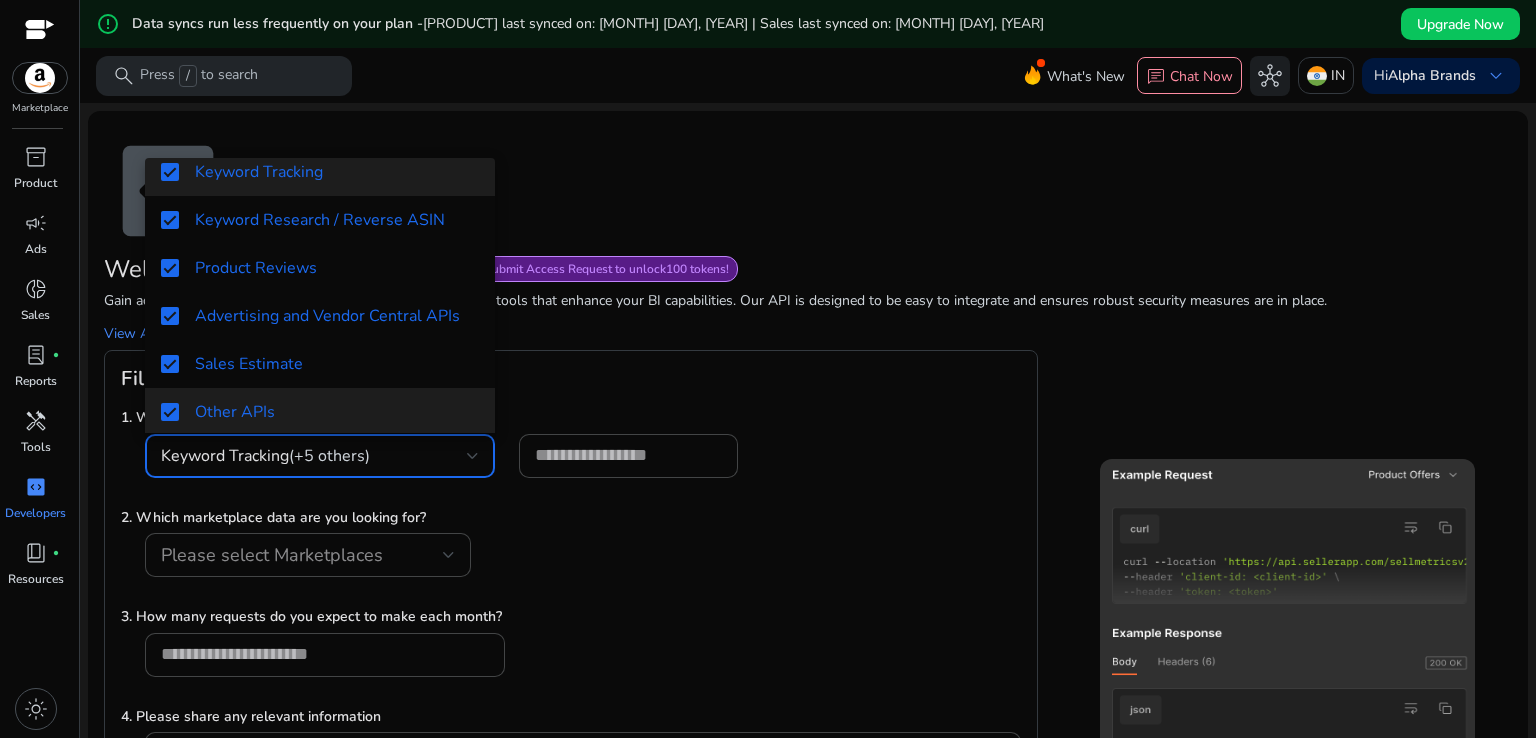 scroll, scrollTop: 28, scrollLeft: 0, axis: vertical 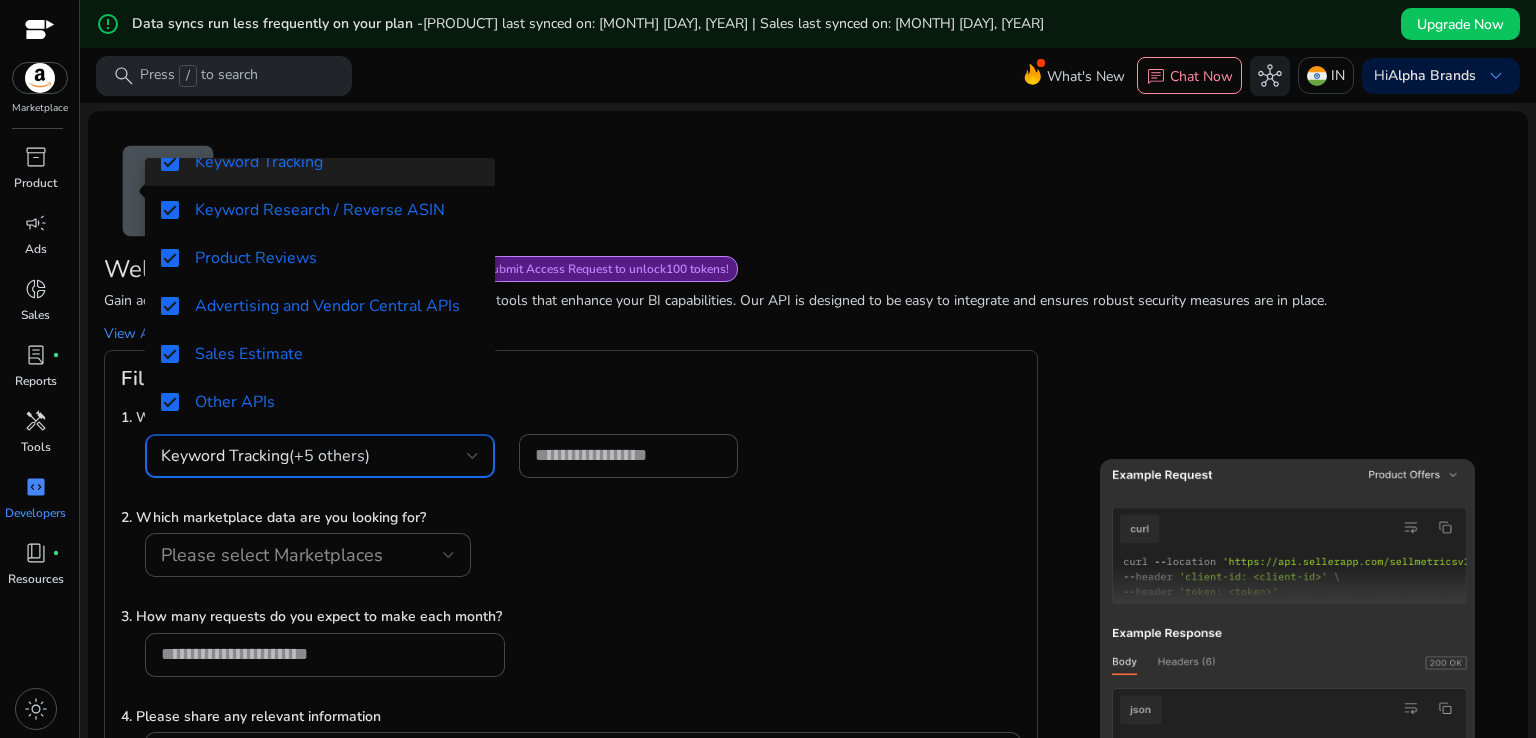 drag, startPoint x: 320, startPoint y: 395, endPoint x: 338, endPoint y: 439, distance: 47.539455 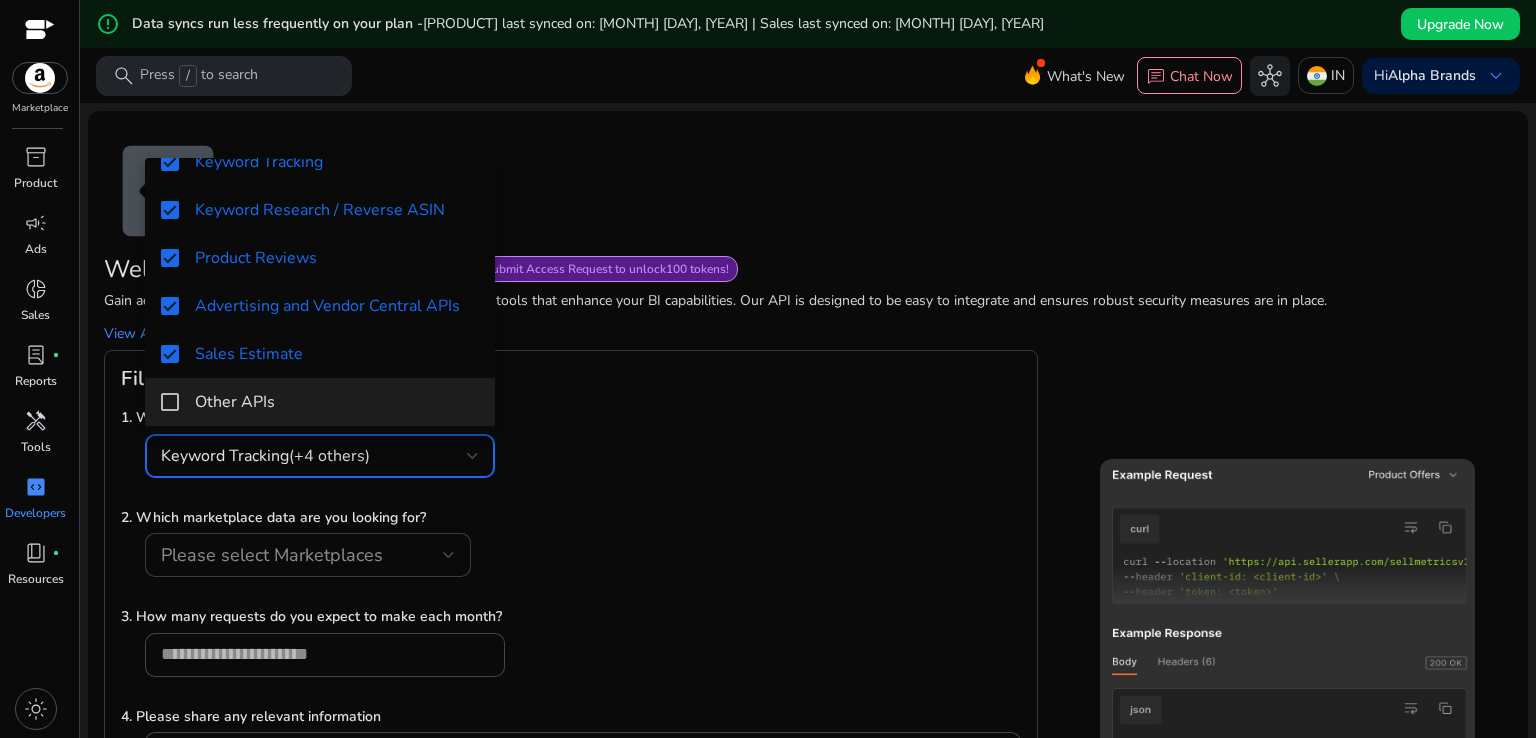 click at bounding box center (768, 369) 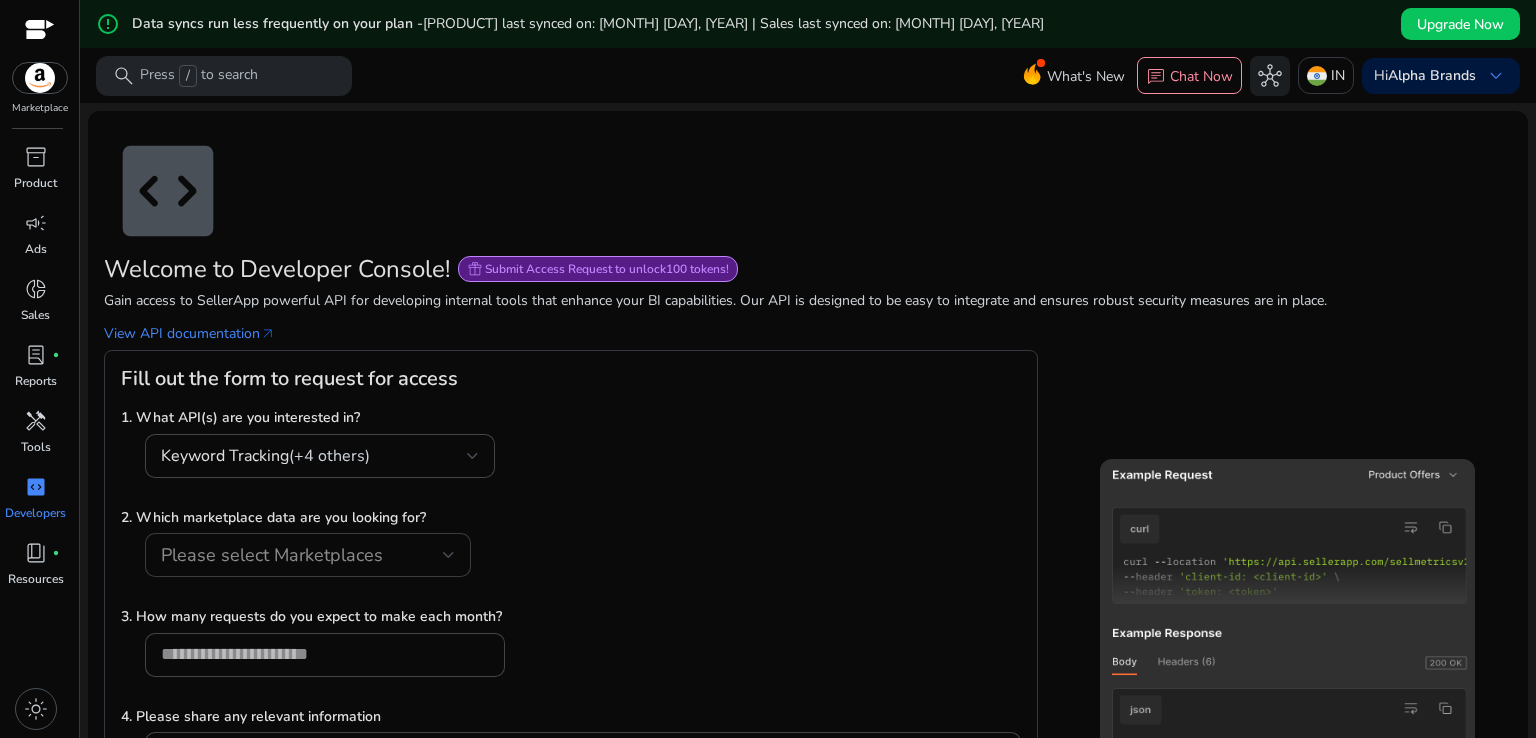 click on "Please select Marketplaces" 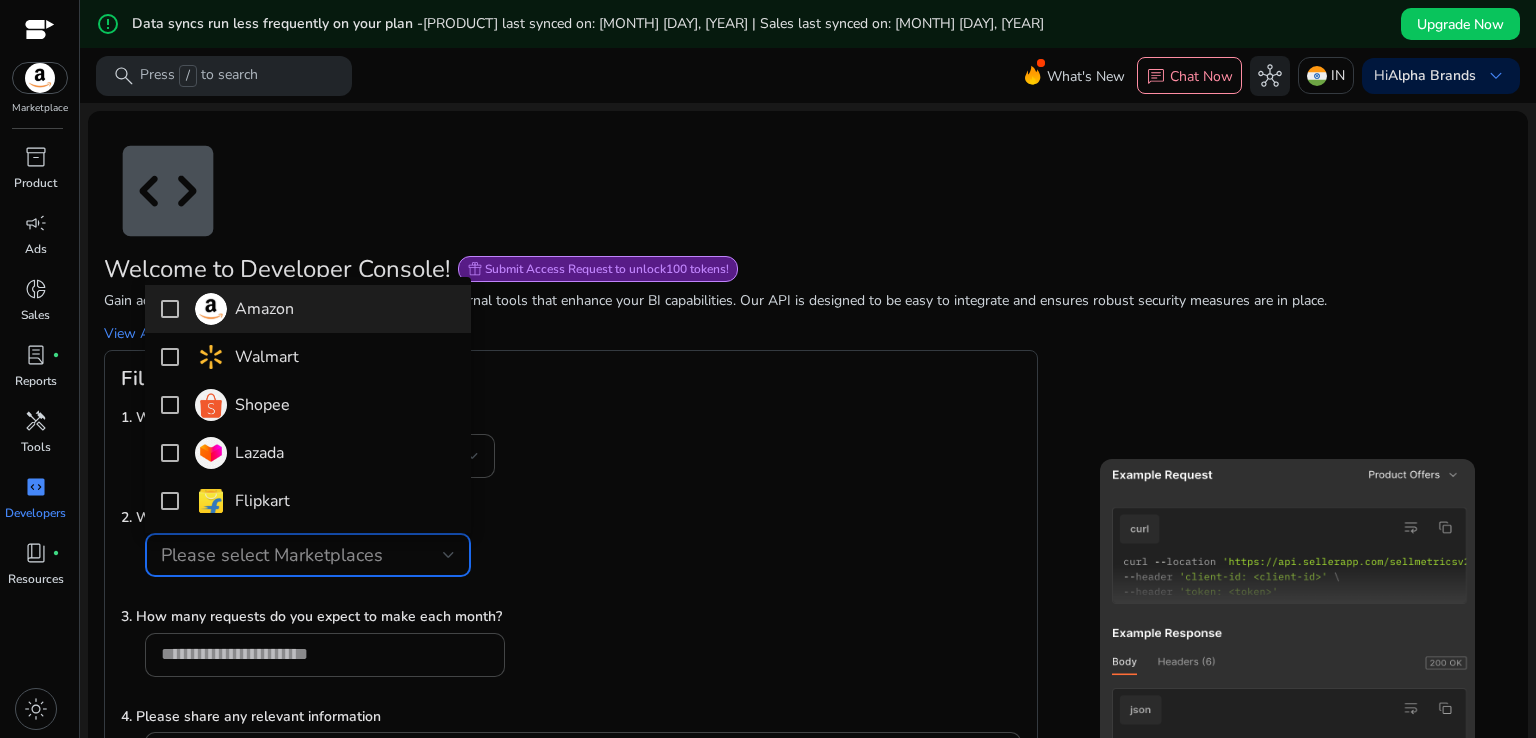 click on "Amazon" at bounding box center (264, 309) 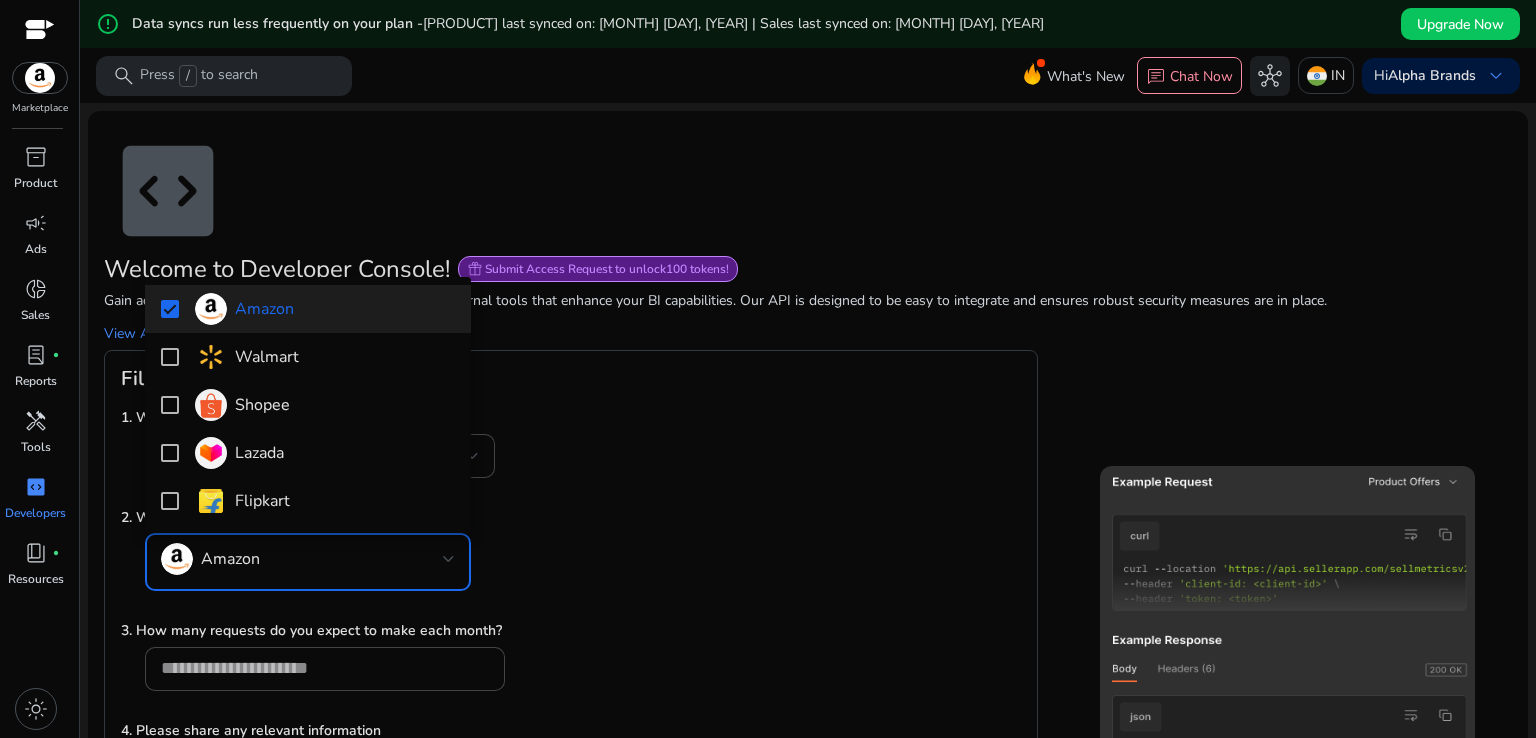 click at bounding box center (768, 369) 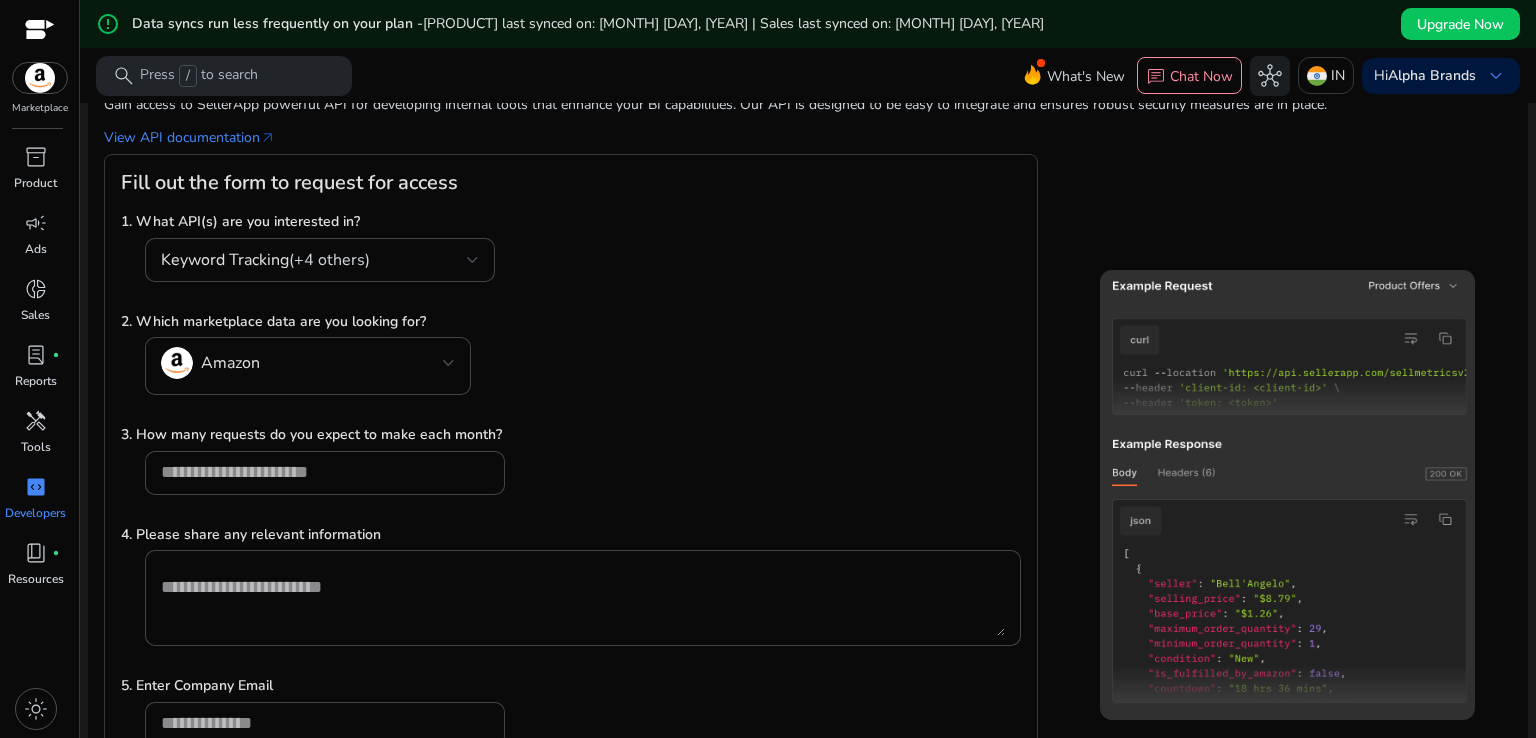 scroll, scrollTop: 200, scrollLeft: 0, axis: vertical 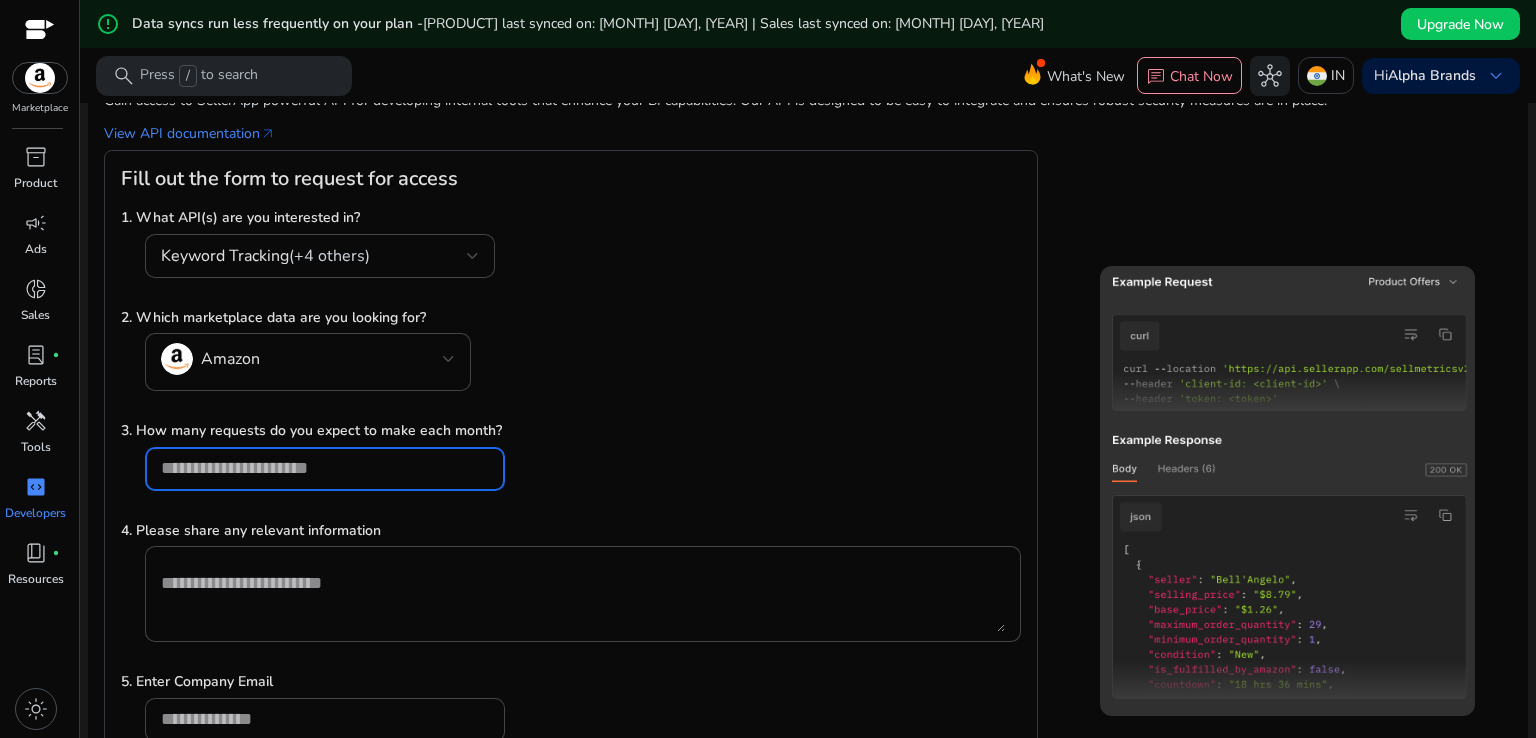click at bounding box center [325, 468] 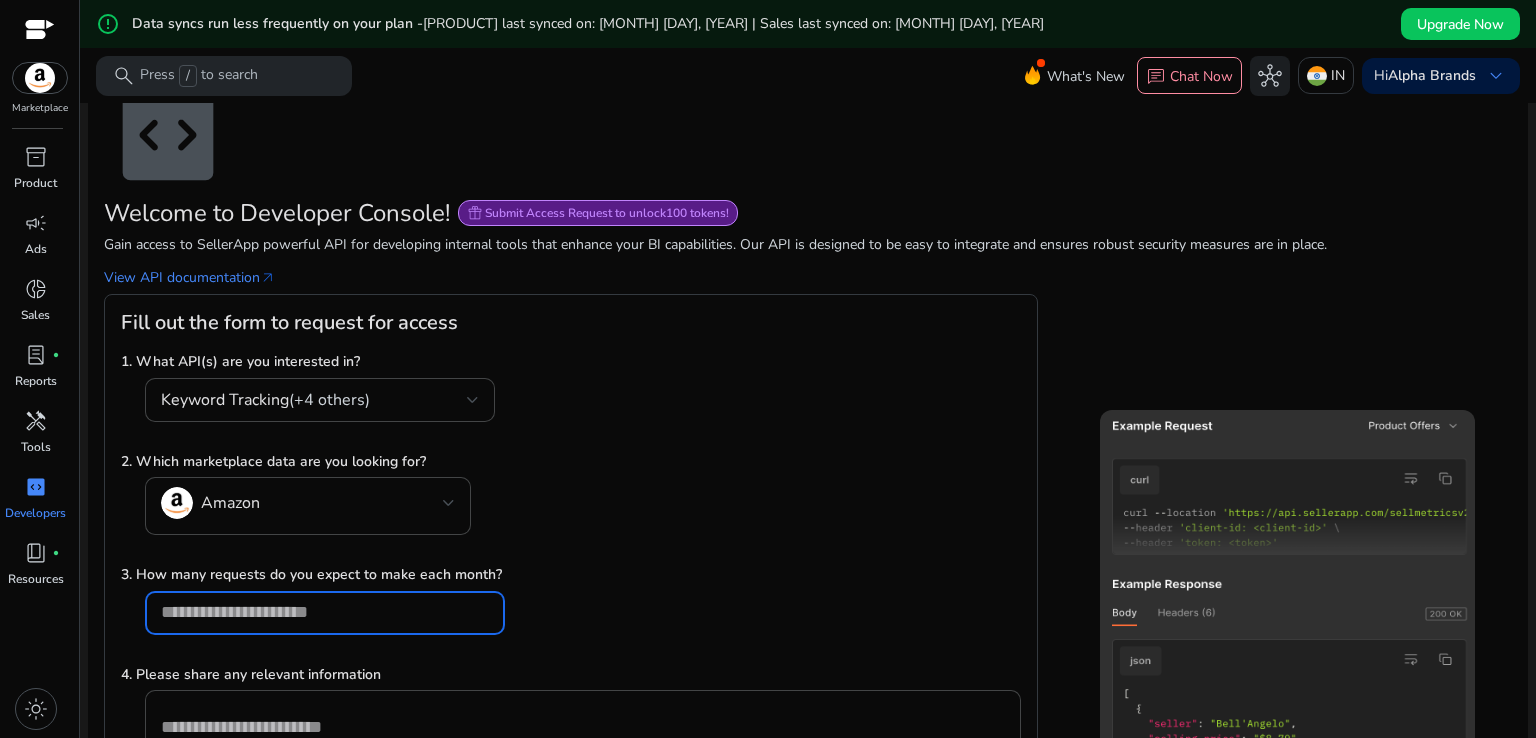 scroll, scrollTop: 0, scrollLeft: 0, axis: both 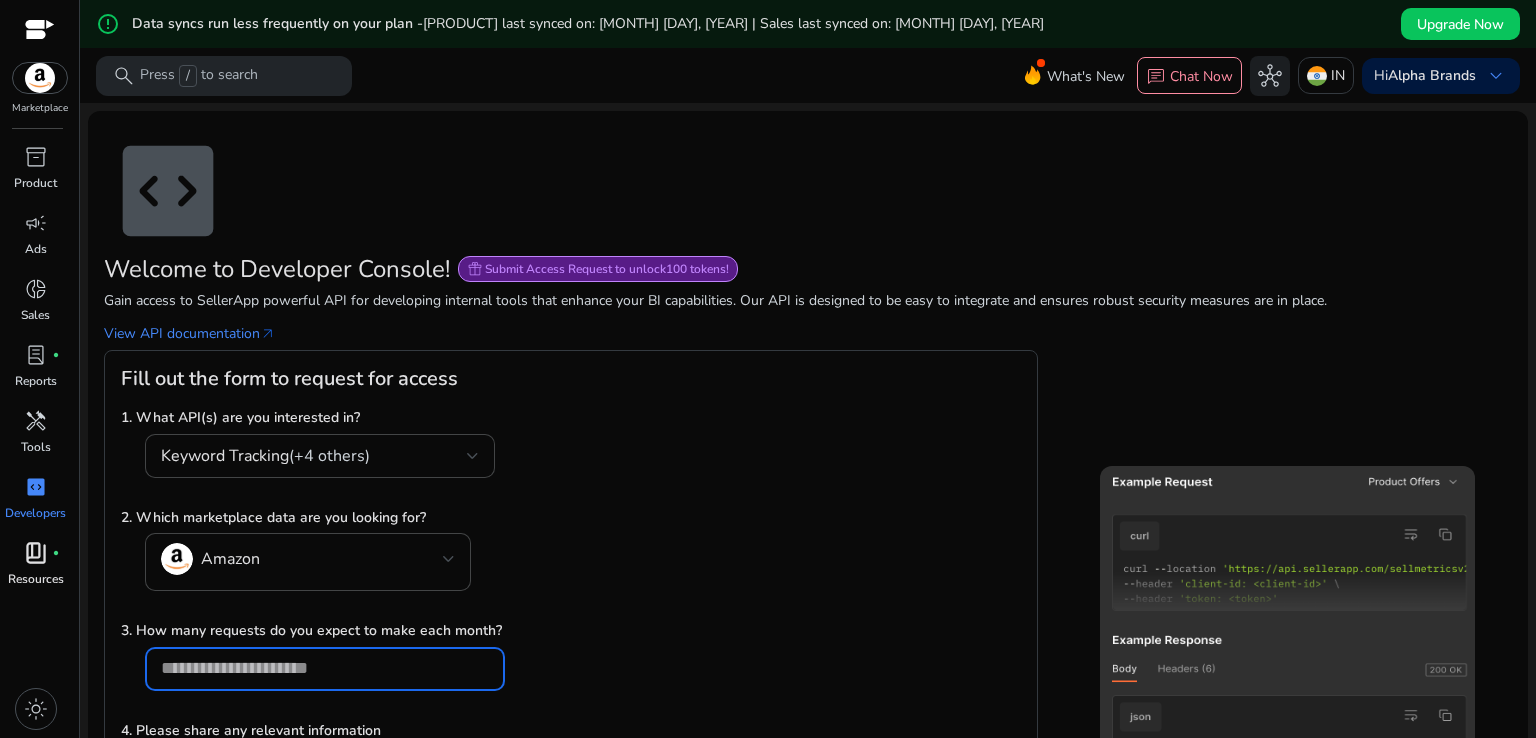 type on "**" 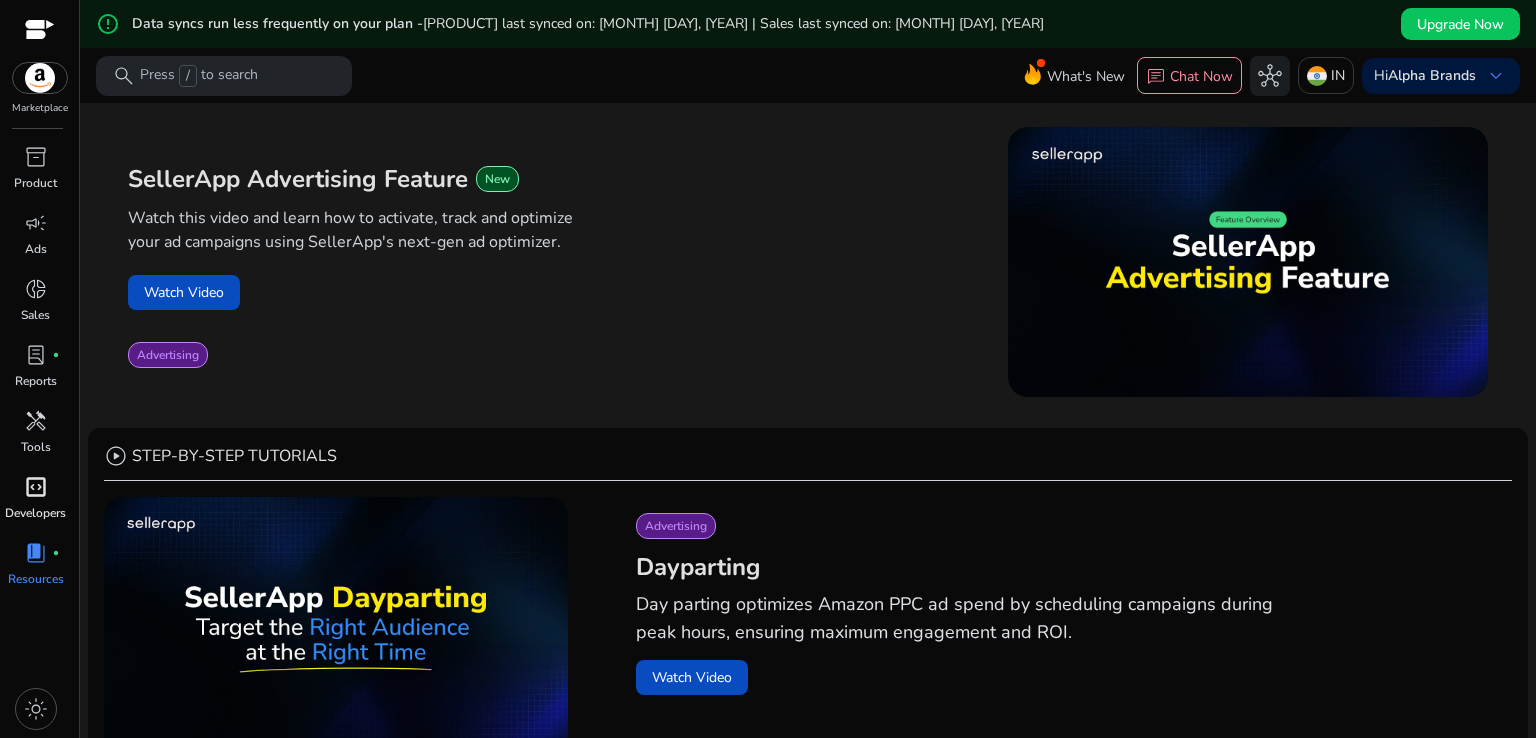 scroll, scrollTop: 0, scrollLeft: 0, axis: both 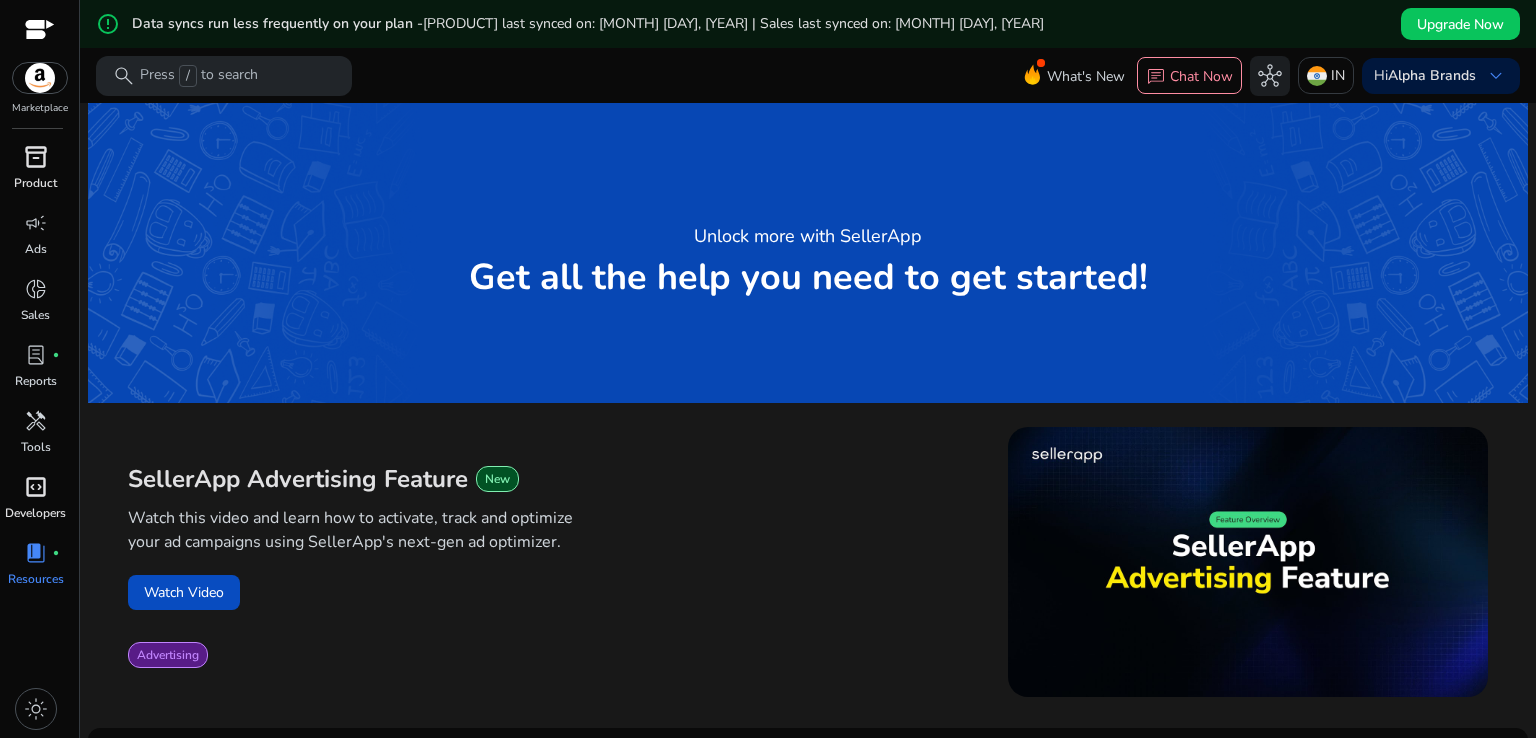 click on "inventory_2" at bounding box center (36, 157) 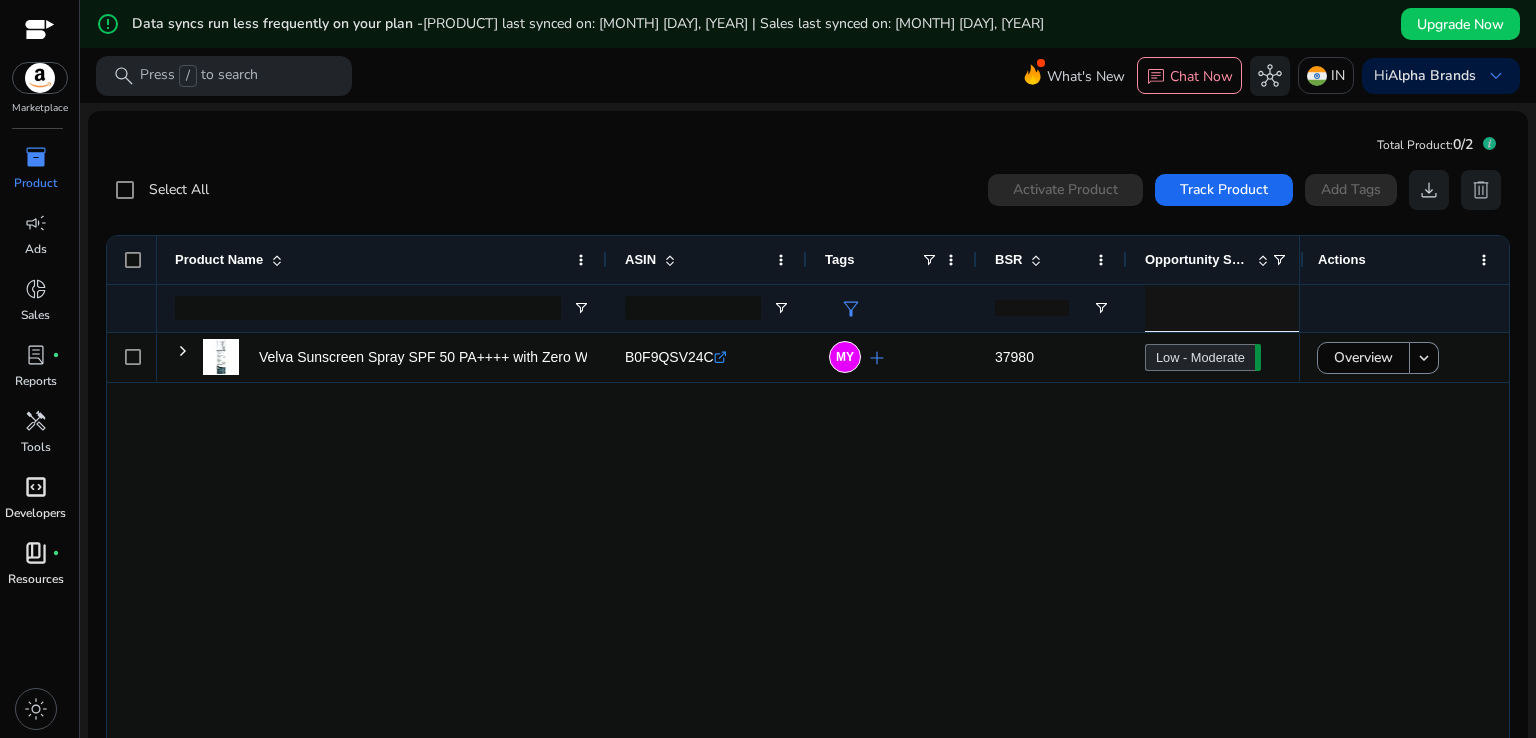 click at bounding box center (40, 31) 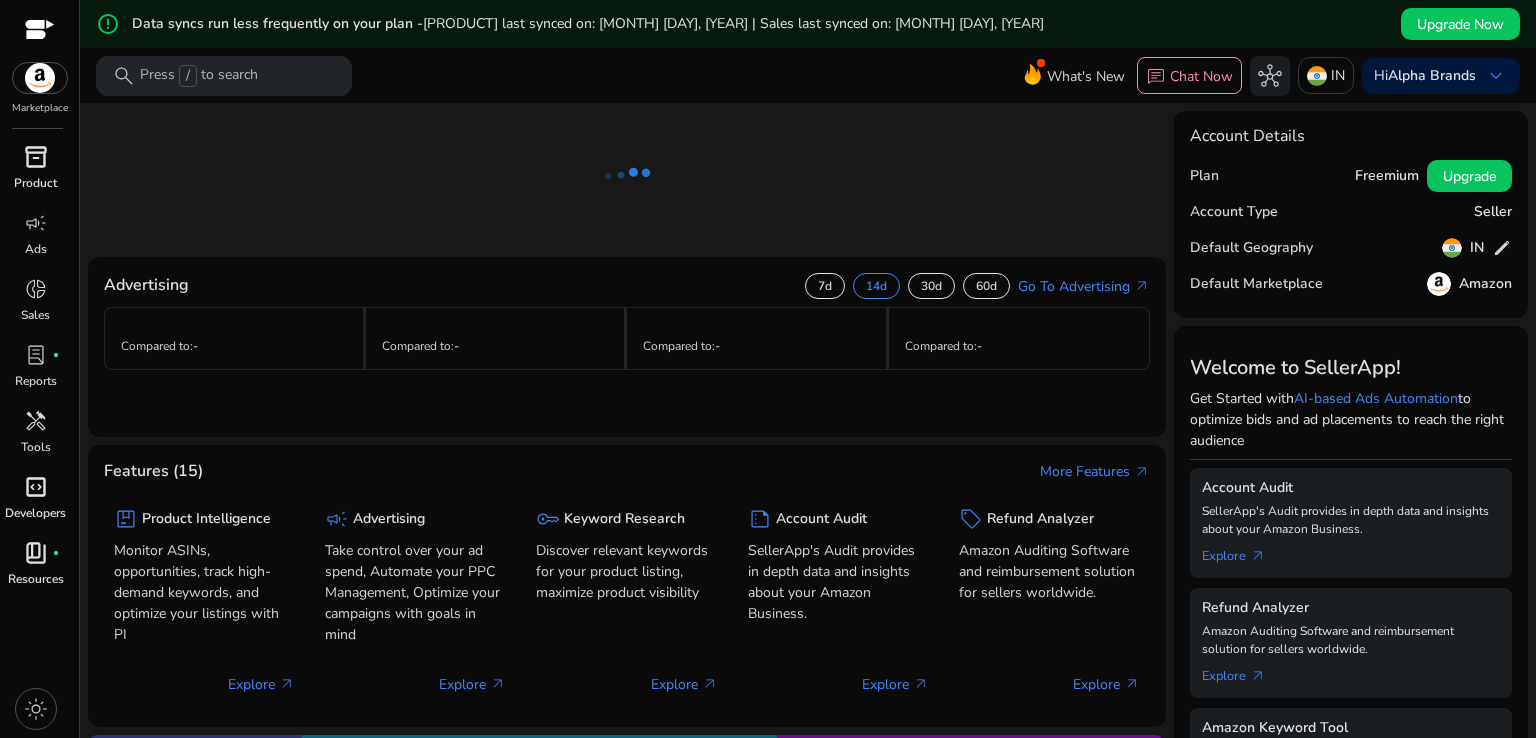 click at bounding box center [40, 31] 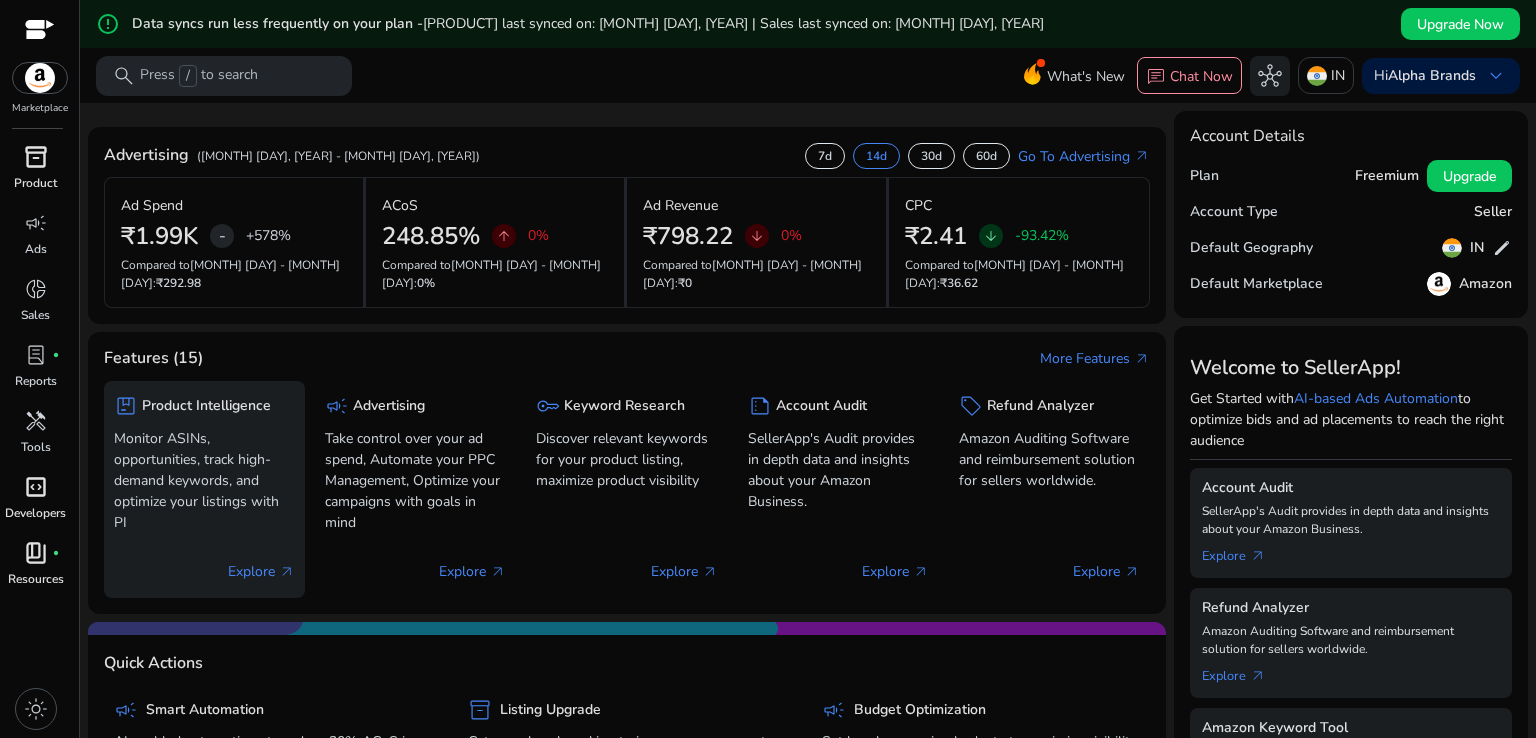 click on "Explore   arrow_outward" 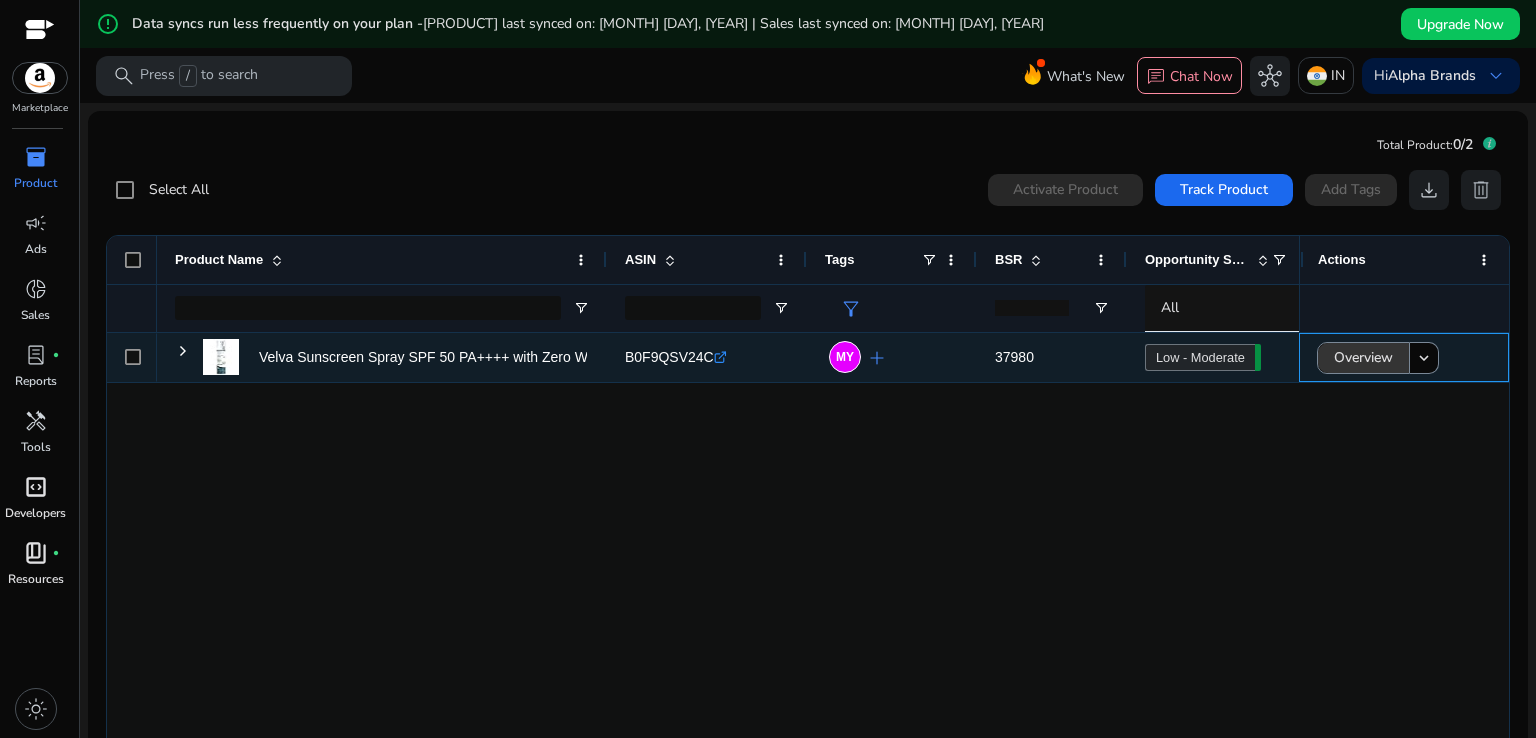 click on "Overview" 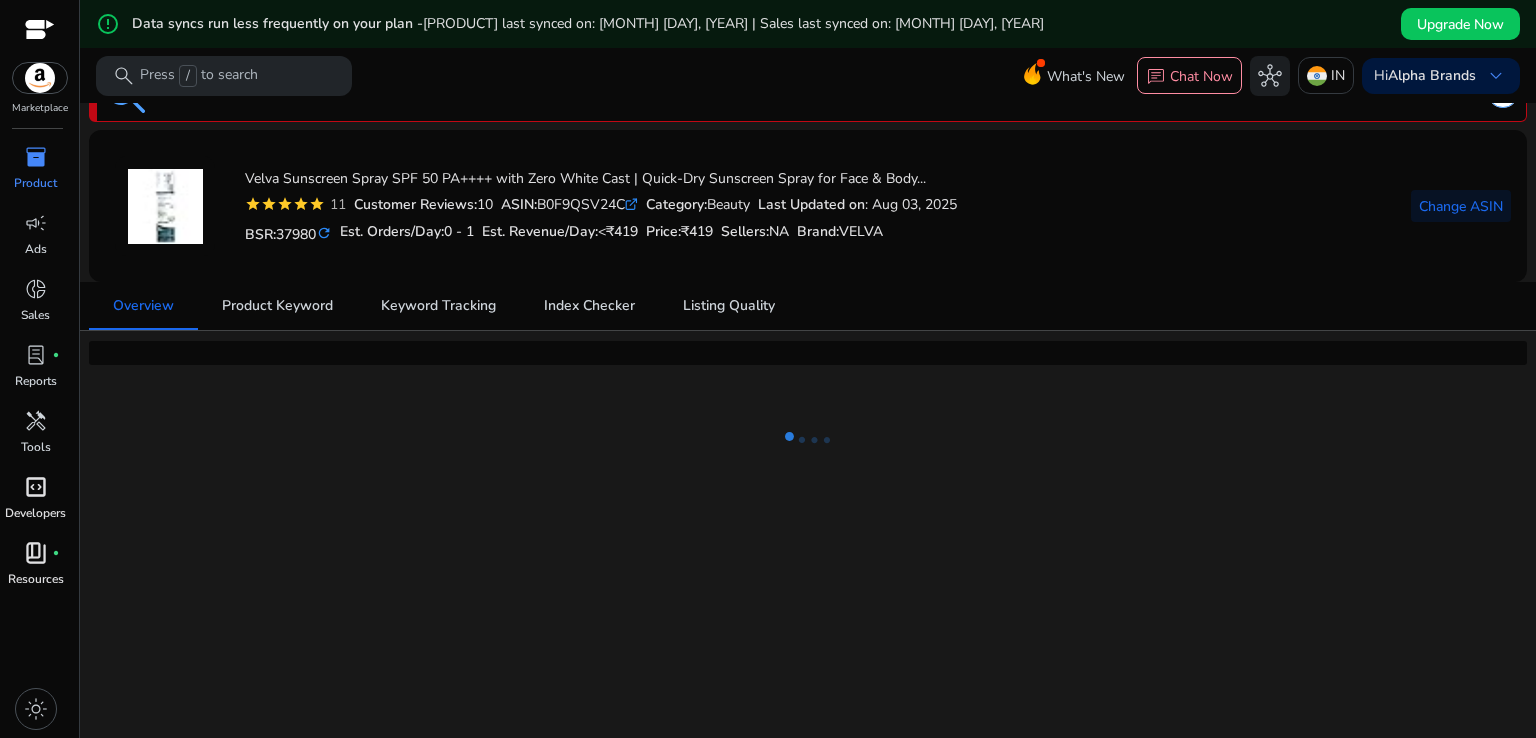 scroll, scrollTop: 0, scrollLeft: 0, axis: both 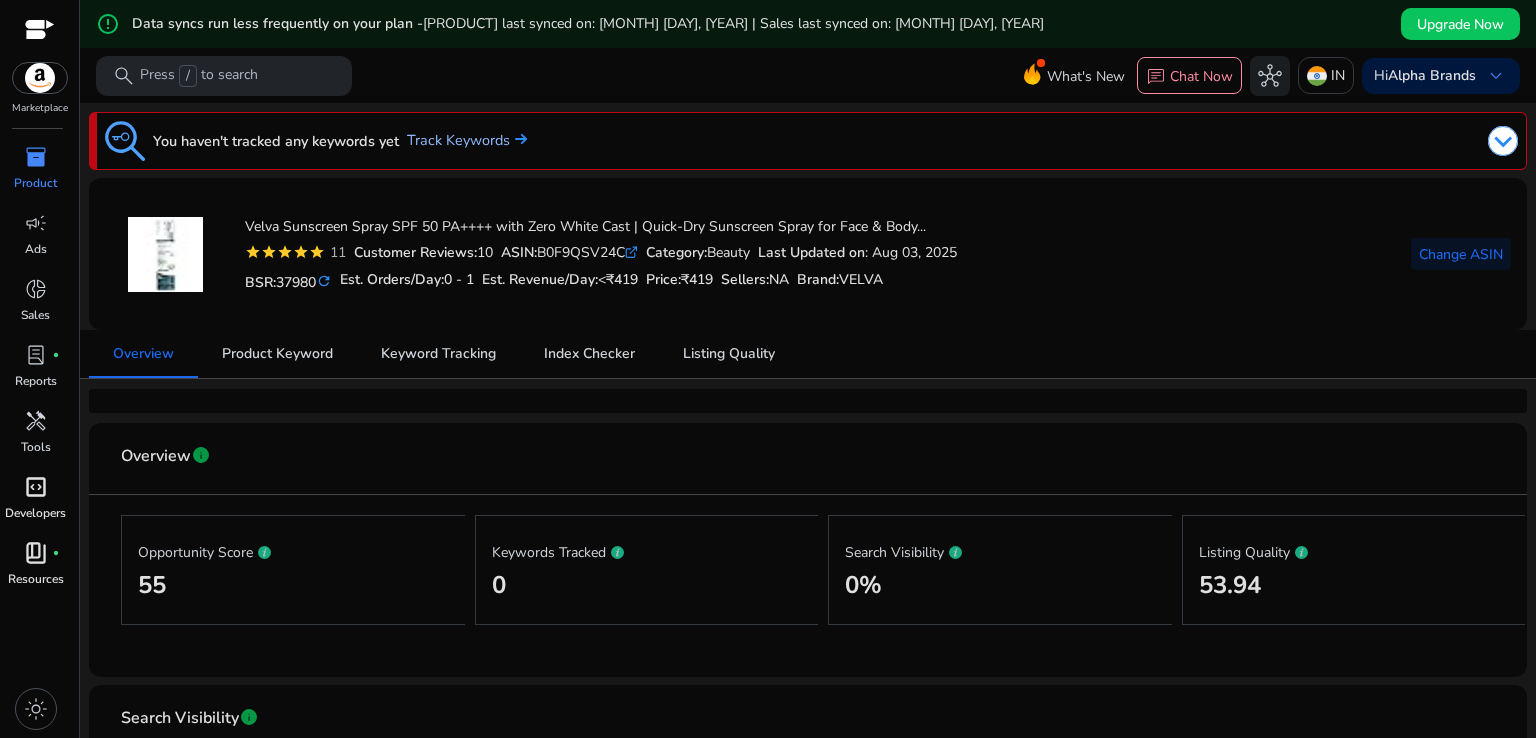 click on "Track Keywords" 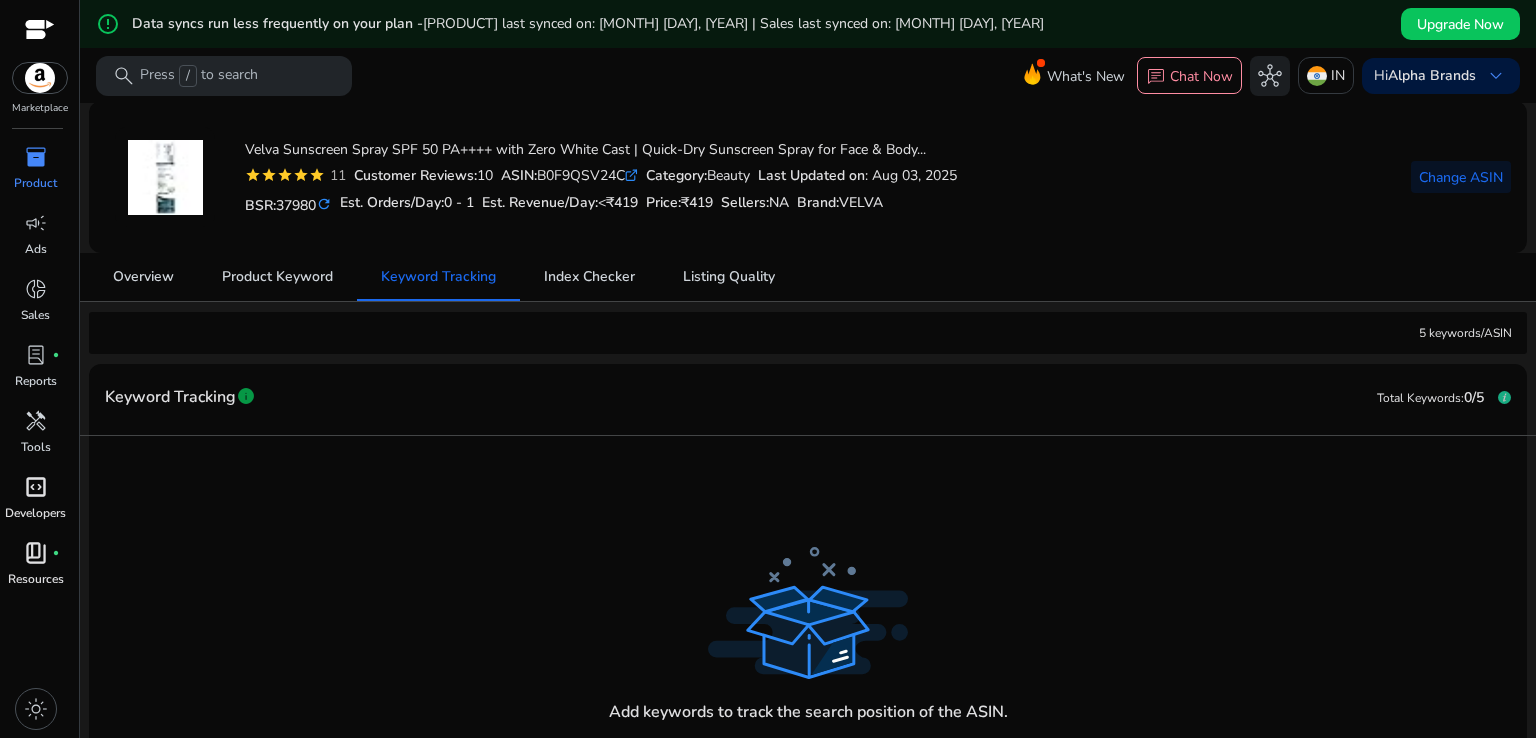 scroll, scrollTop: 200, scrollLeft: 0, axis: vertical 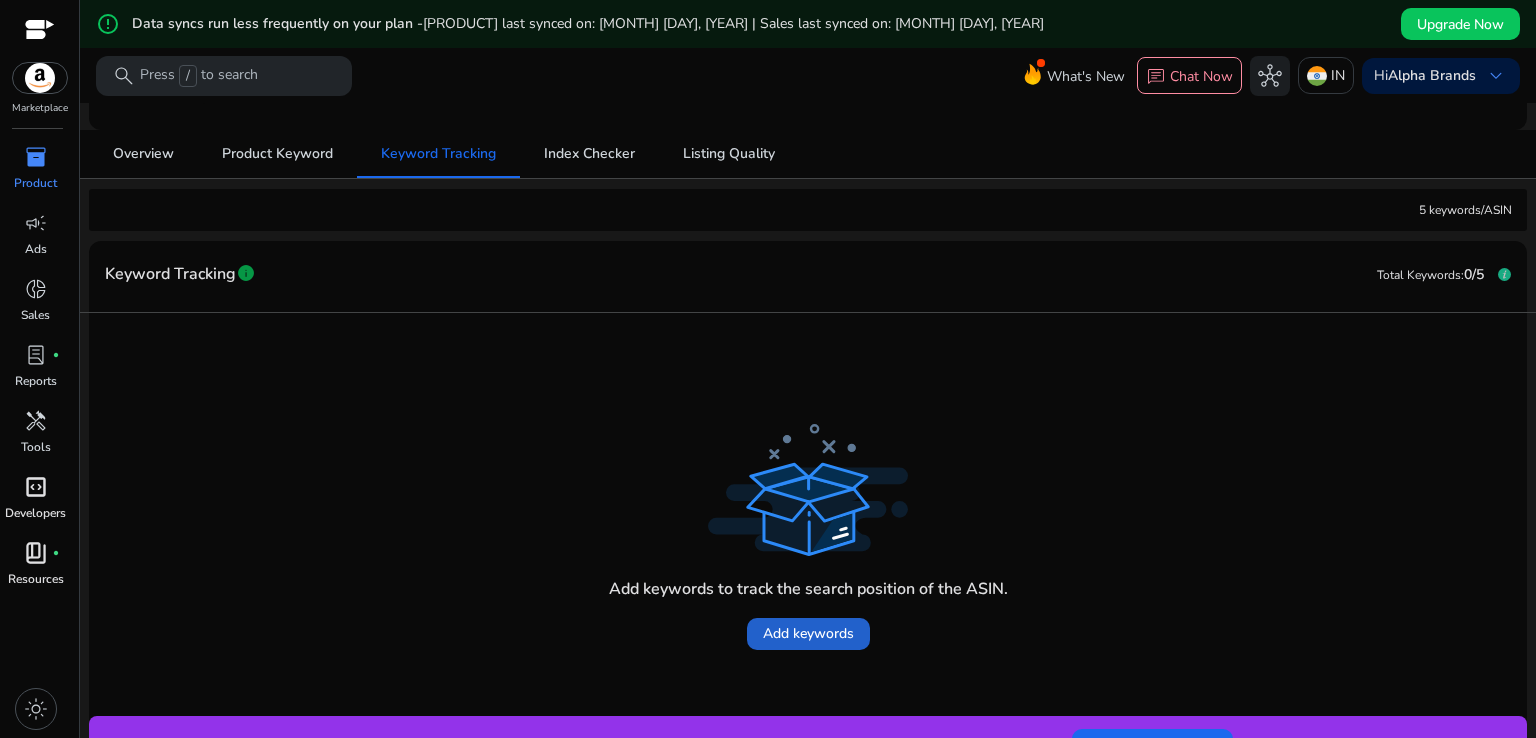 click on "Add keywords" at bounding box center [808, 633] 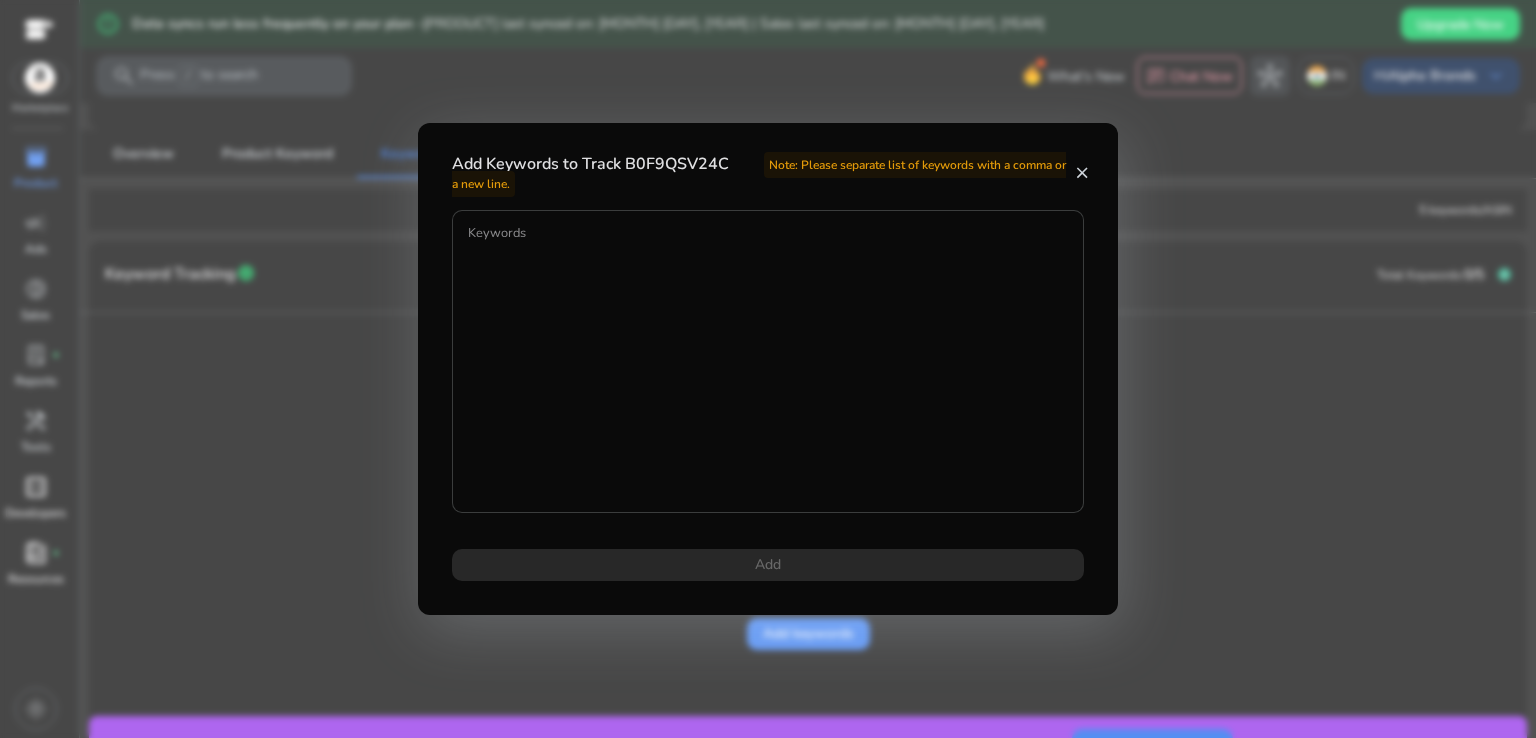 click on "Keywords" at bounding box center (768, 361) 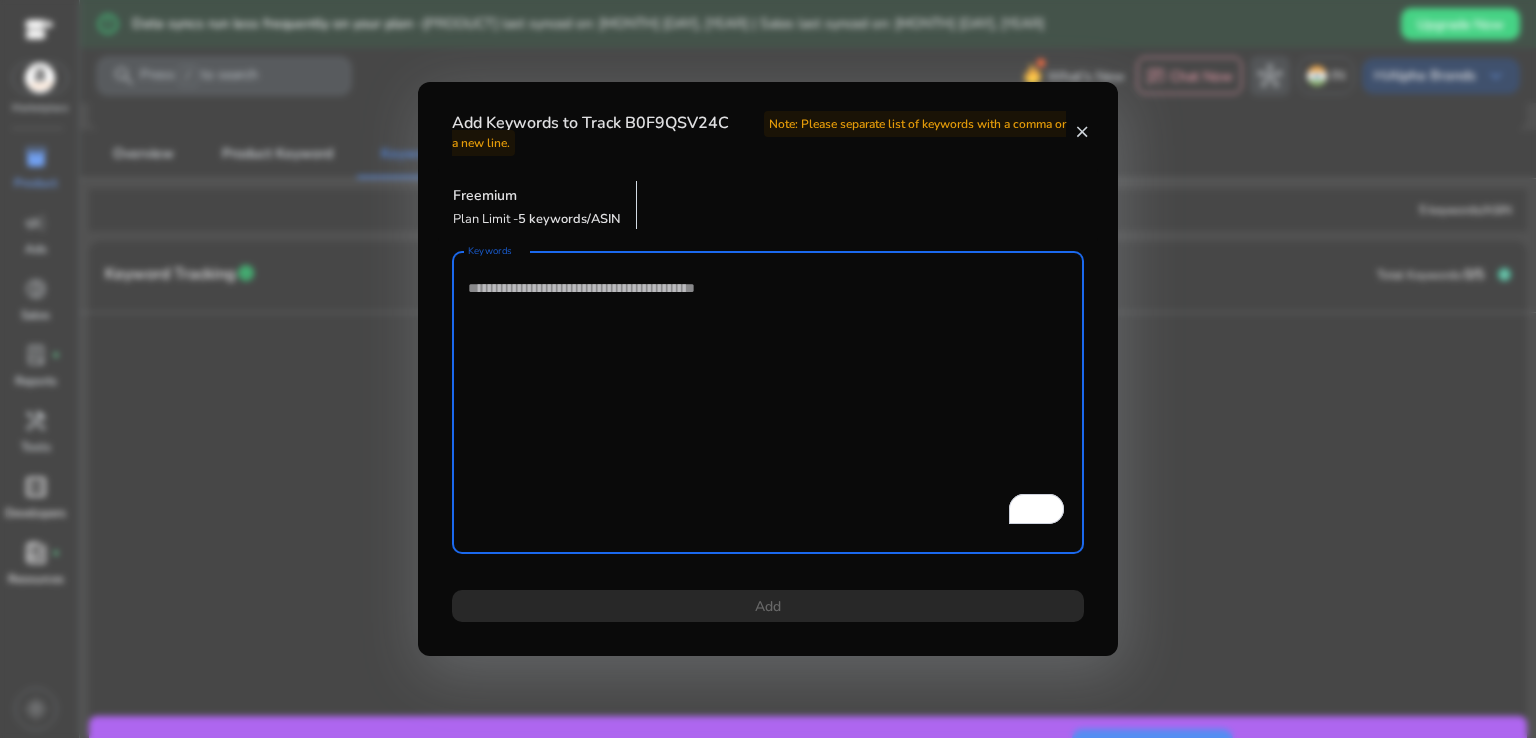 scroll, scrollTop: 236, scrollLeft: 0, axis: vertical 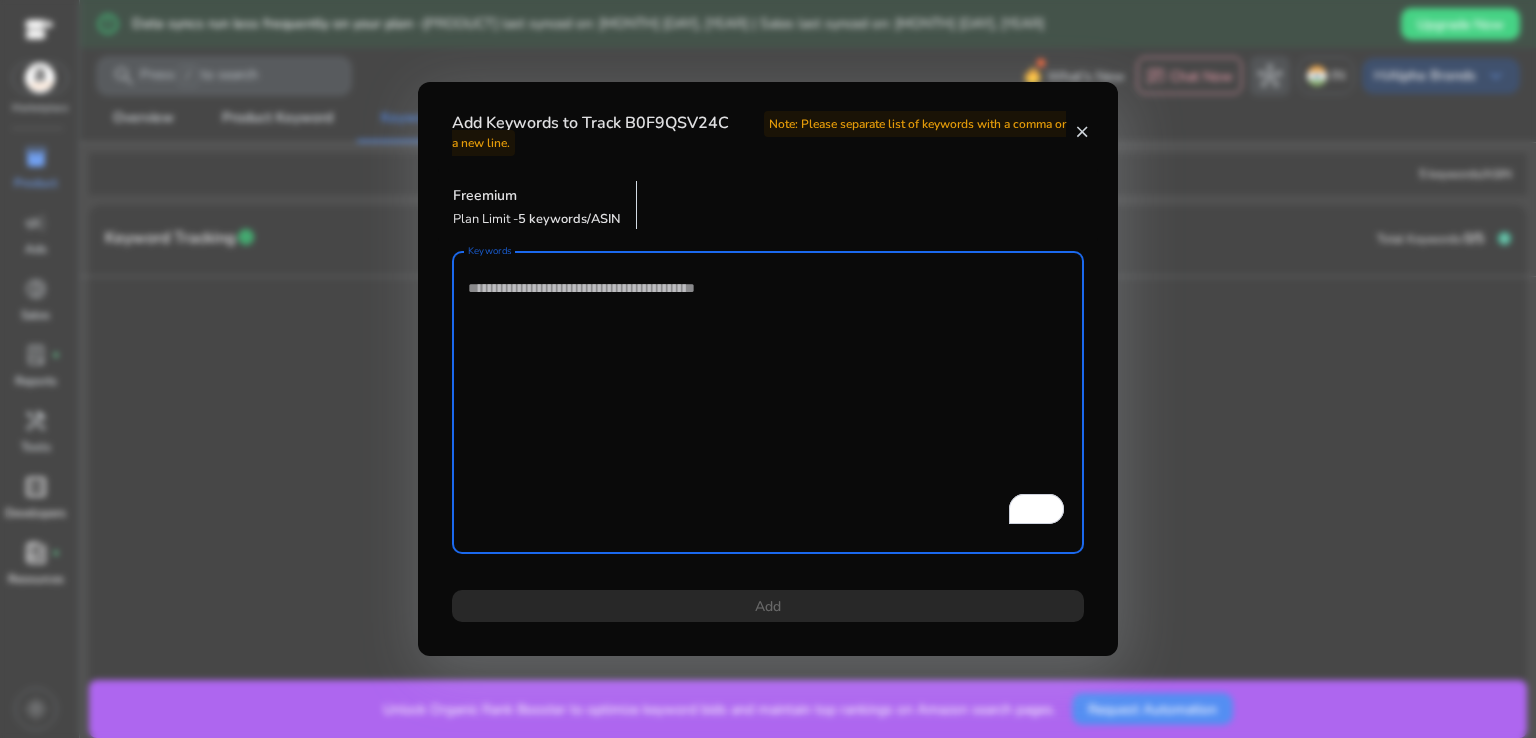 click on "Keywords" at bounding box center (768, 402) 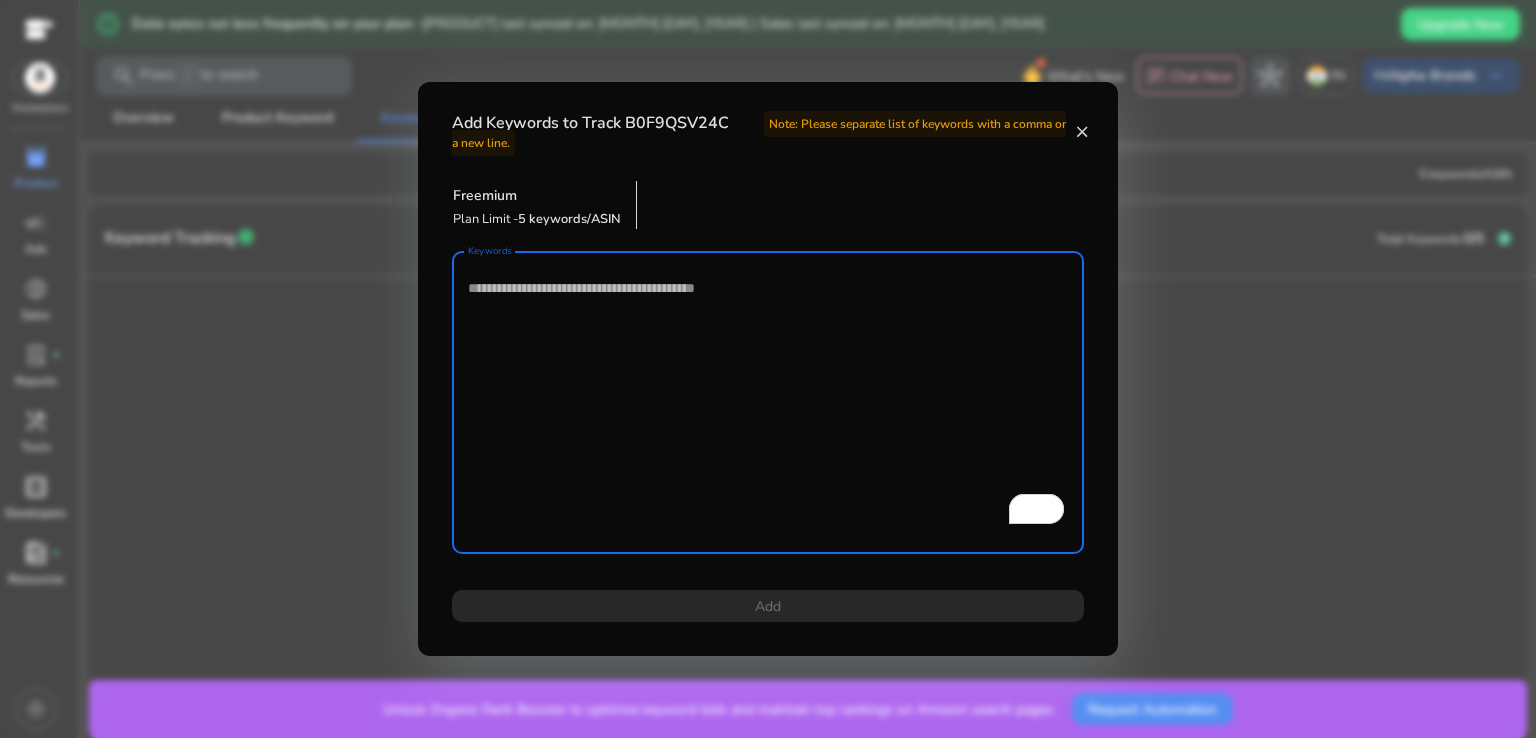paste on "**********" 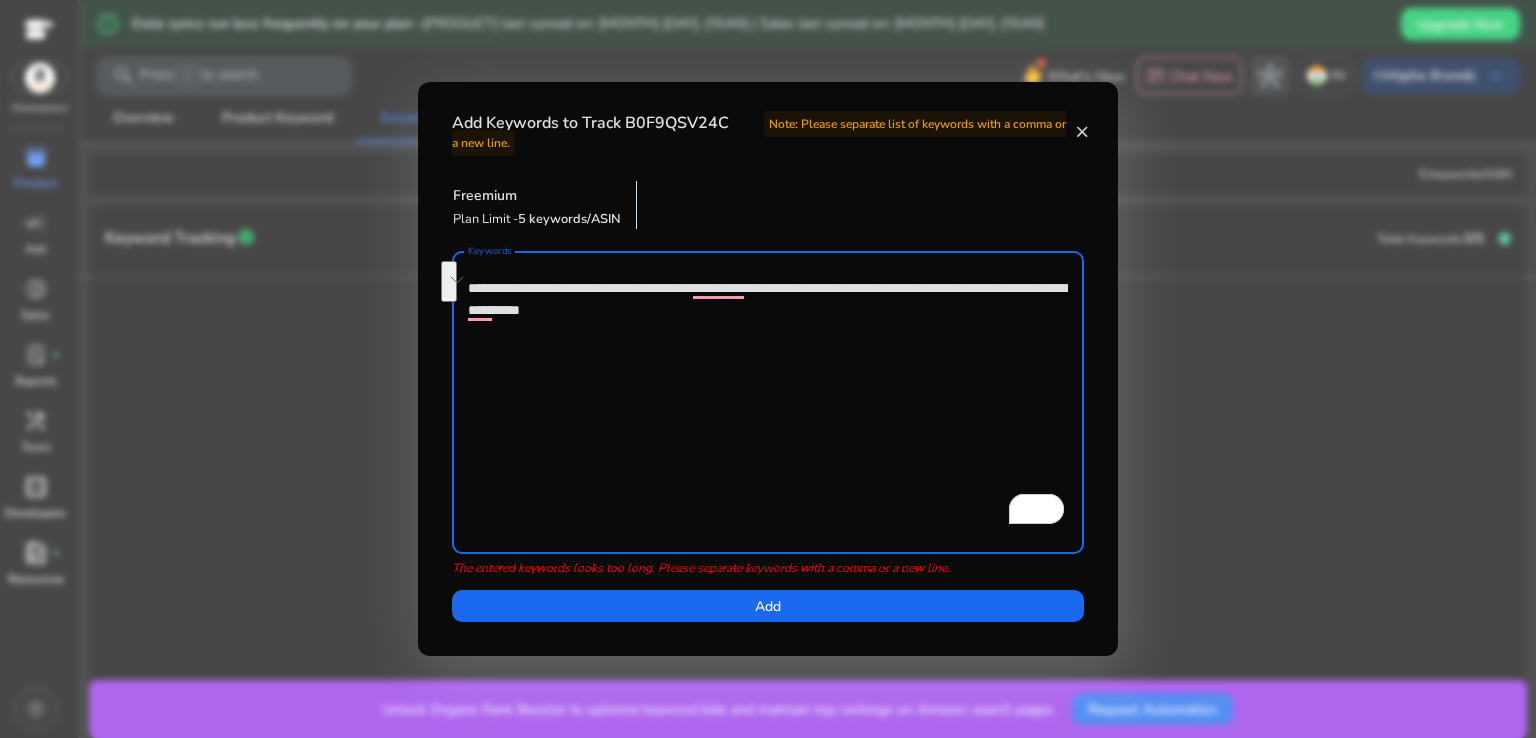drag, startPoint x: 714, startPoint y: 316, endPoint x: 430, endPoint y: 277, distance: 286.6653 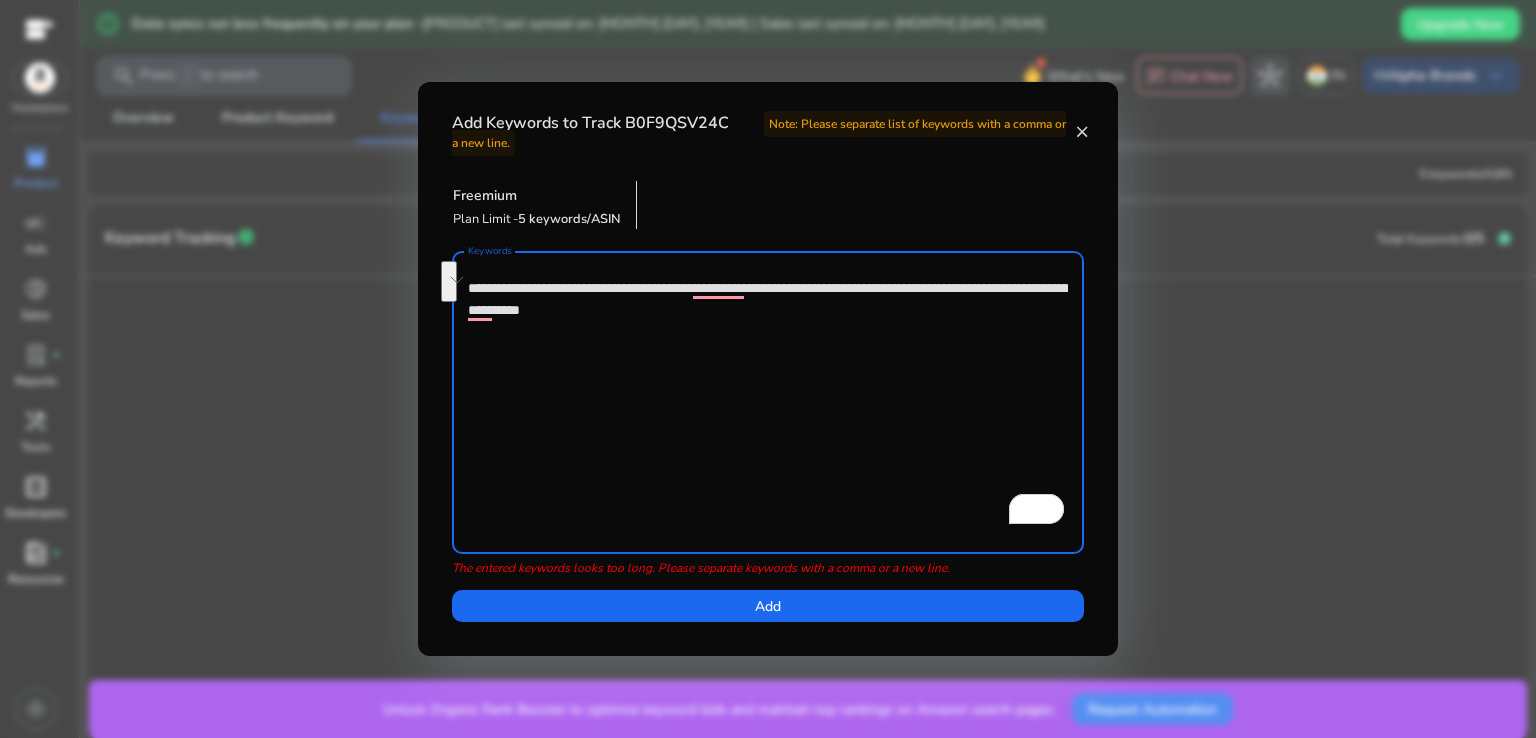 paste 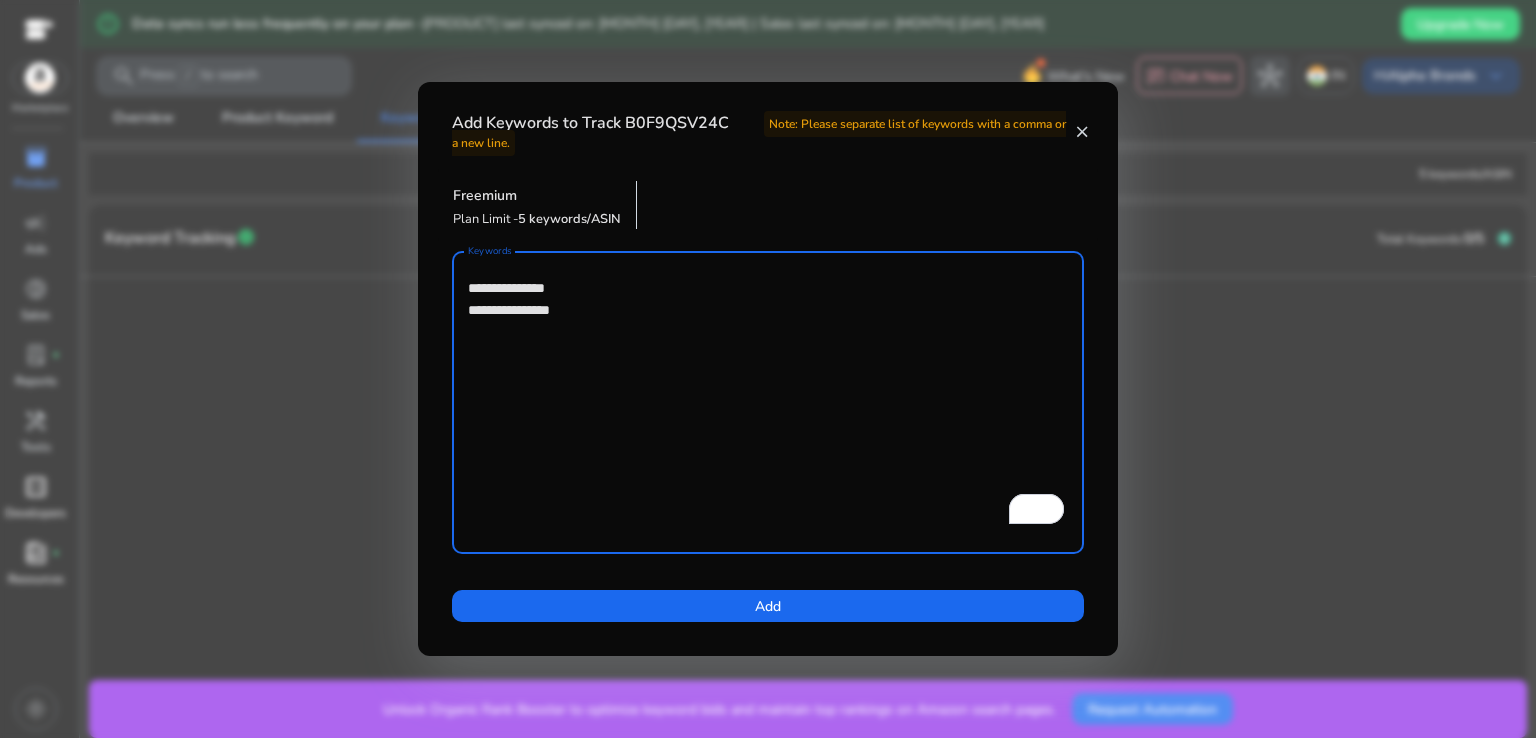 type on "**********" 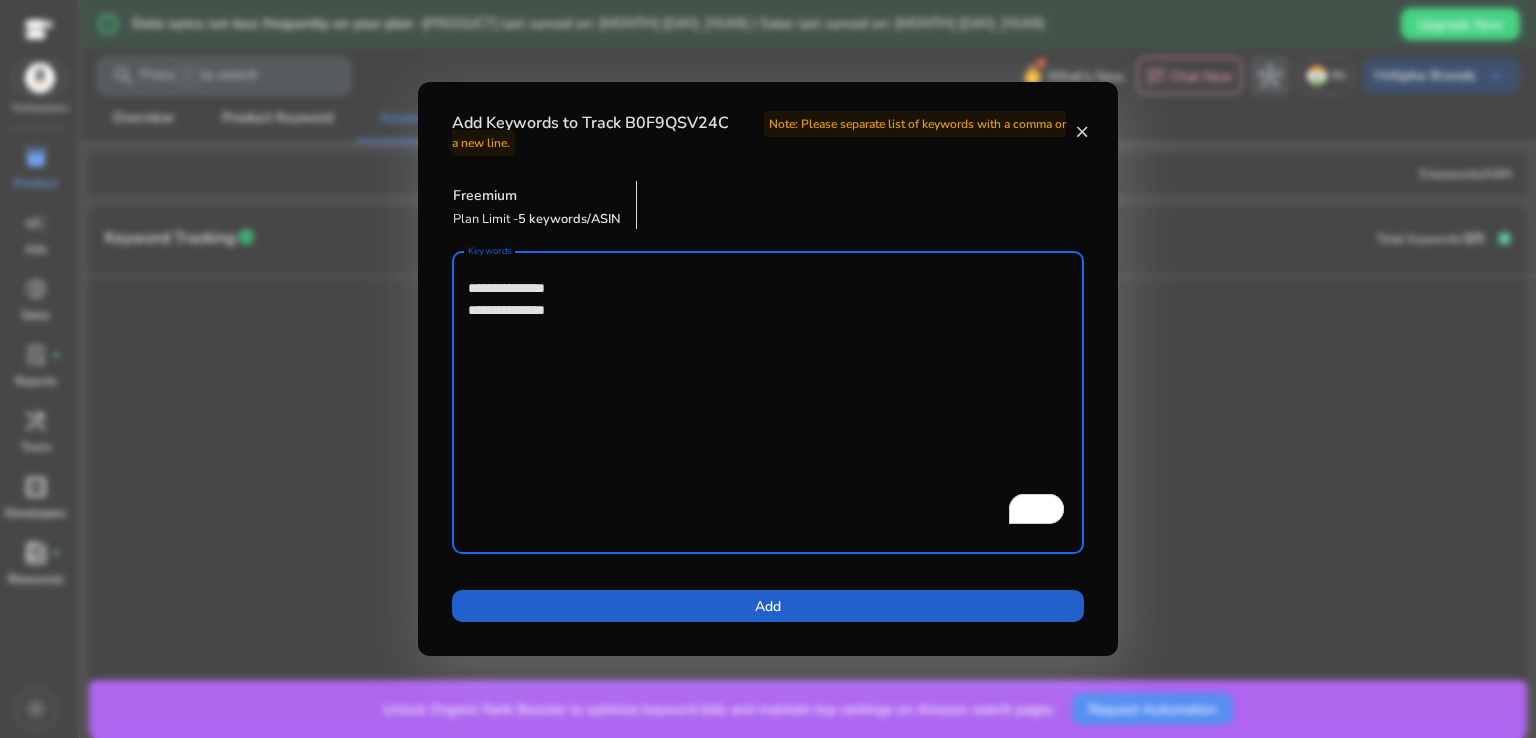 click at bounding box center (768, 606) 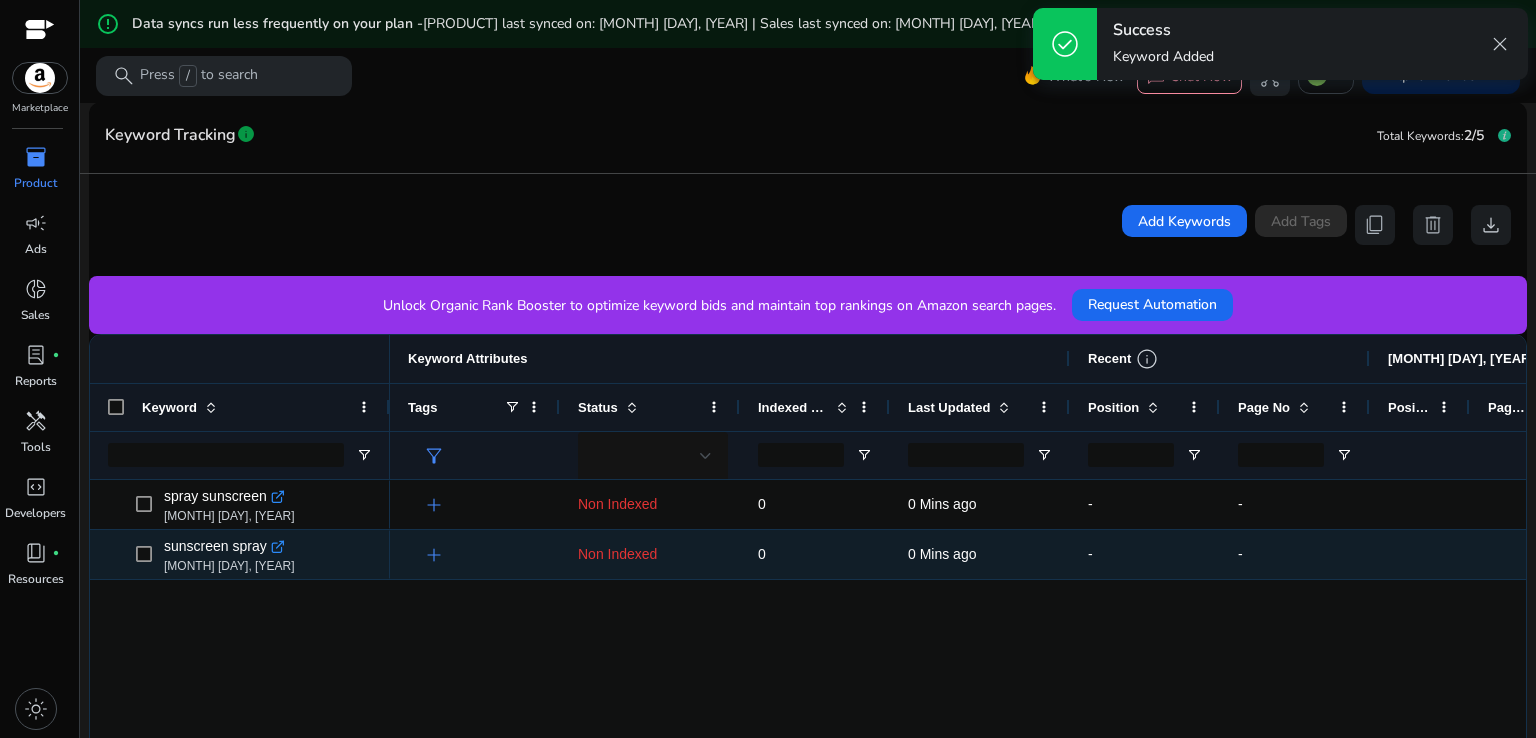 scroll, scrollTop: 348, scrollLeft: 0, axis: vertical 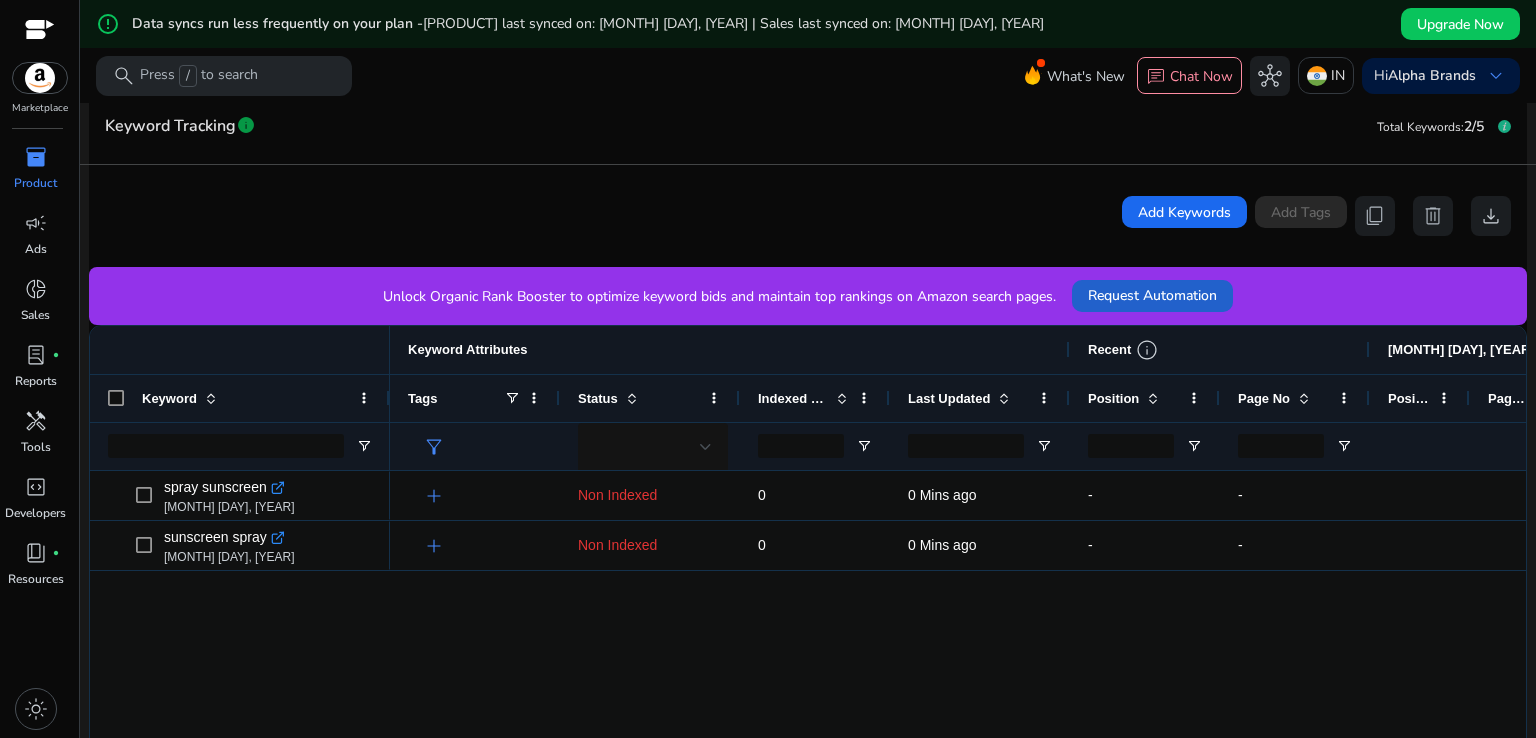 click on "Request Automation" at bounding box center [1152, 295] 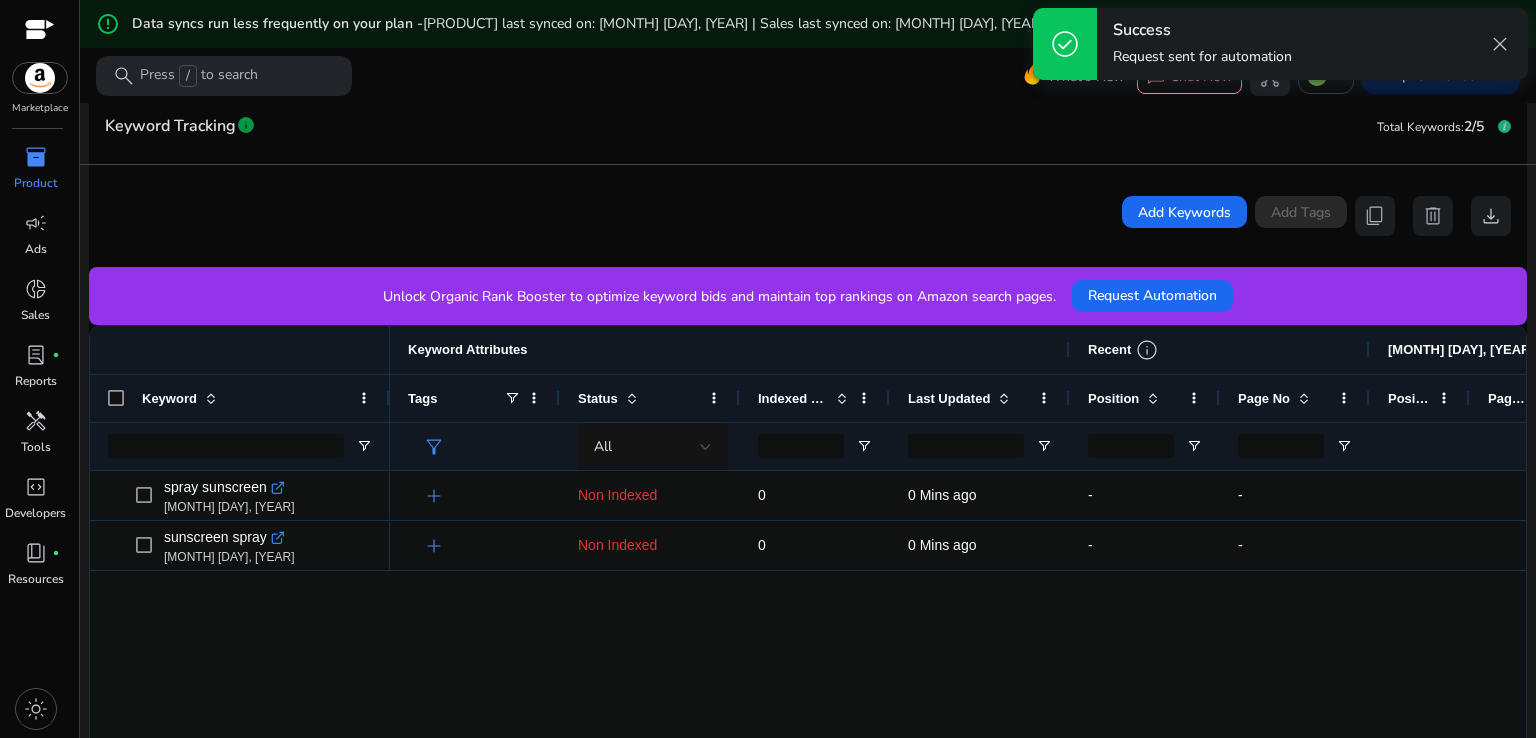 click on "Success   Request sent for automation   close" at bounding box center (1312, 44) 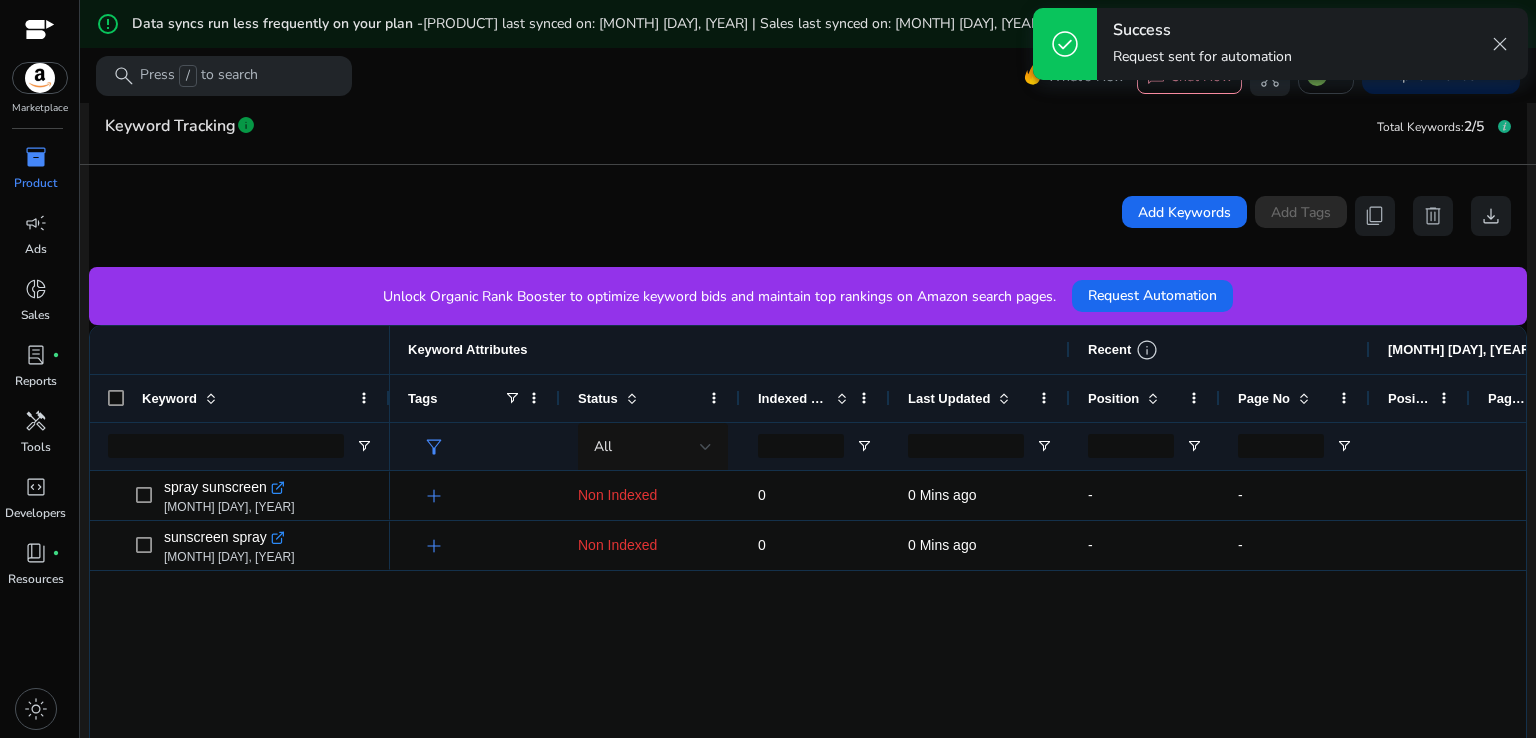 click on "close" at bounding box center [1500, 44] 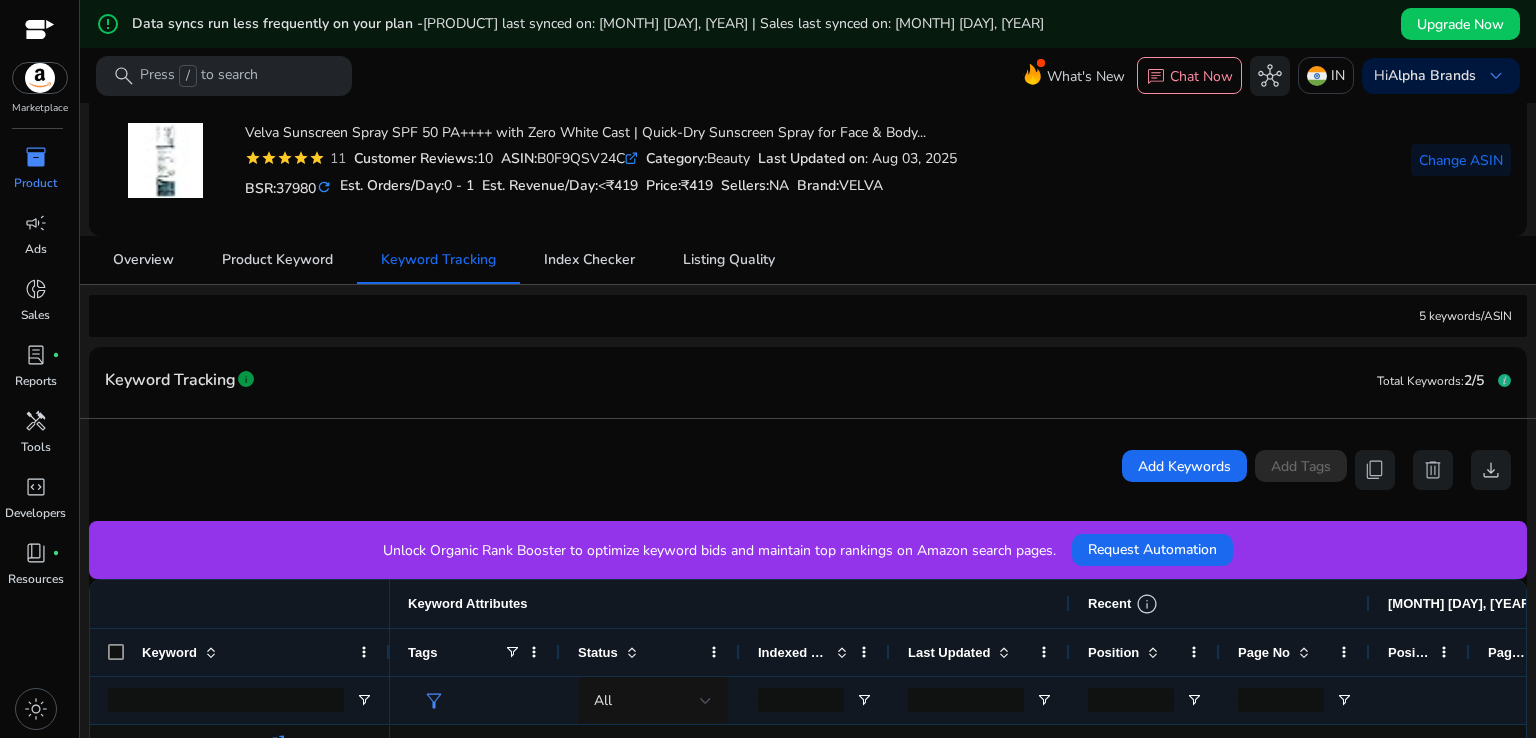 scroll, scrollTop: 48, scrollLeft: 0, axis: vertical 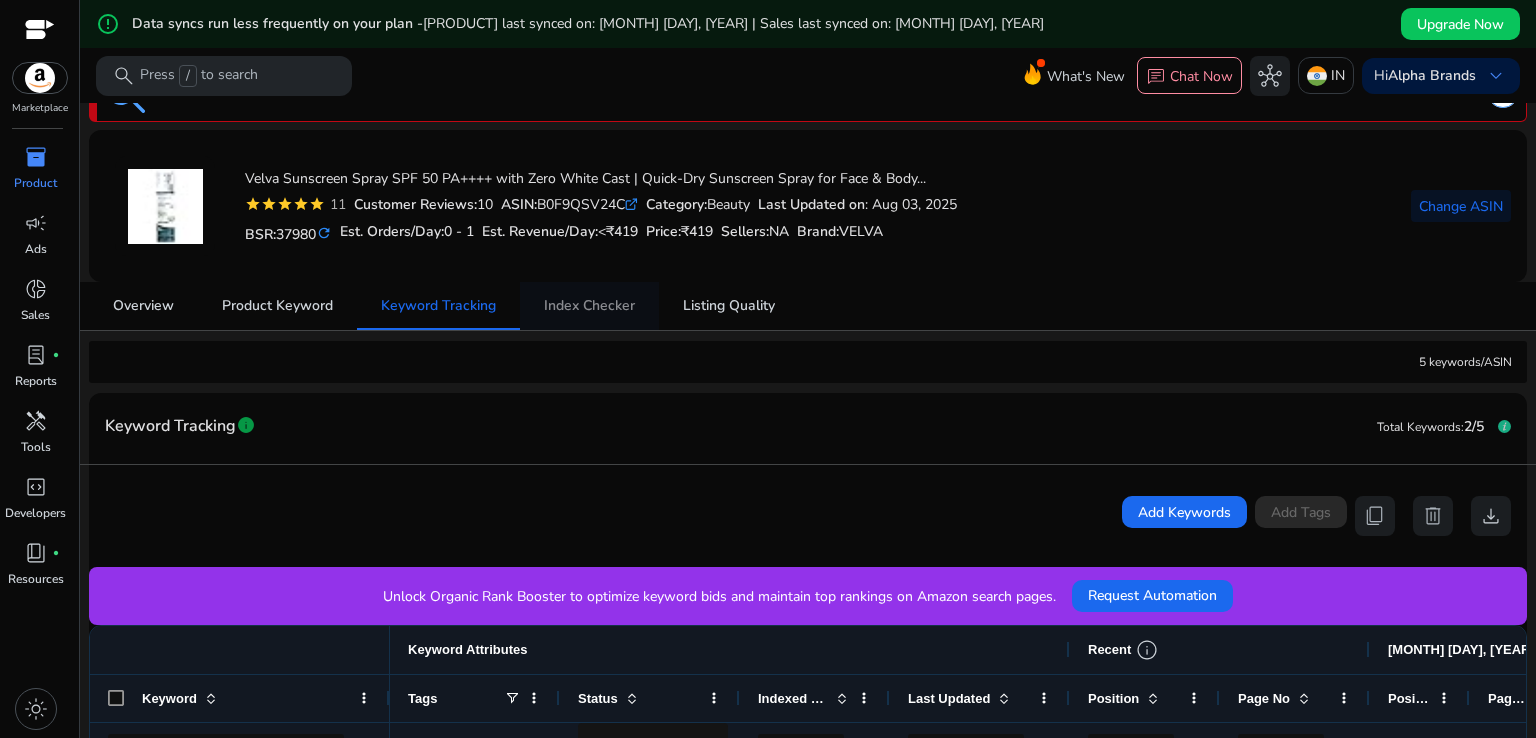 click on "Index Checker" at bounding box center [589, 306] 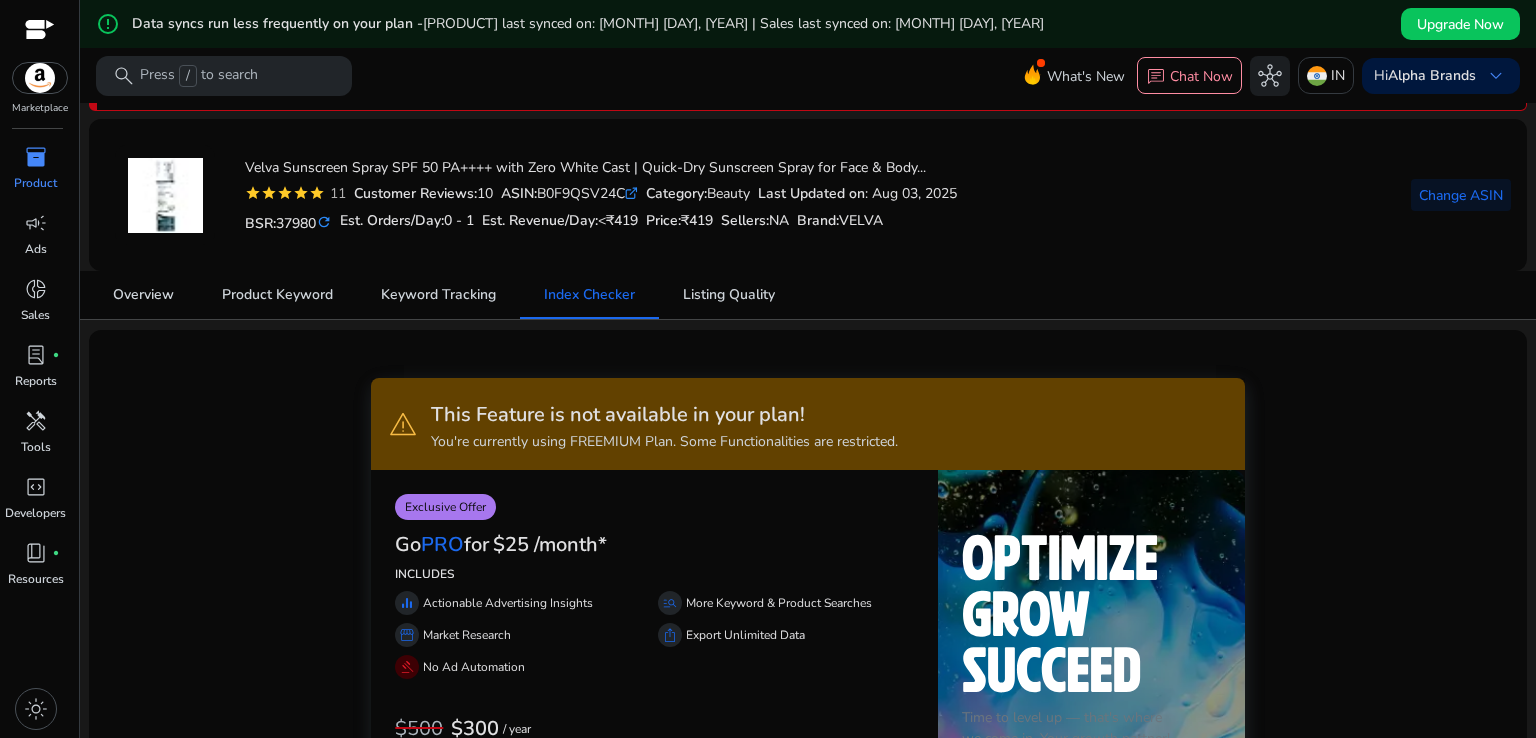 scroll, scrollTop: 0, scrollLeft: 0, axis: both 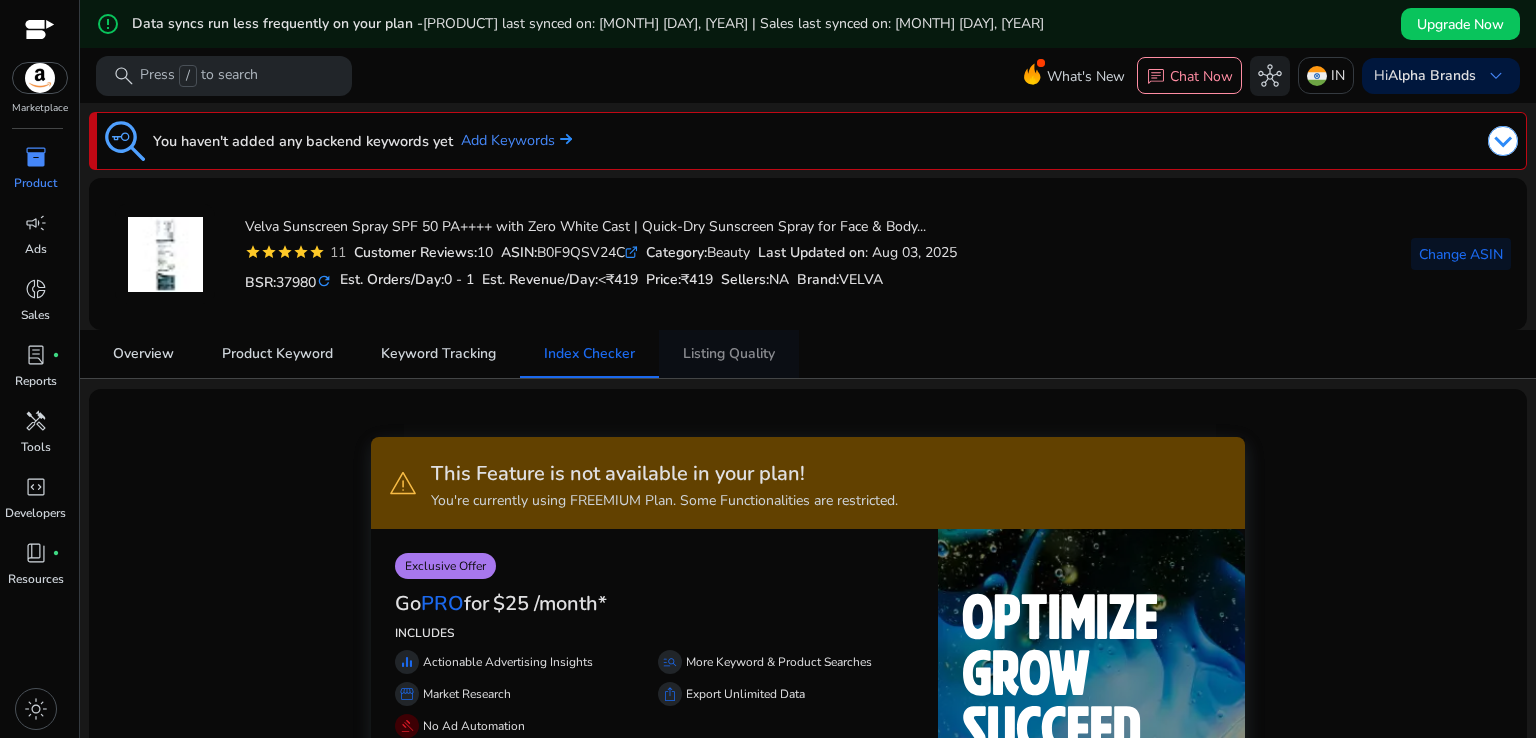 click on "Listing Quality" at bounding box center [729, 354] 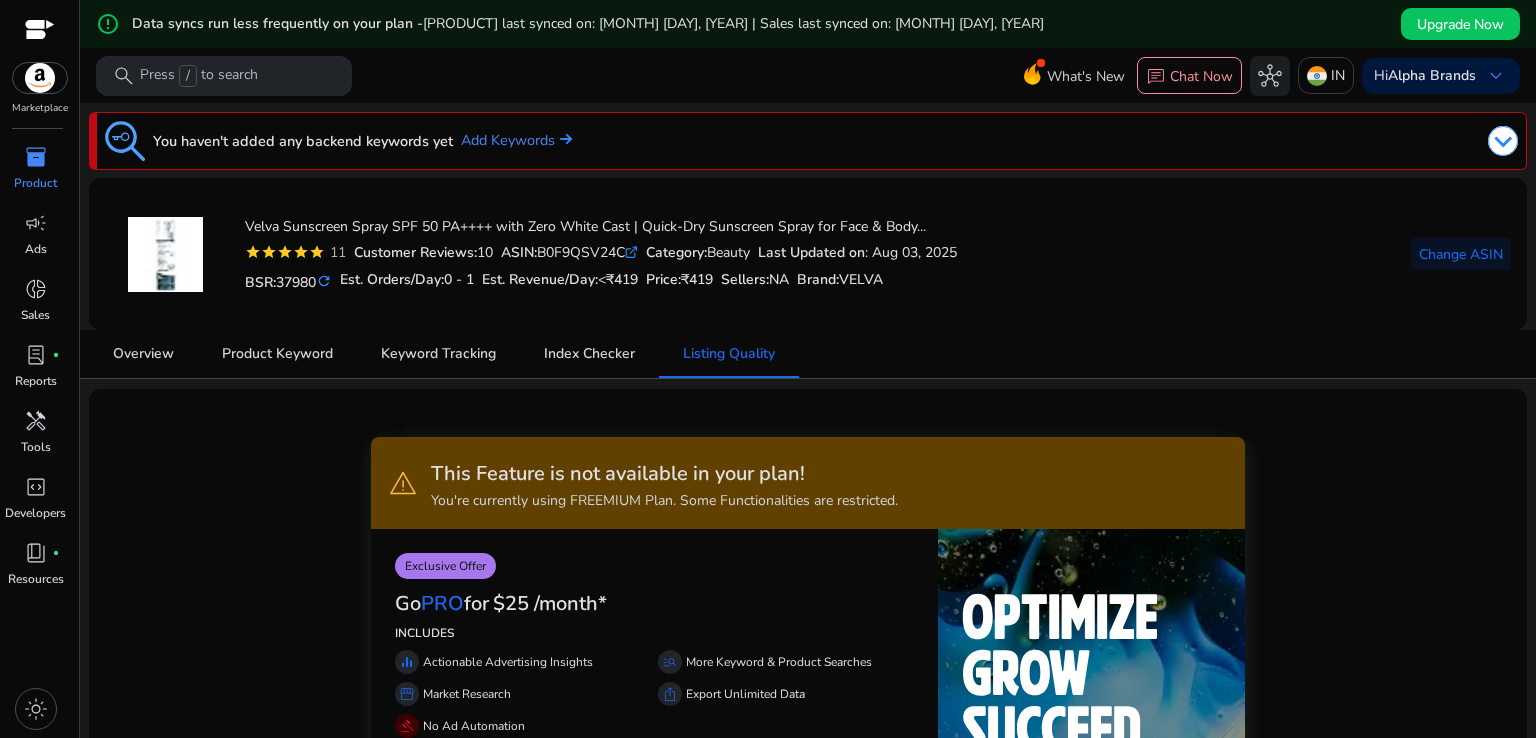 click 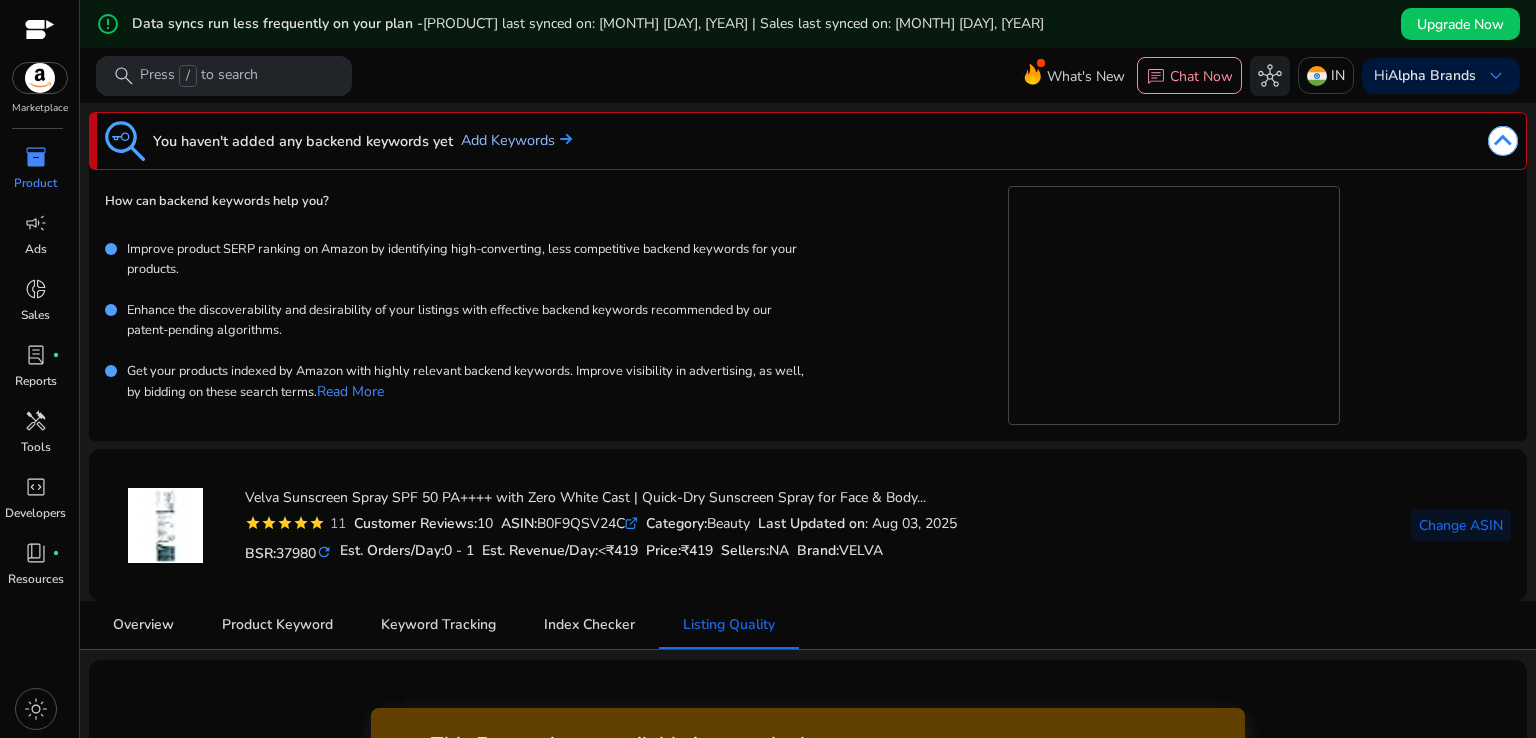 click on "Add Keywords" 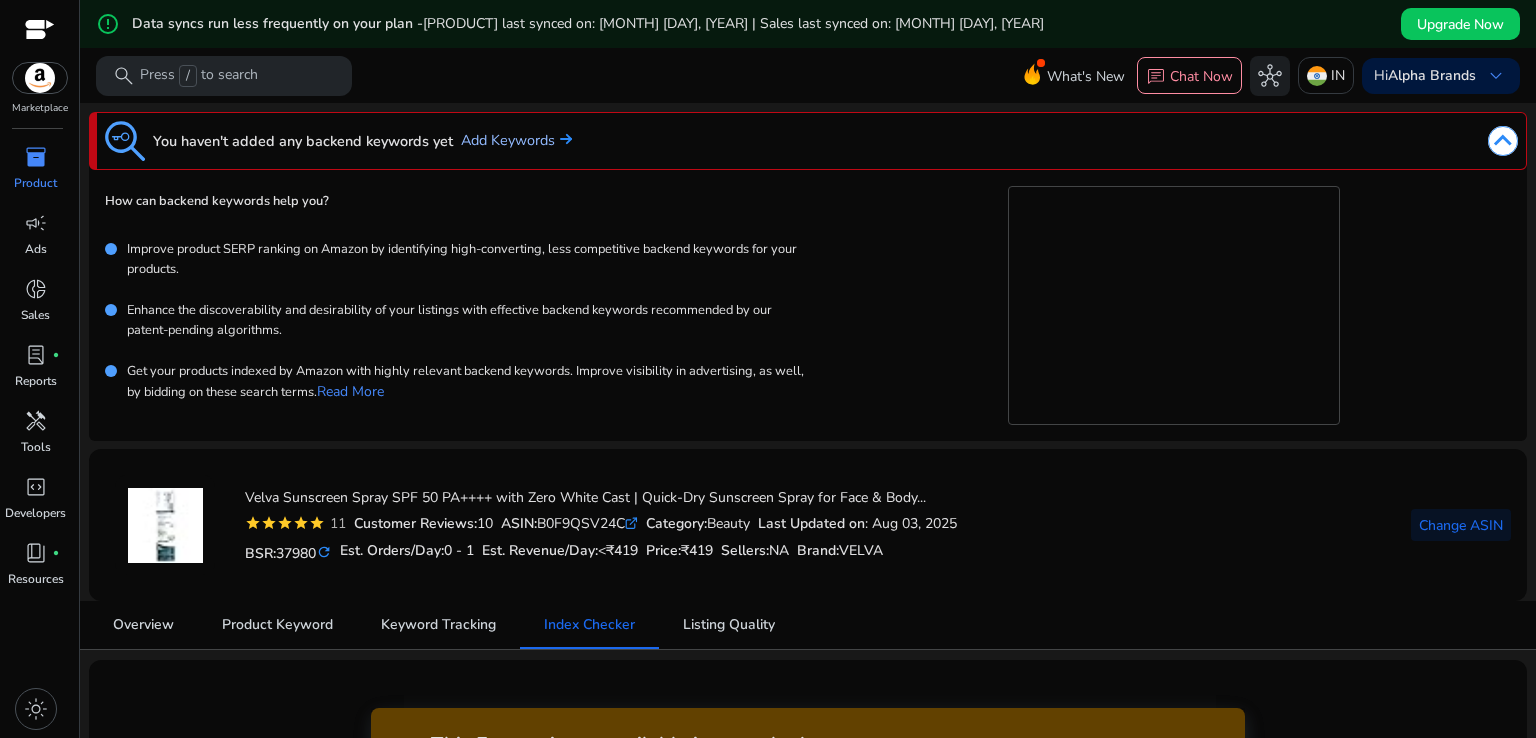 click on "Add Keywords" 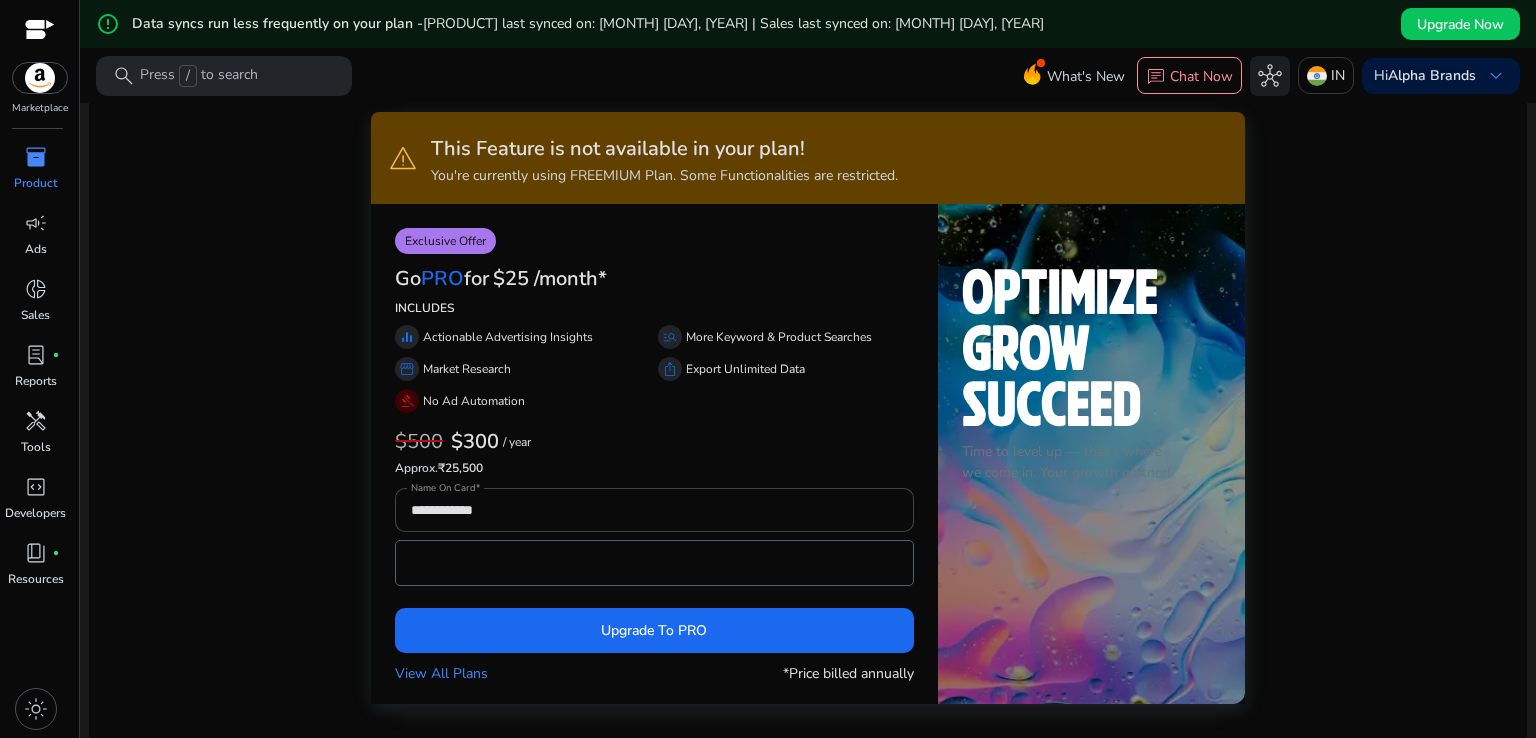 scroll, scrollTop: 495, scrollLeft: 0, axis: vertical 